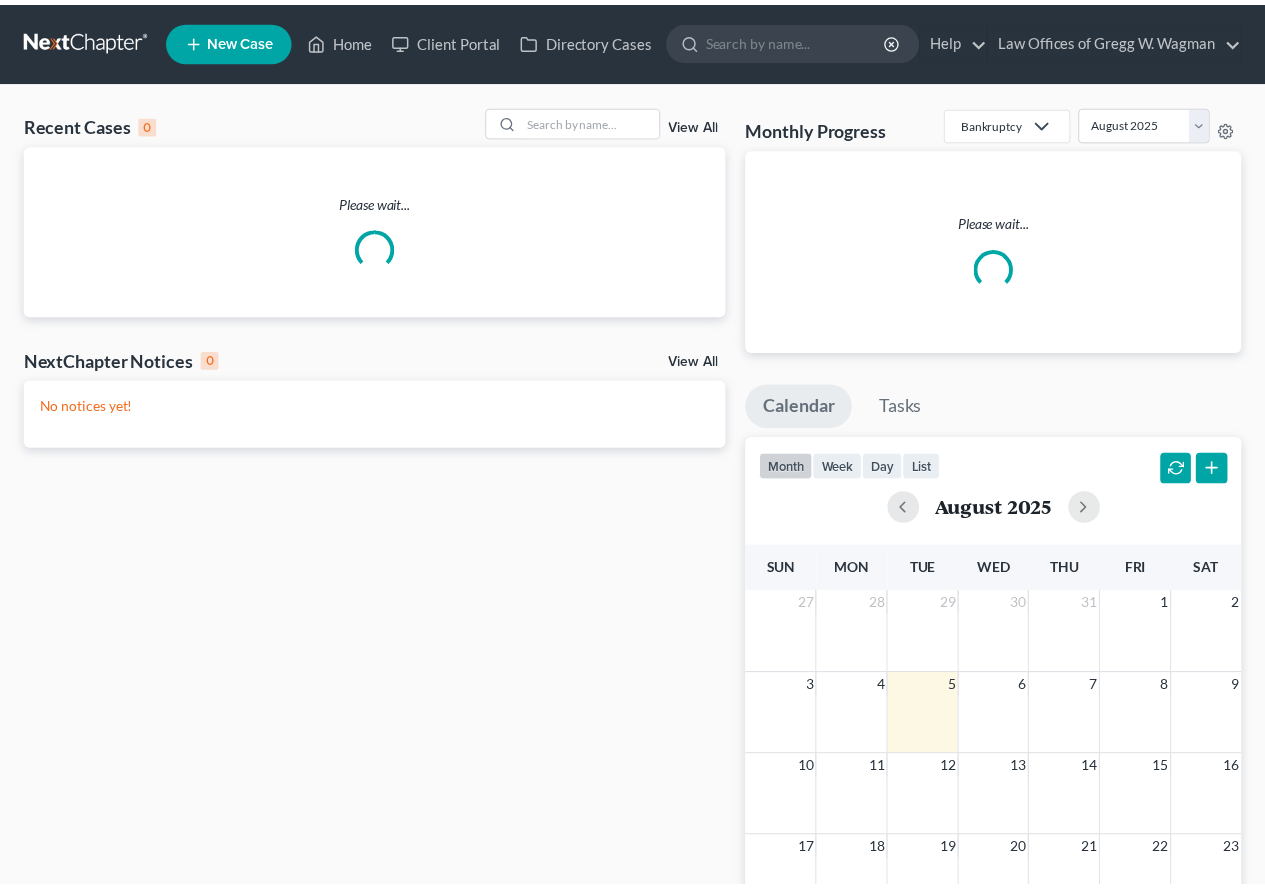 scroll, scrollTop: 0, scrollLeft: 0, axis: both 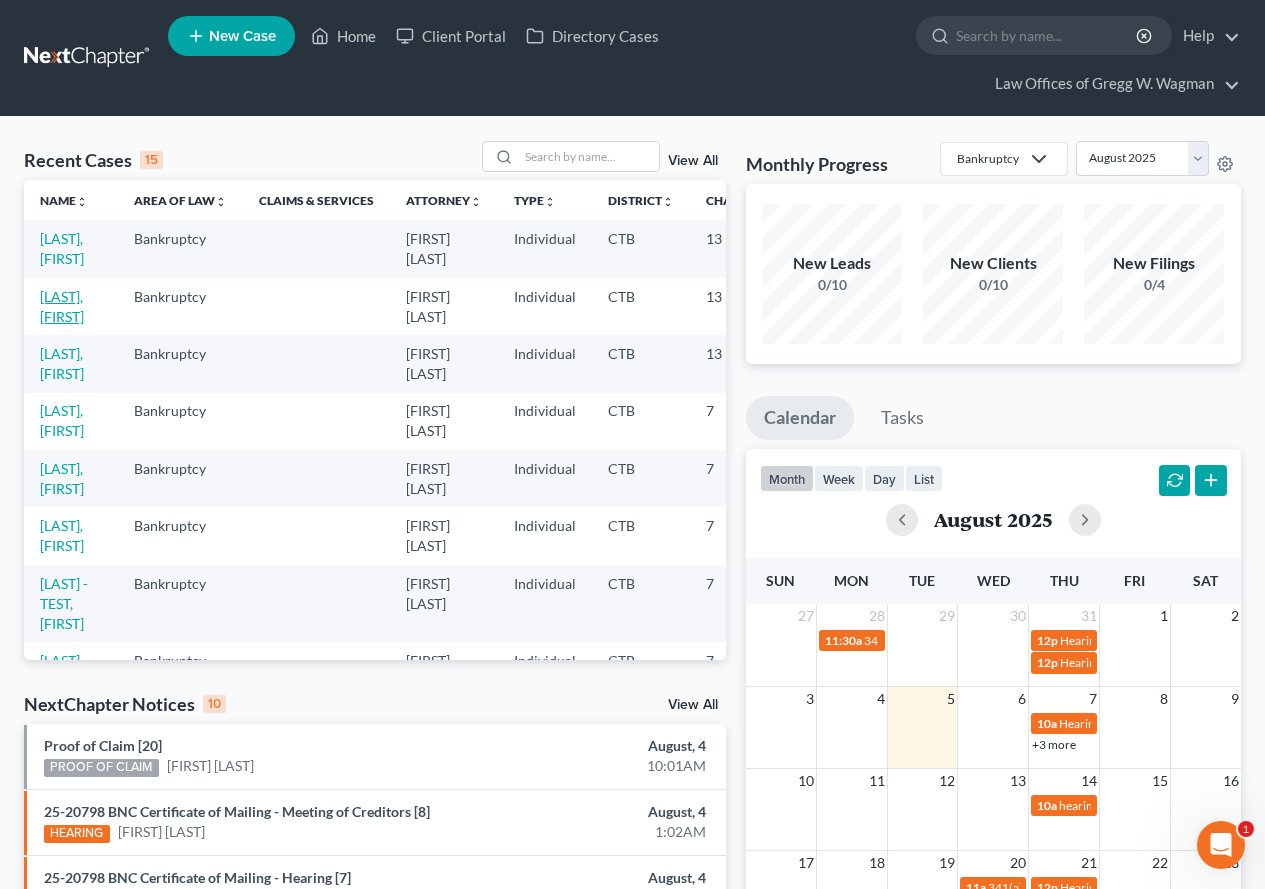 click on "[LAST], [FIRST]" at bounding box center [62, 306] 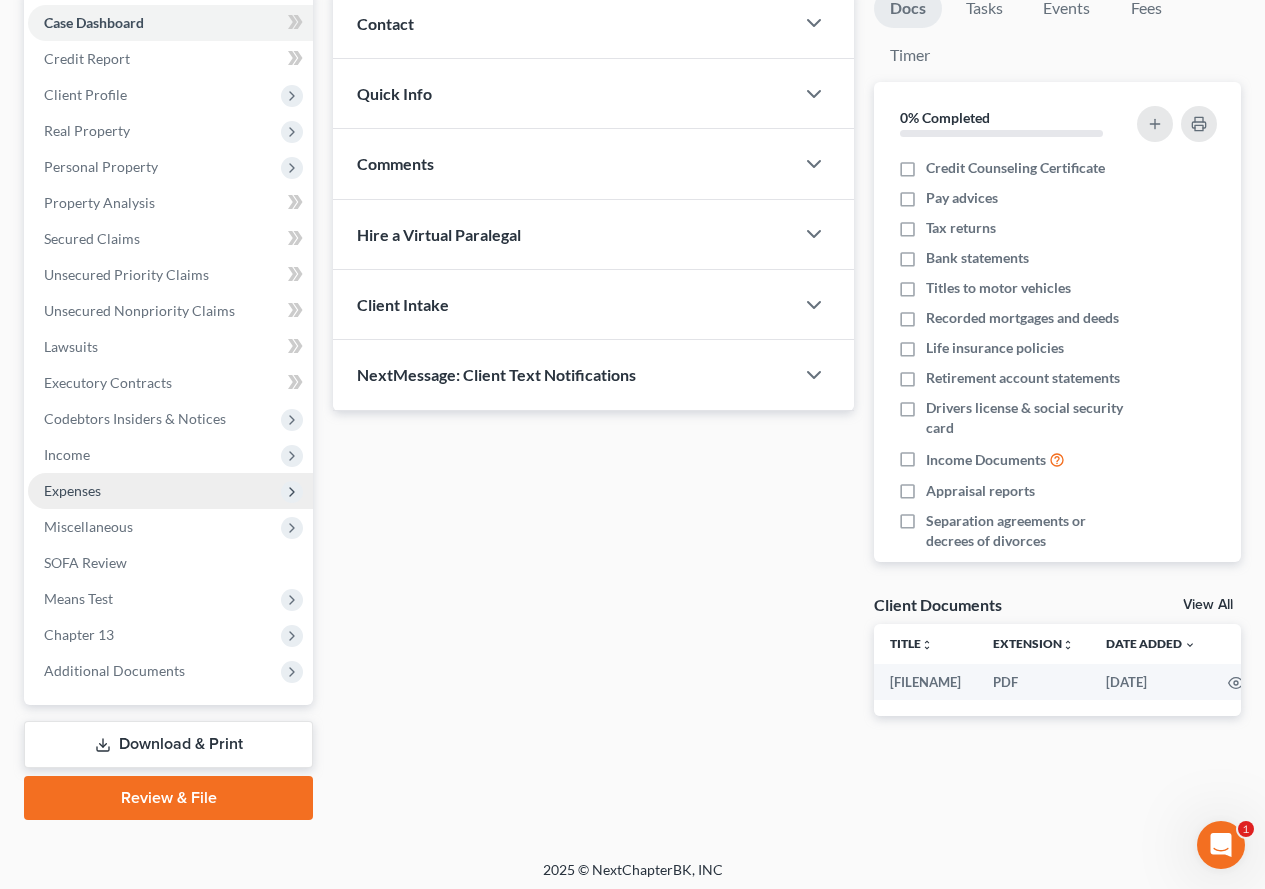 scroll, scrollTop: 246, scrollLeft: 0, axis: vertical 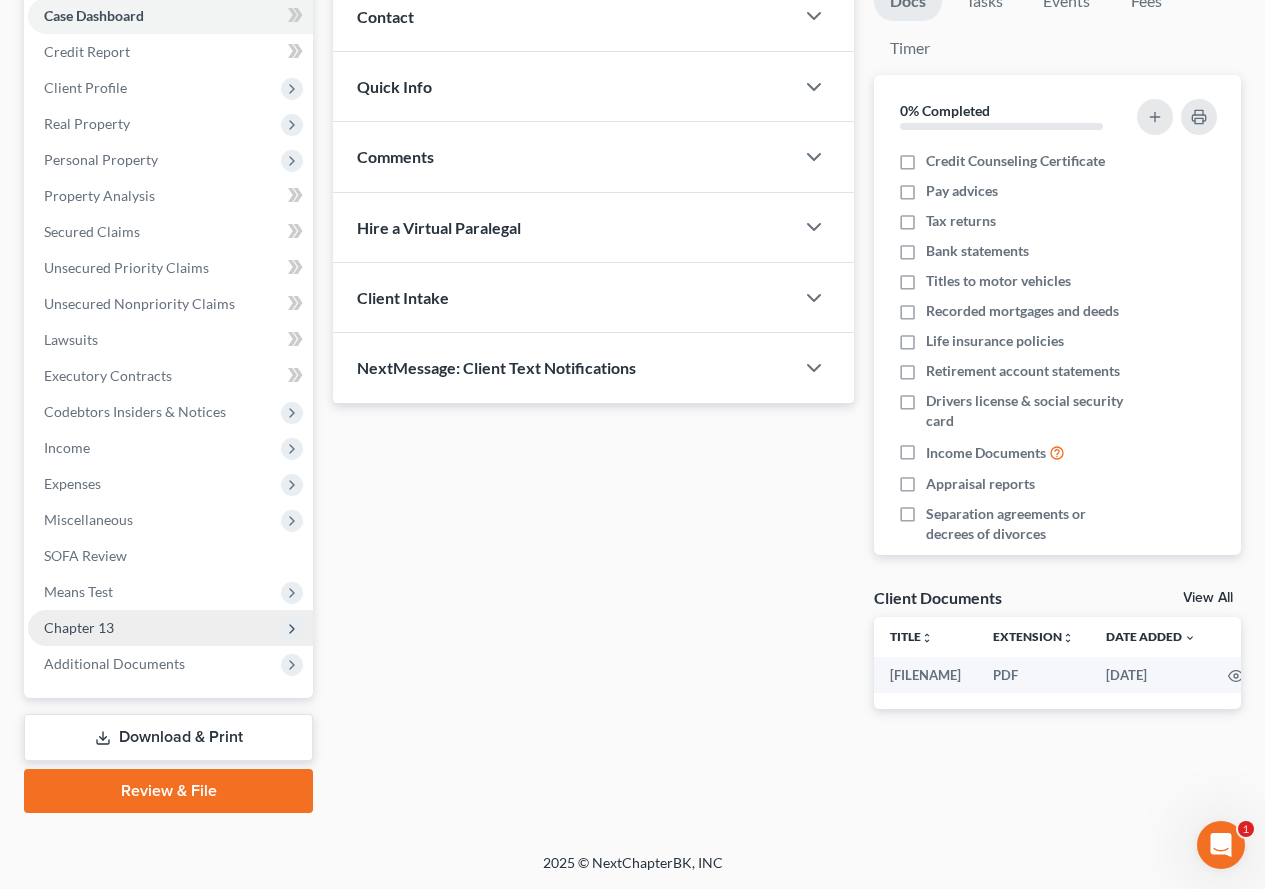 click on "Chapter 13" at bounding box center [170, 628] 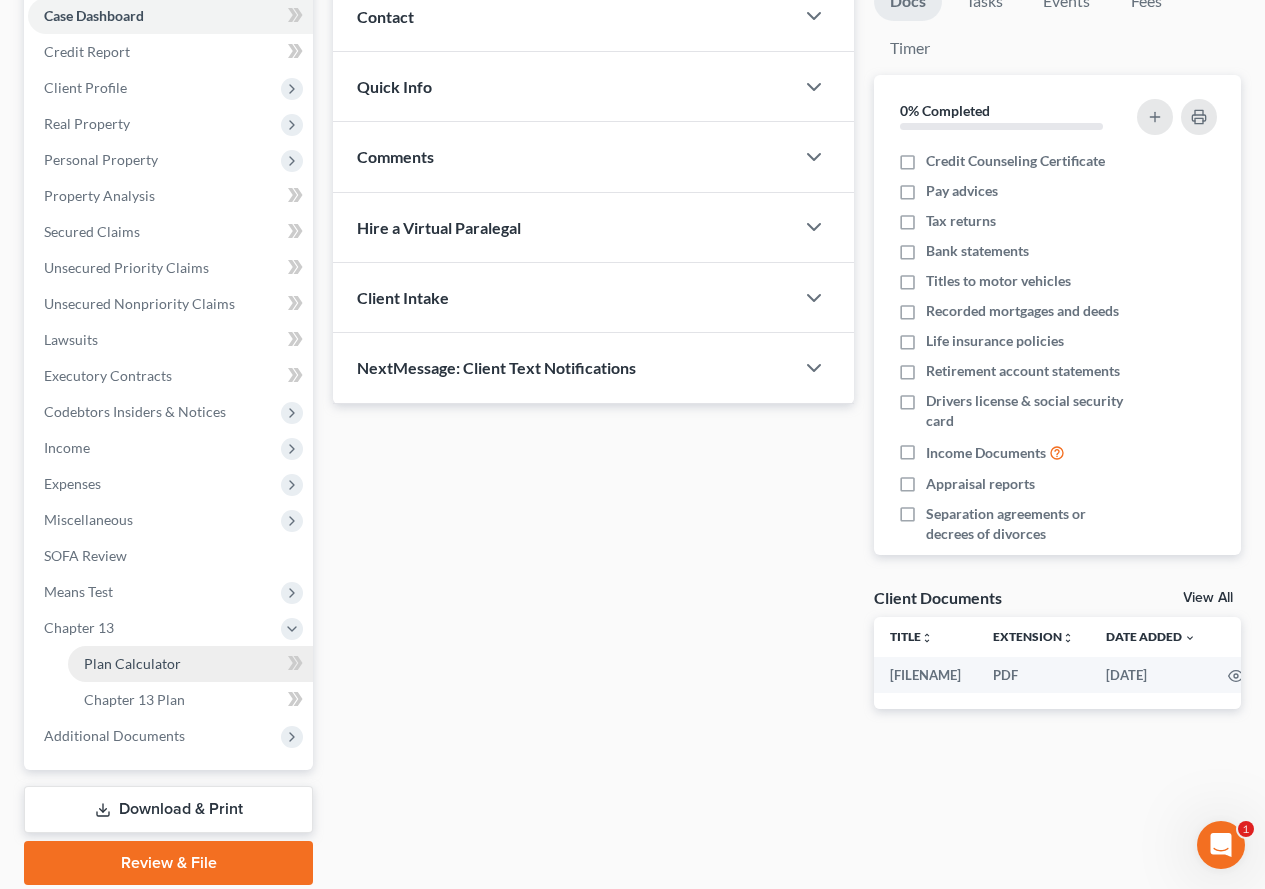 click on "Plan Calculator" at bounding box center [132, 663] 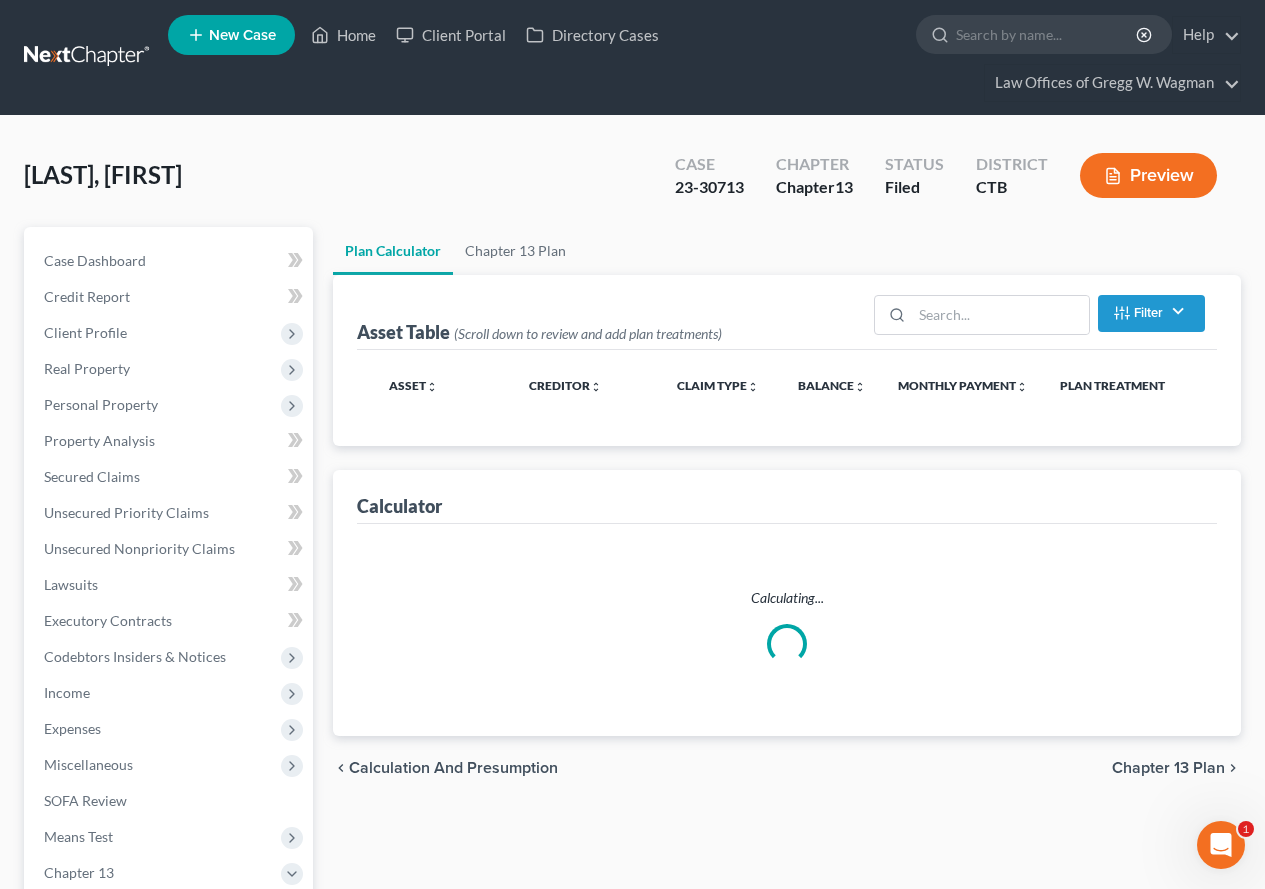 scroll, scrollTop: 0, scrollLeft: 0, axis: both 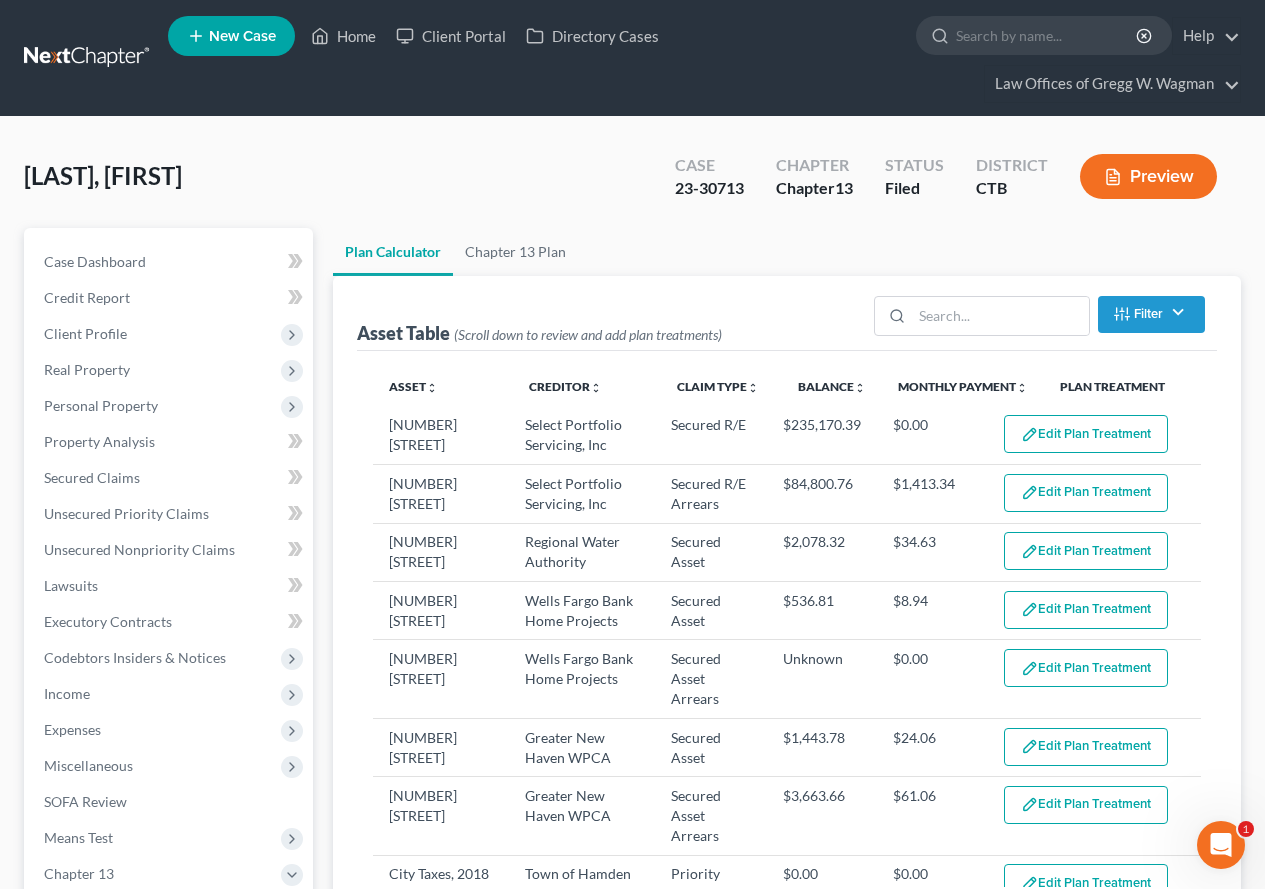 select on "59" 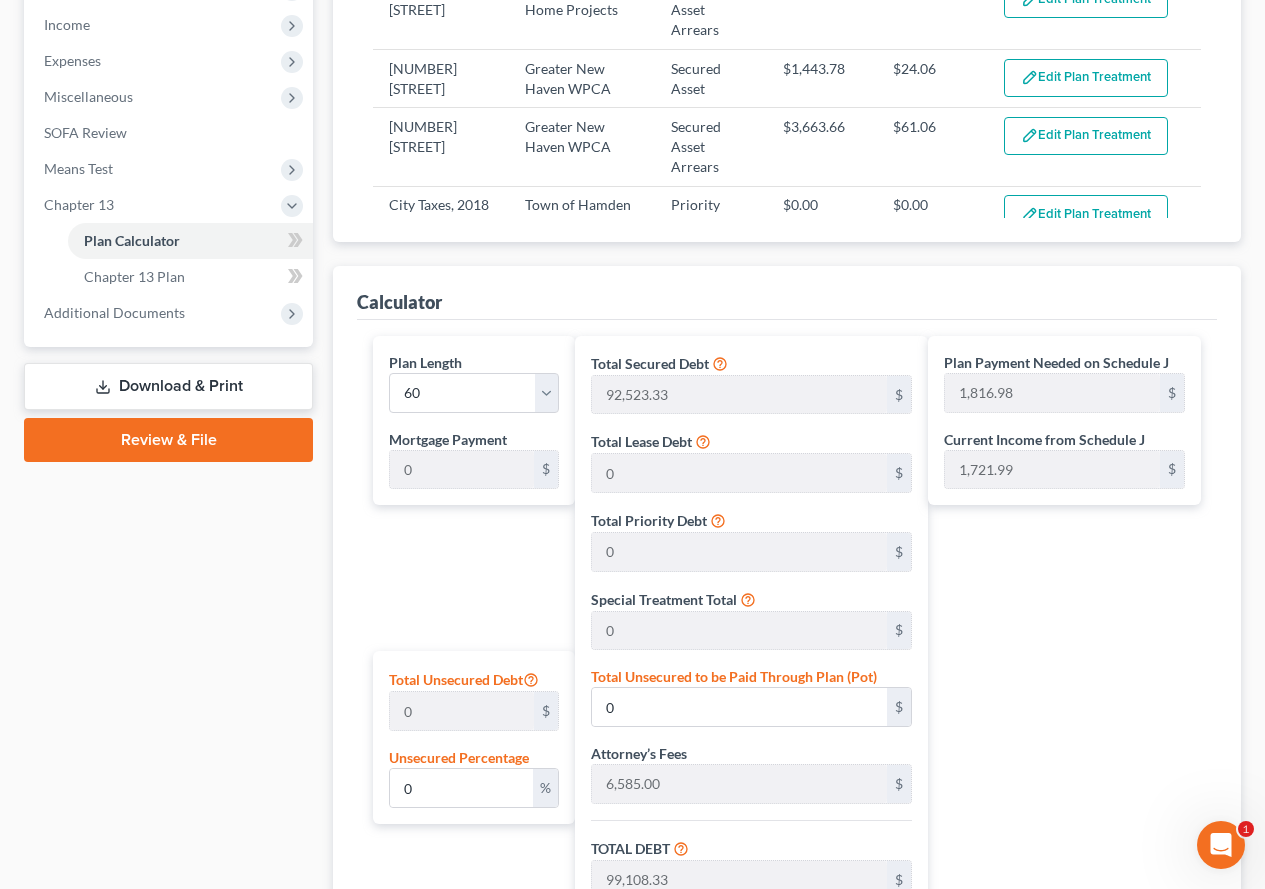 scroll, scrollTop: 727, scrollLeft: 0, axis: vertical 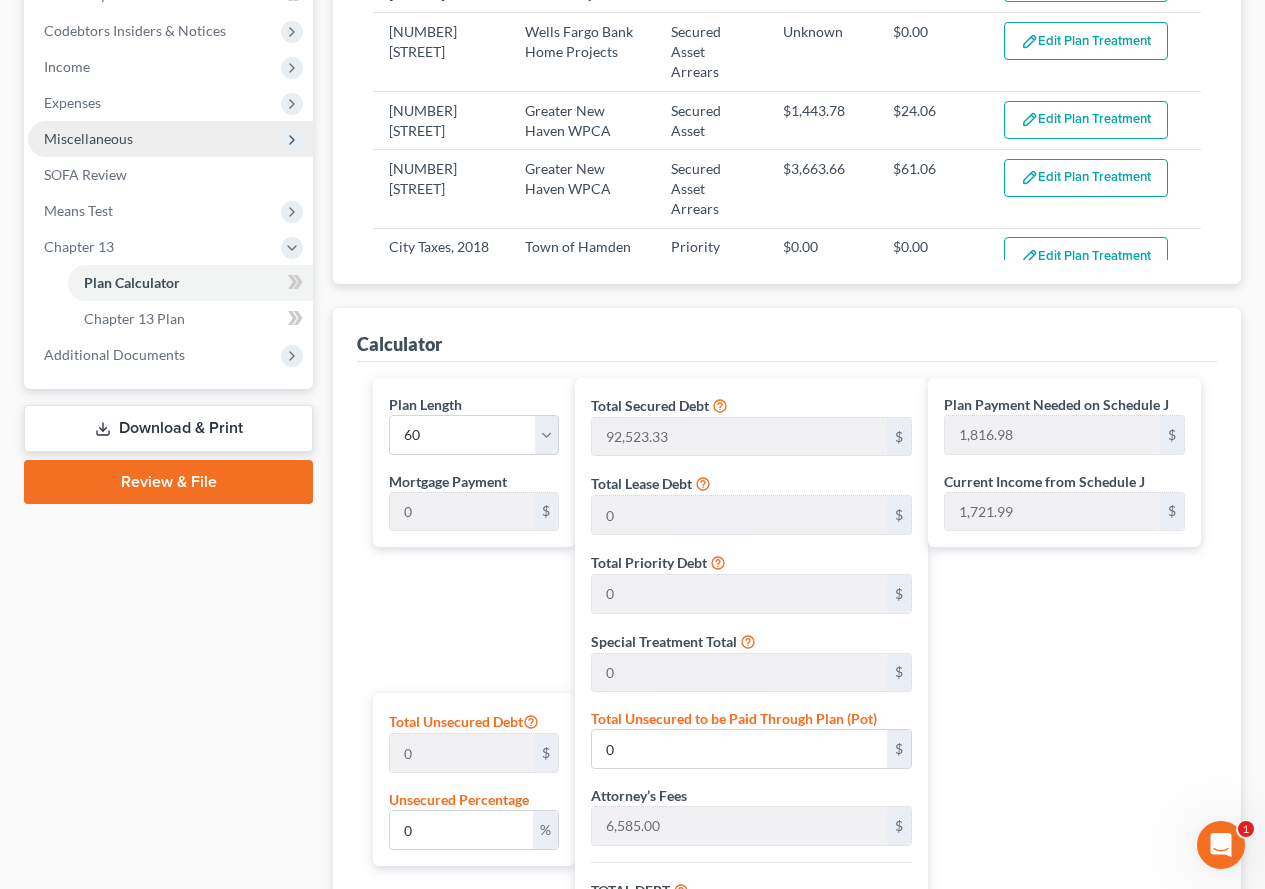 click on "Miscellaneous" at bounding box center (170, 139) 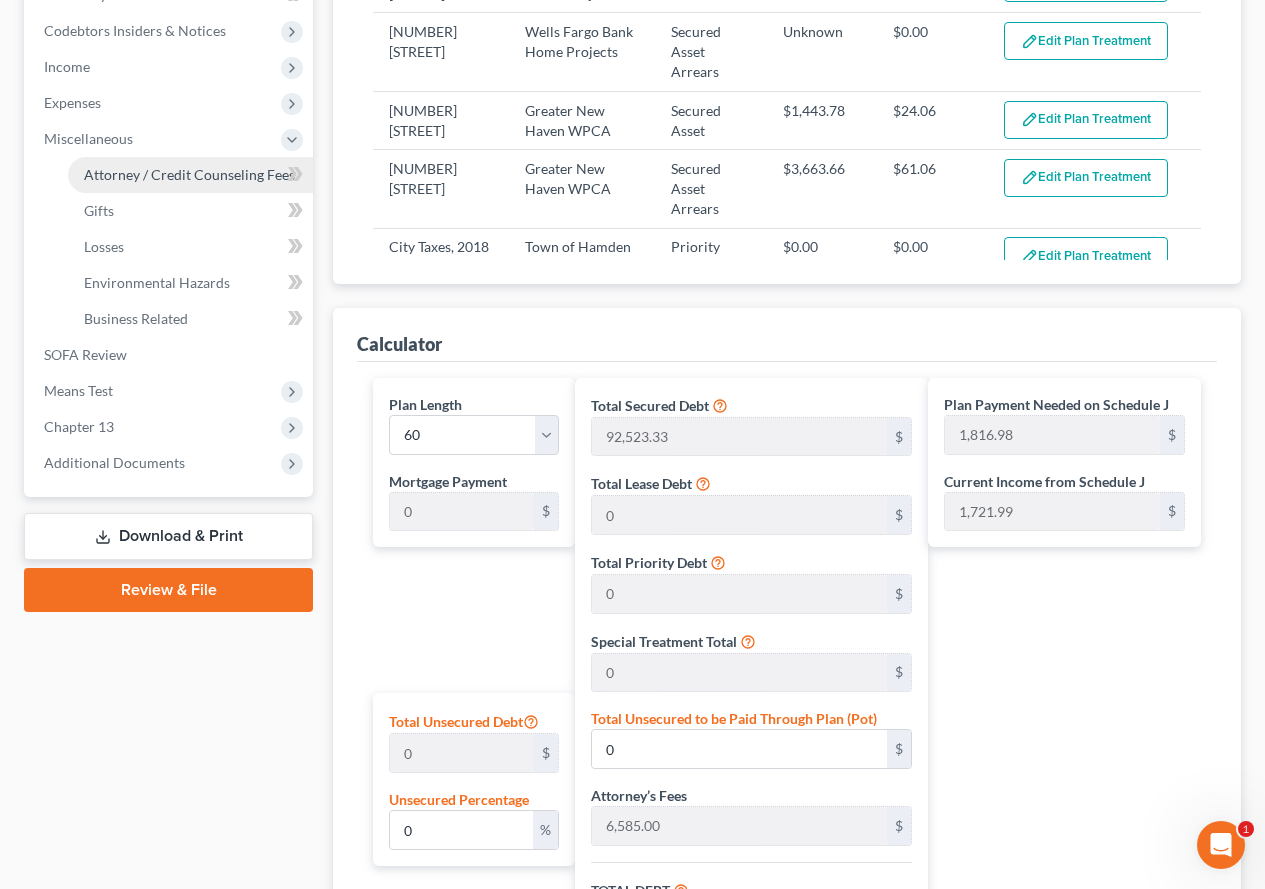 click on "Attorney / Credit Counseling Fees" at bounding box center [189, 174] 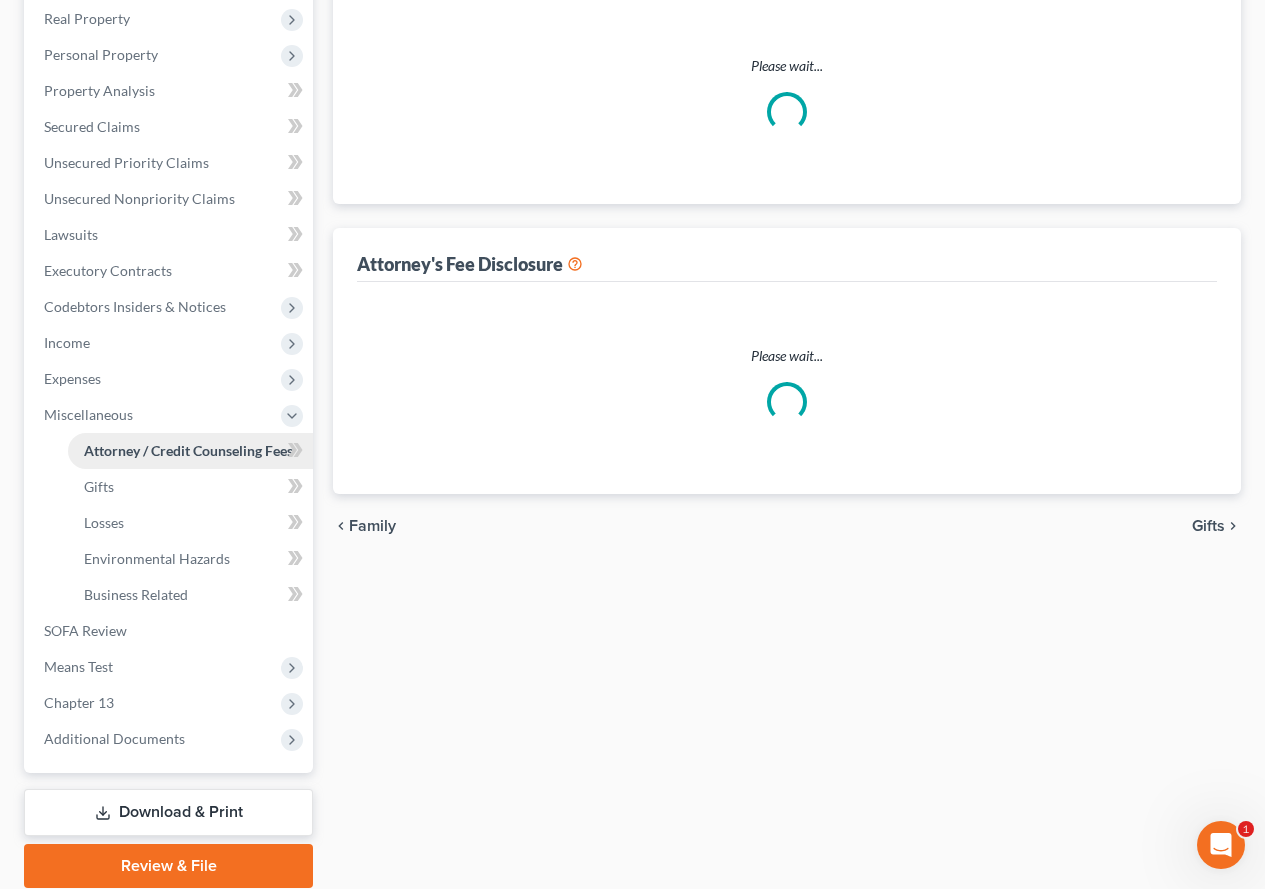 select on "0" 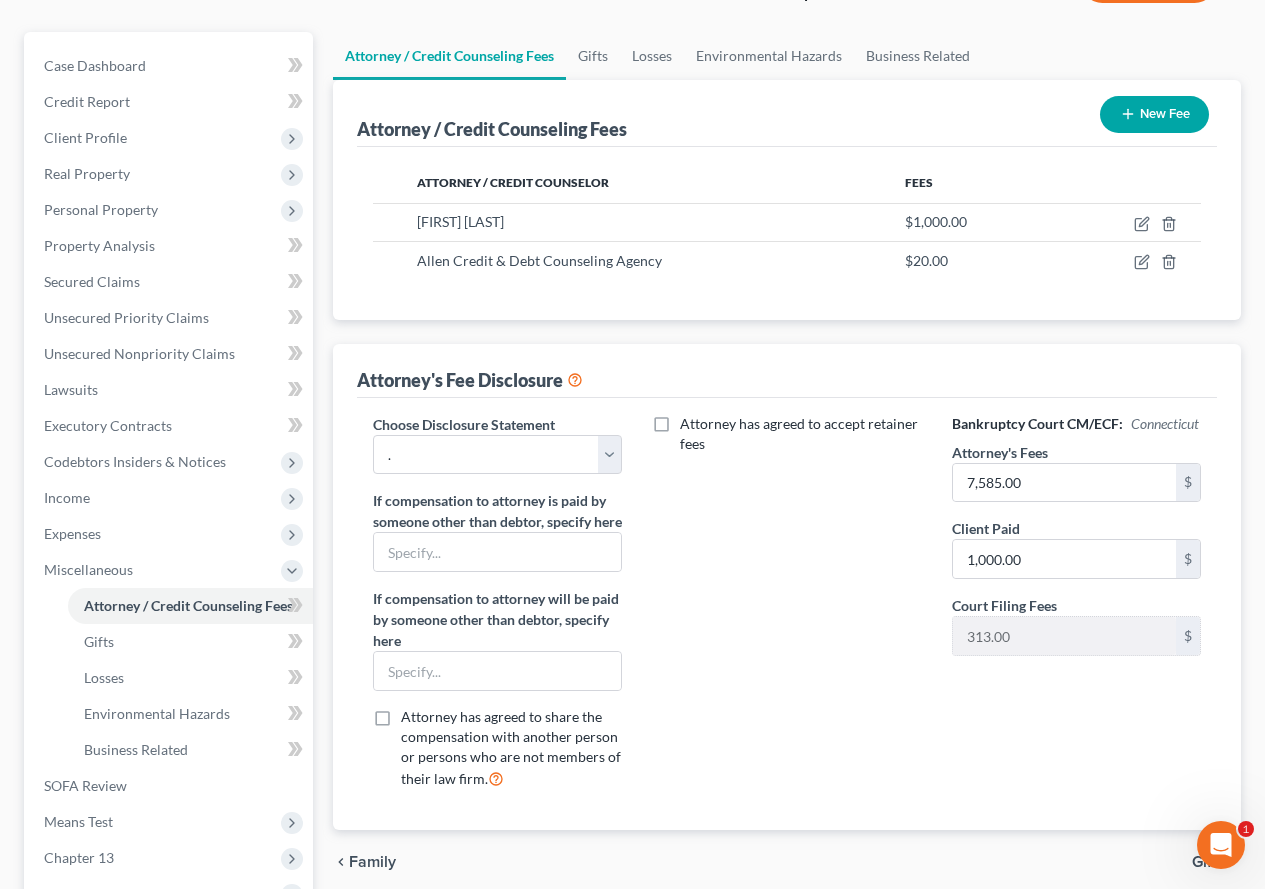 scroll, scrollTop: 200, scrollLeft: 0, axis: vertical 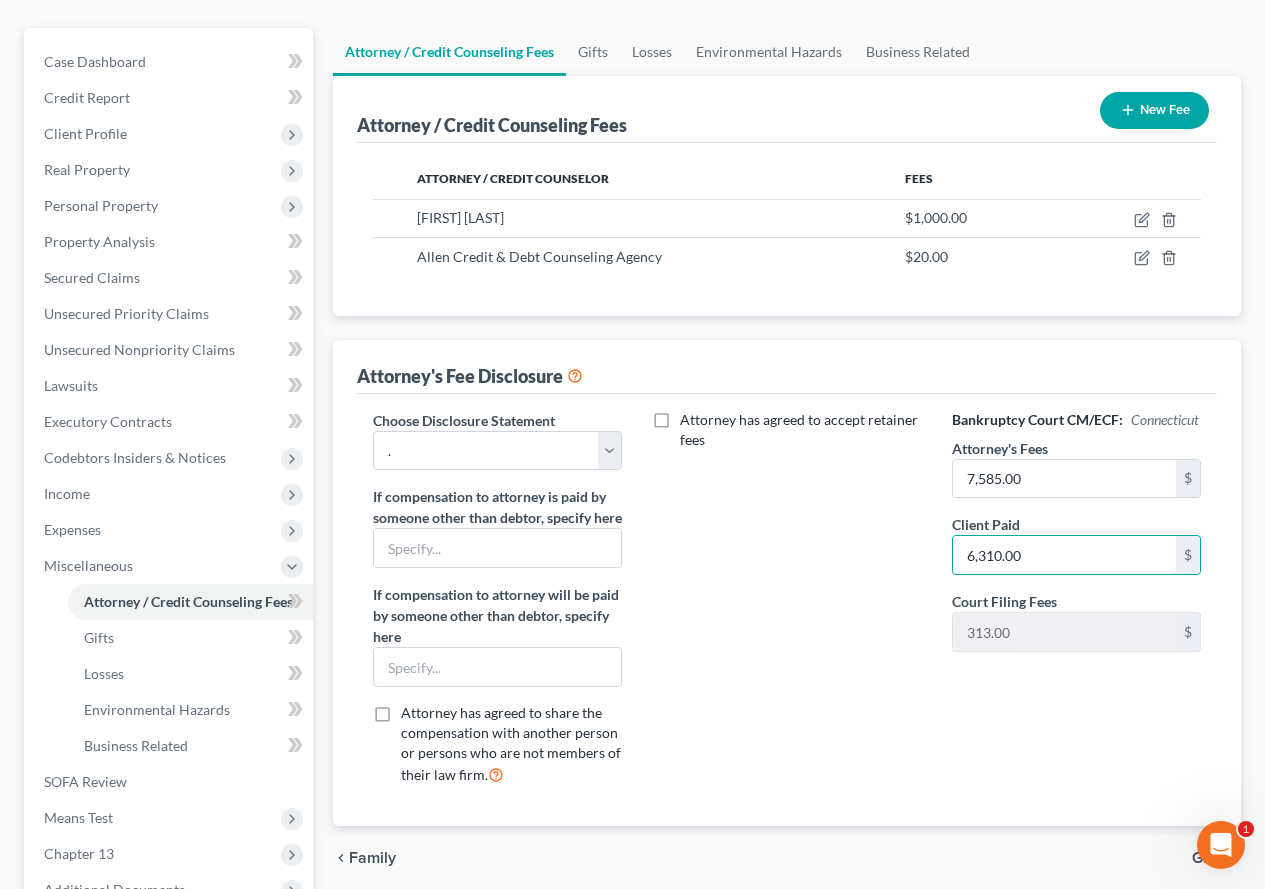type on "6,310.00" 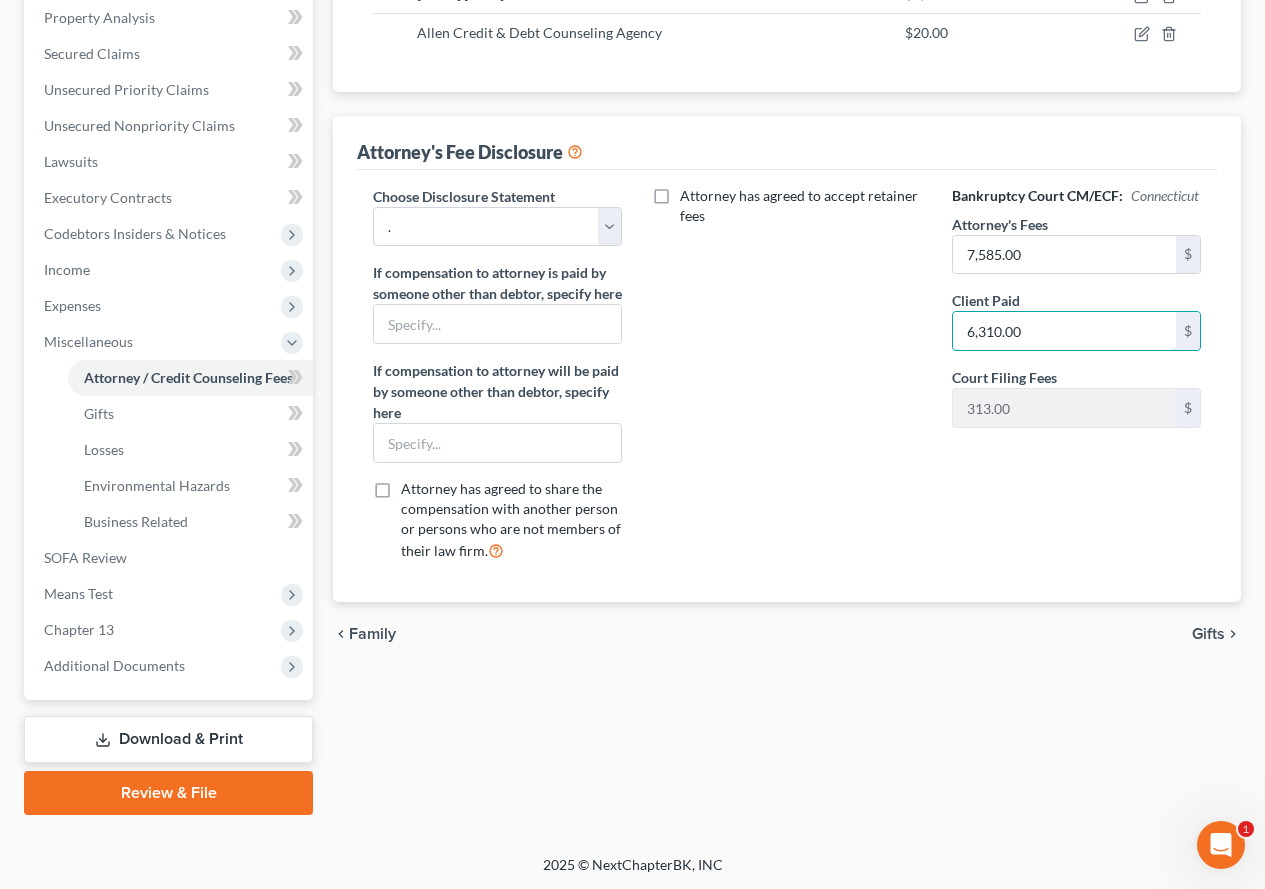 scroll, scrollTop: 426, scrollLeft: 0, axis: vertical 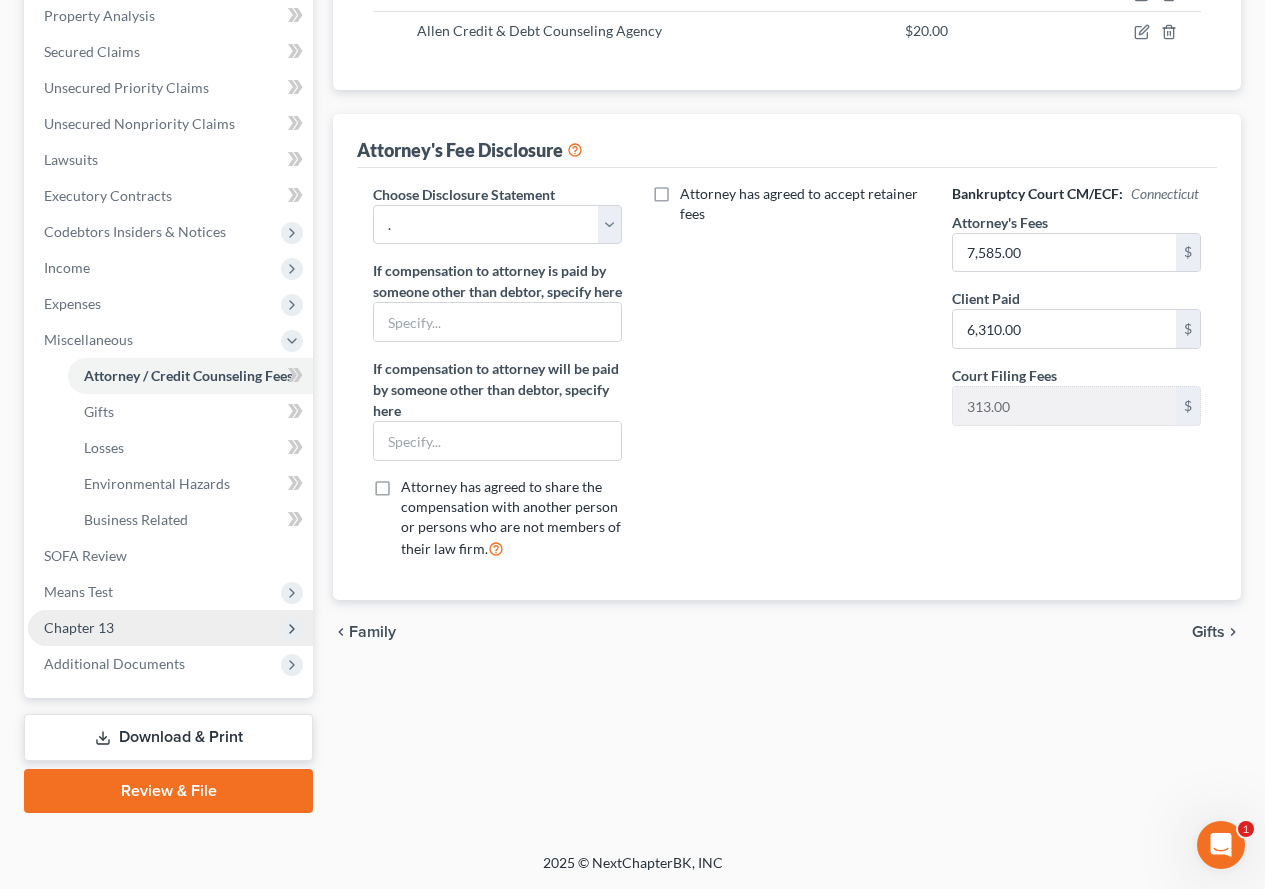 click on "Chapter 13" at bounding box center (79, 627) 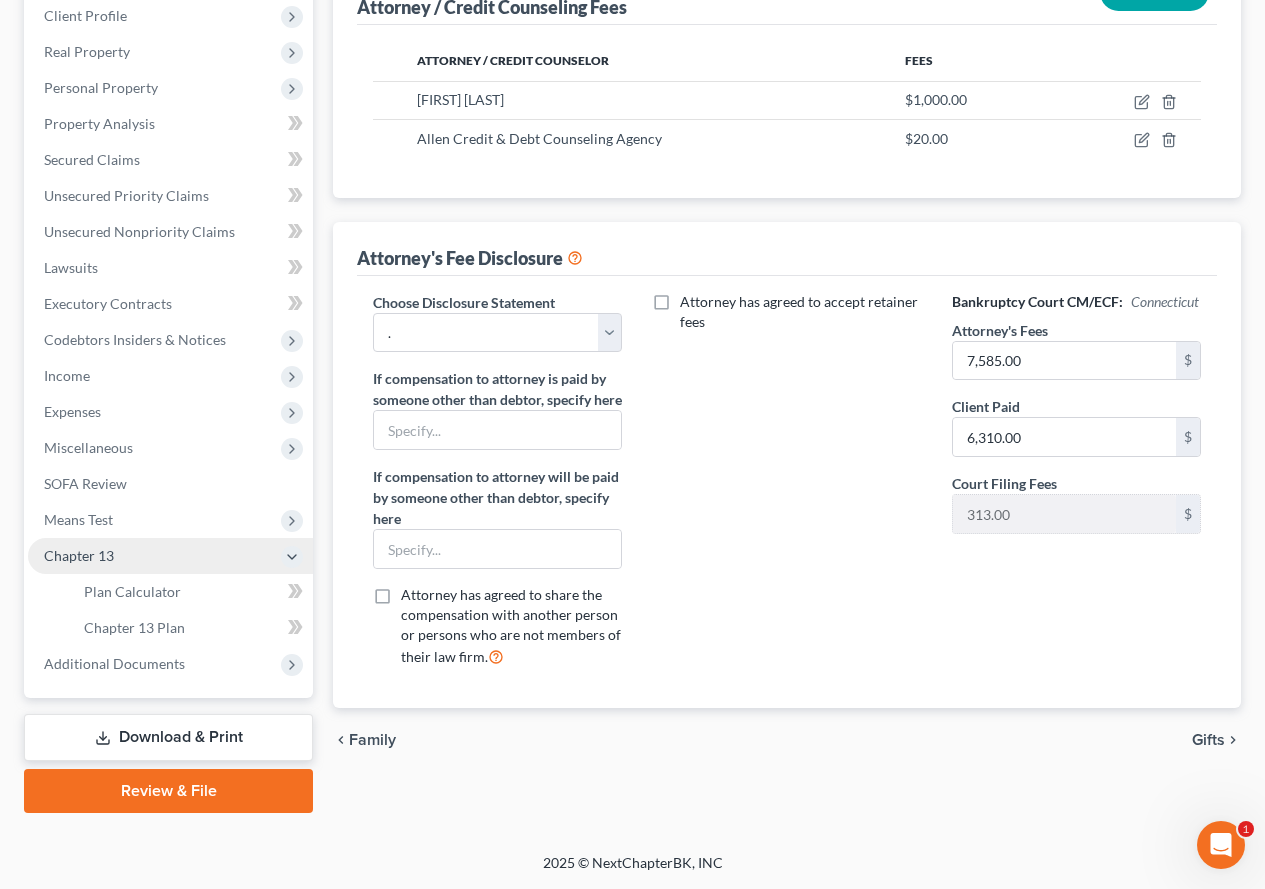 scroll, scrollTop: 318, scrollLeft: 0, axis: vertical 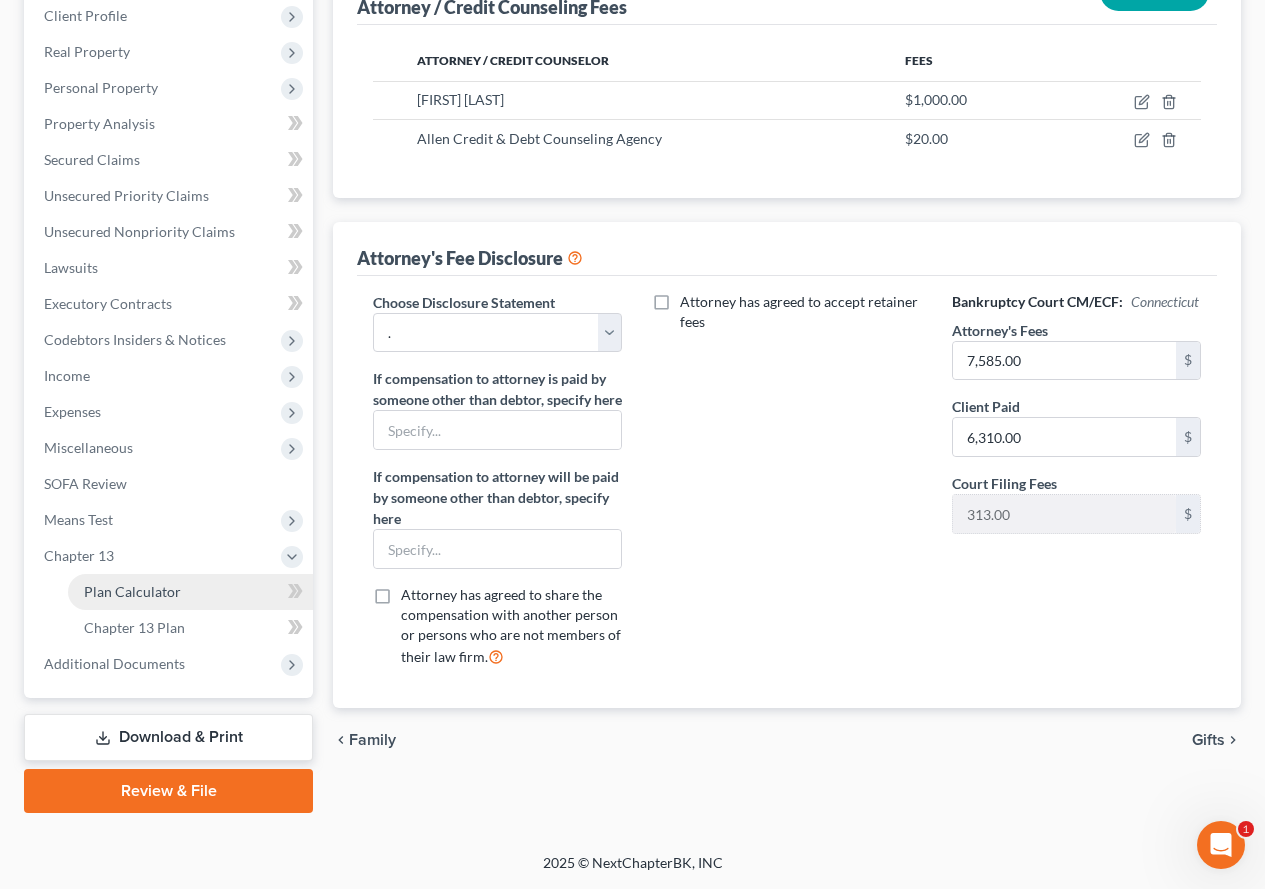 click on "Plan Calculator" at bounding box center (132, 591) 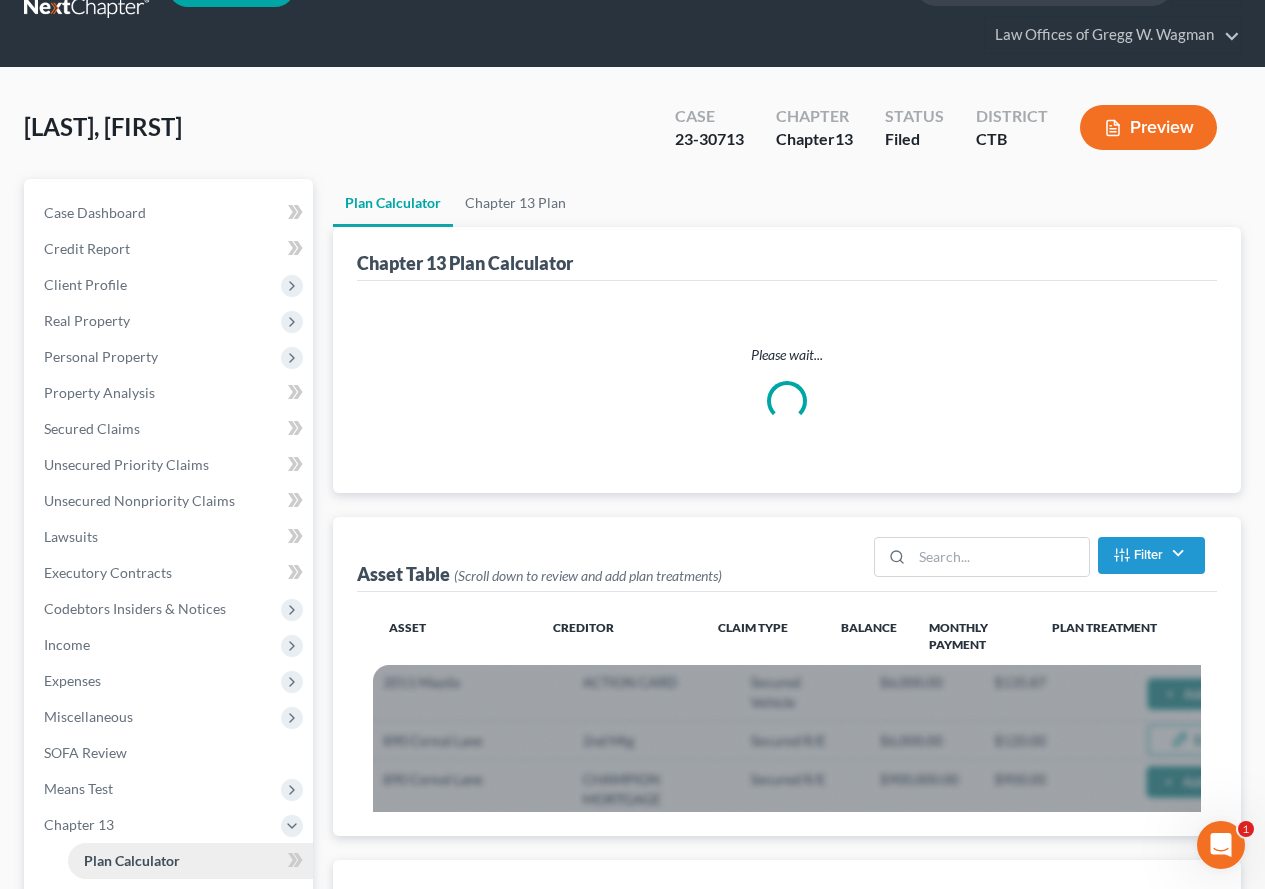 scroll, scrollTop: 0, scrollLeft: 0, axis: both 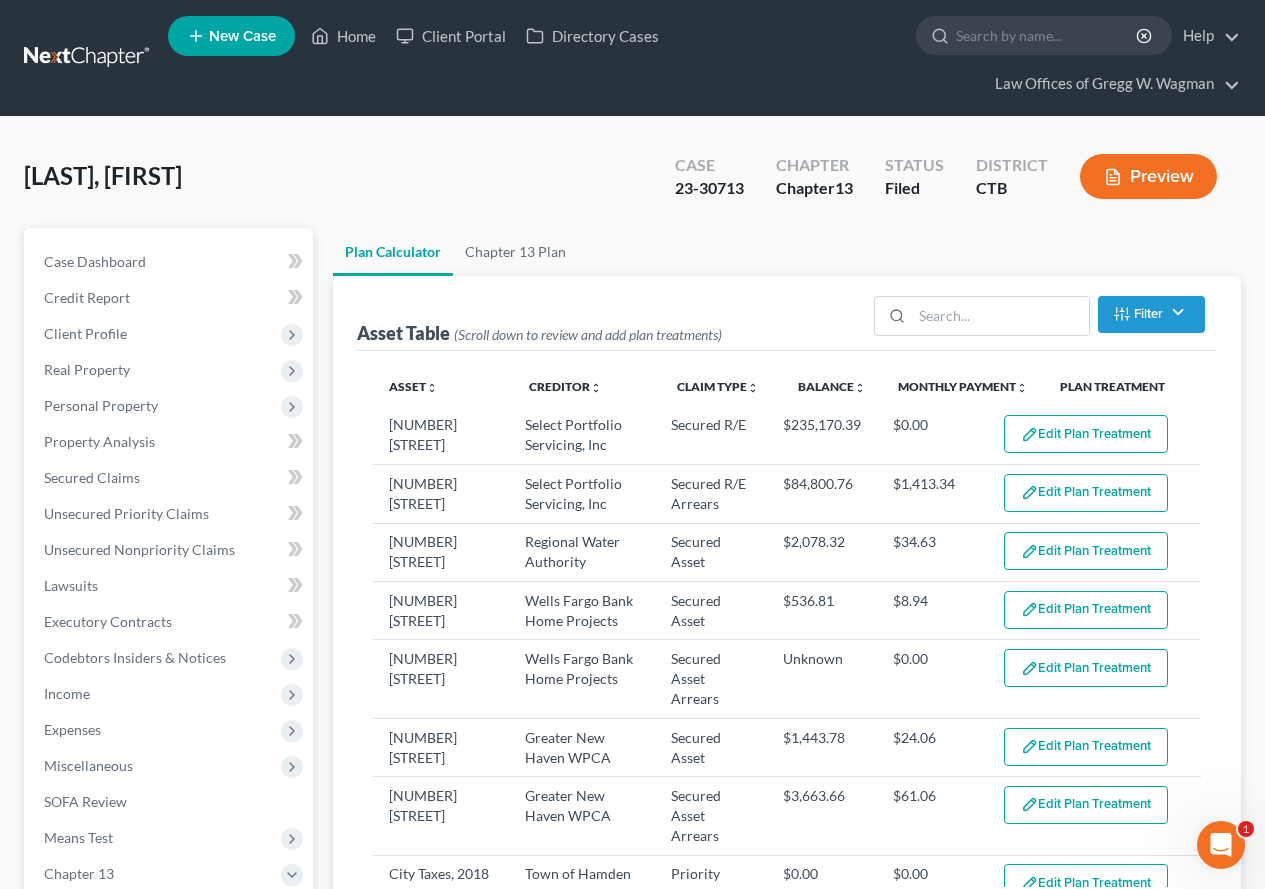 select on "59" 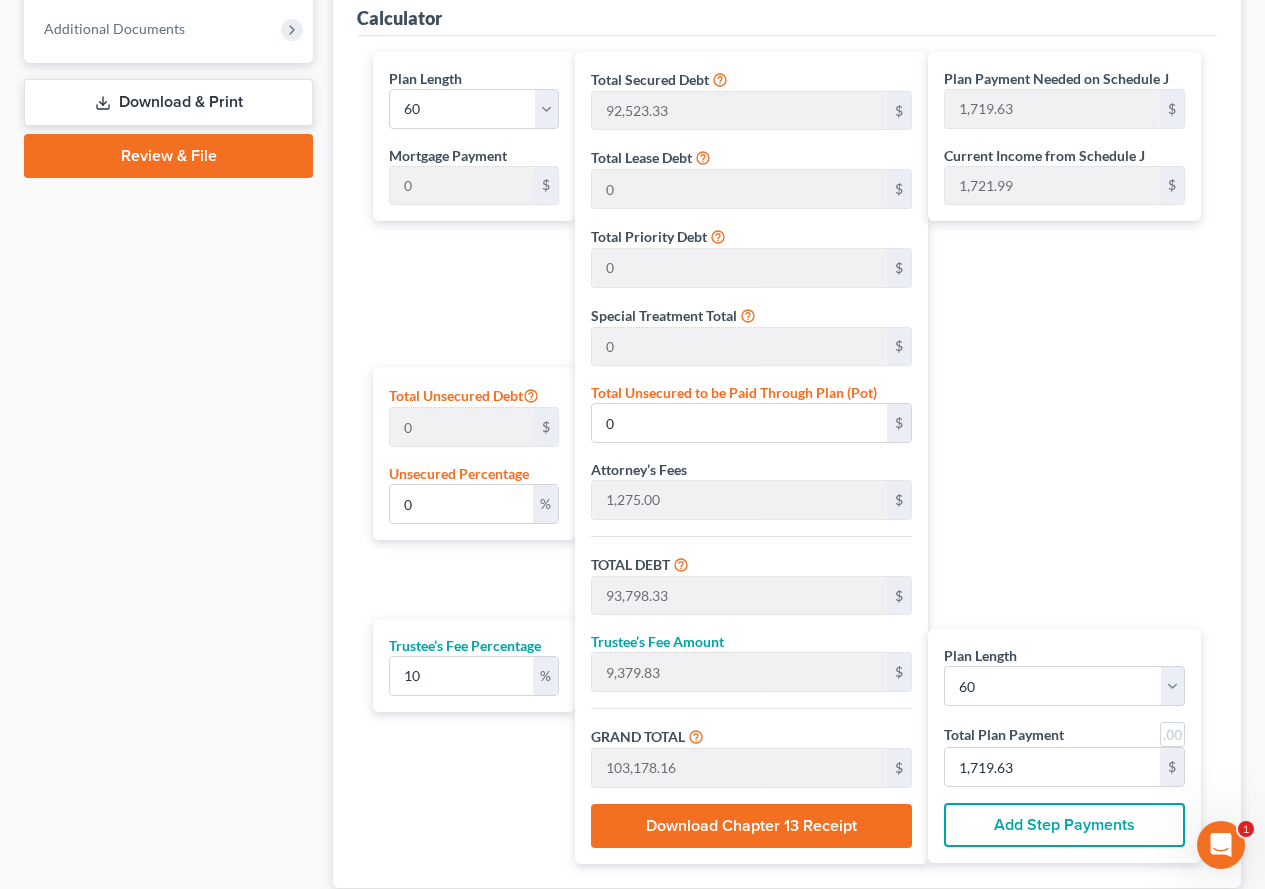 scroll, scrollTop: 976, scrollLeft: 0, axis: vertical 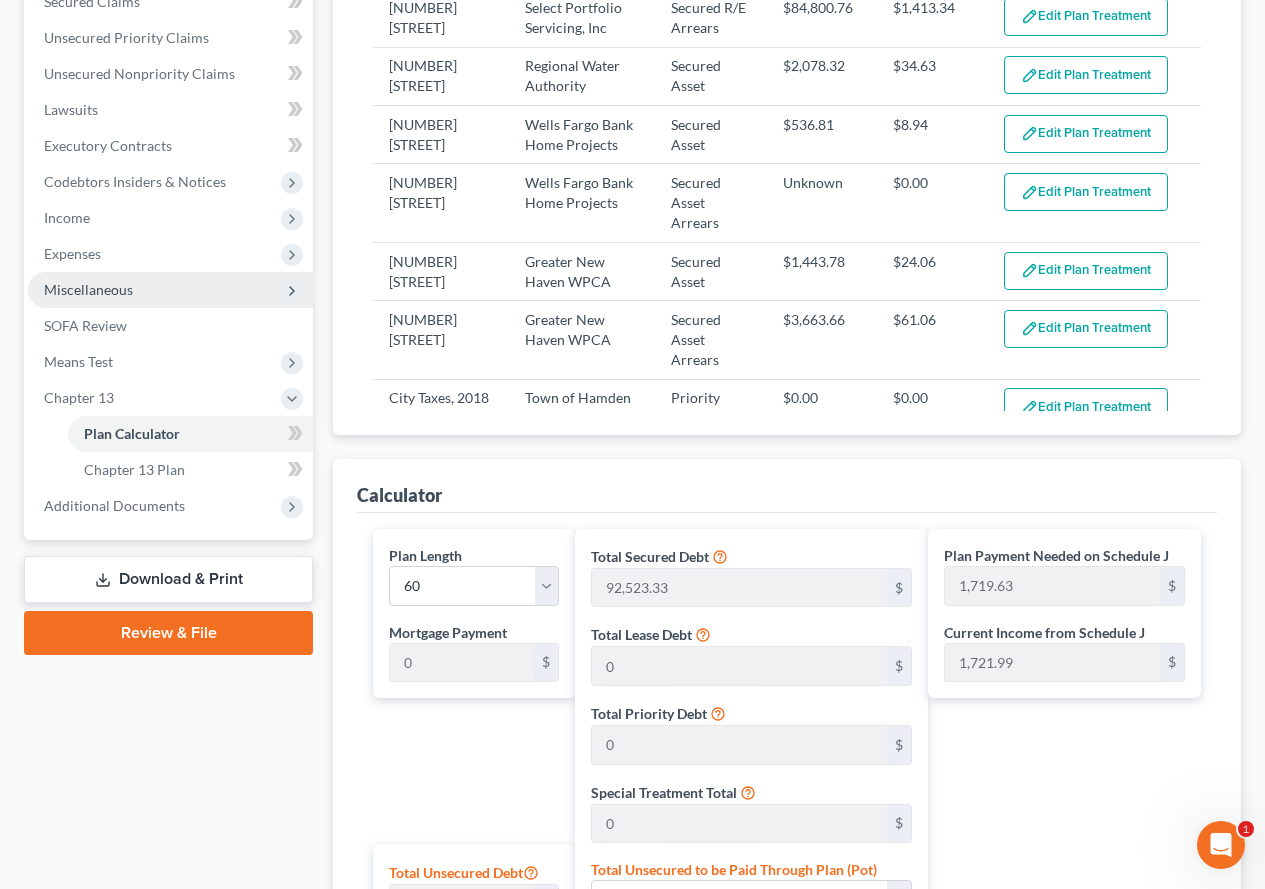 click on "Miscellaneous" at bounding box center [88, 289] 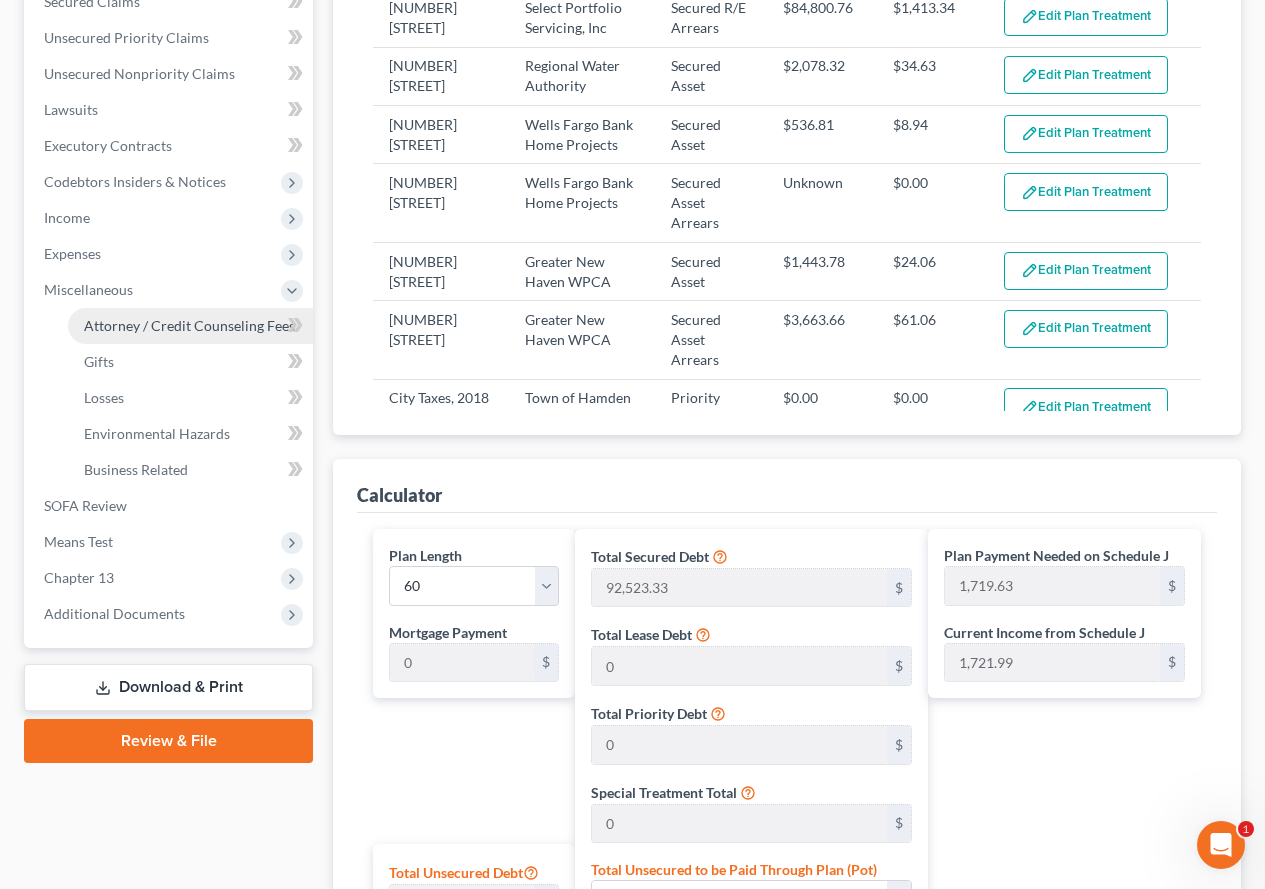 click on "Attorney / Credit Counseling Fees" at bounding box center [189, 325] 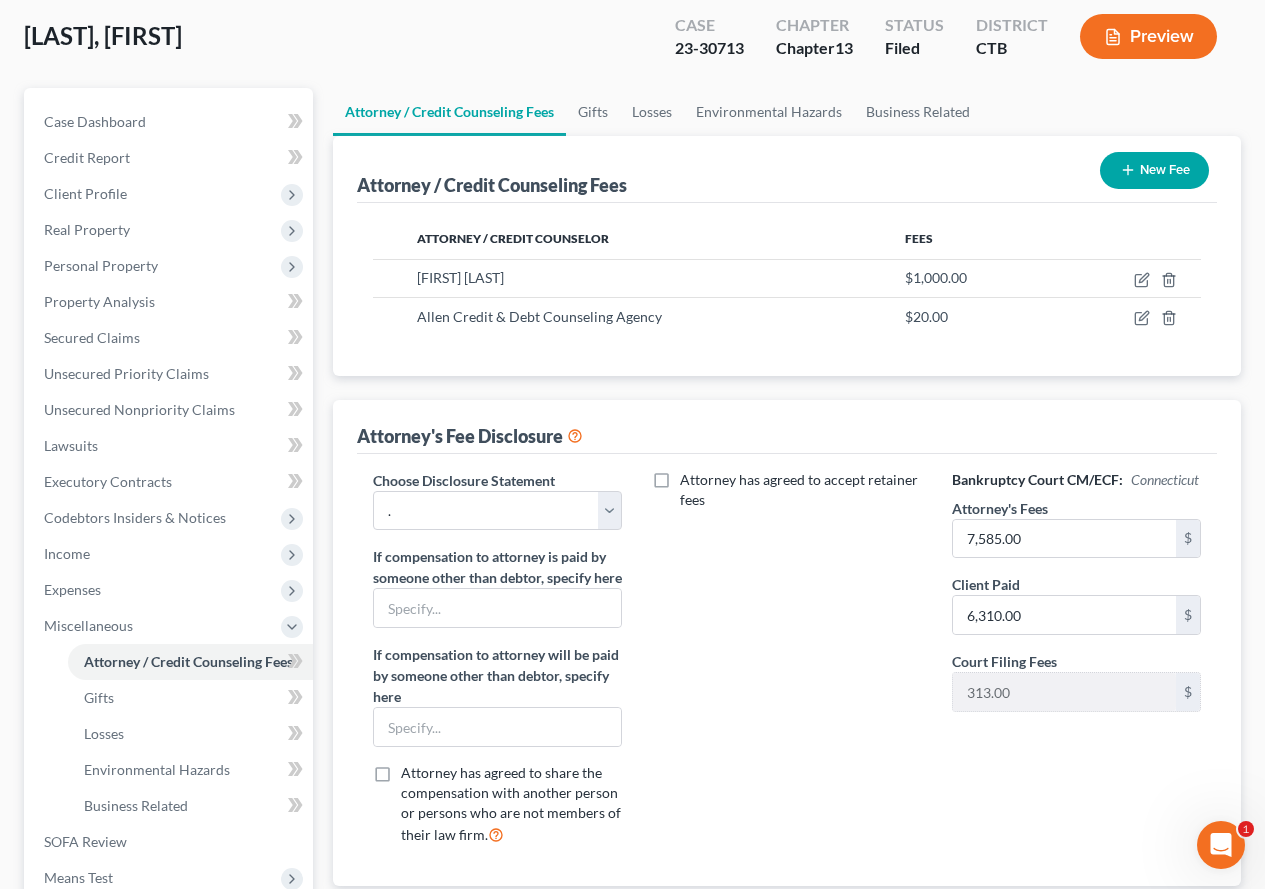 scroll, scrollTop: 200, scrollLeft: 0, axis: vertical 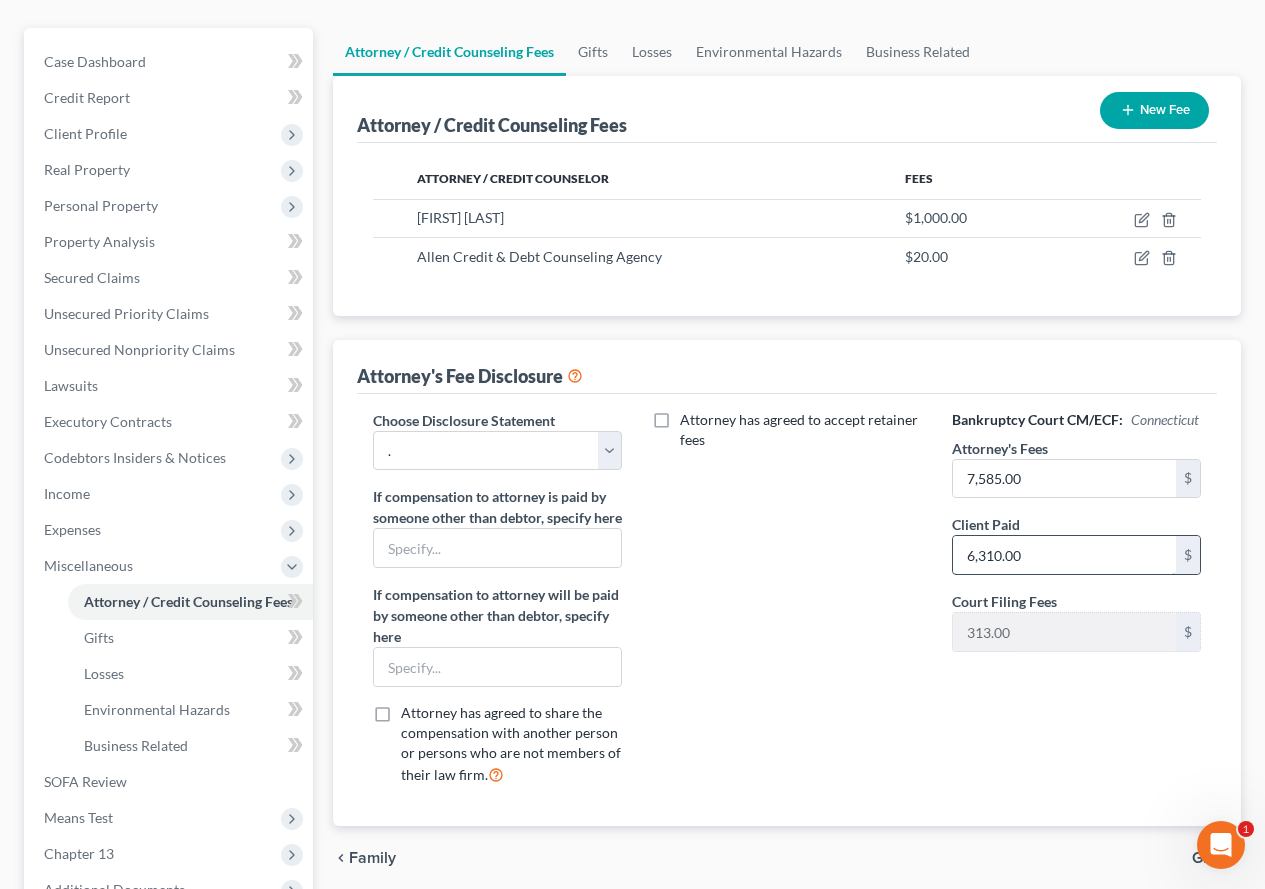 click on "6,310.00" at bounding box center (1064, 555) 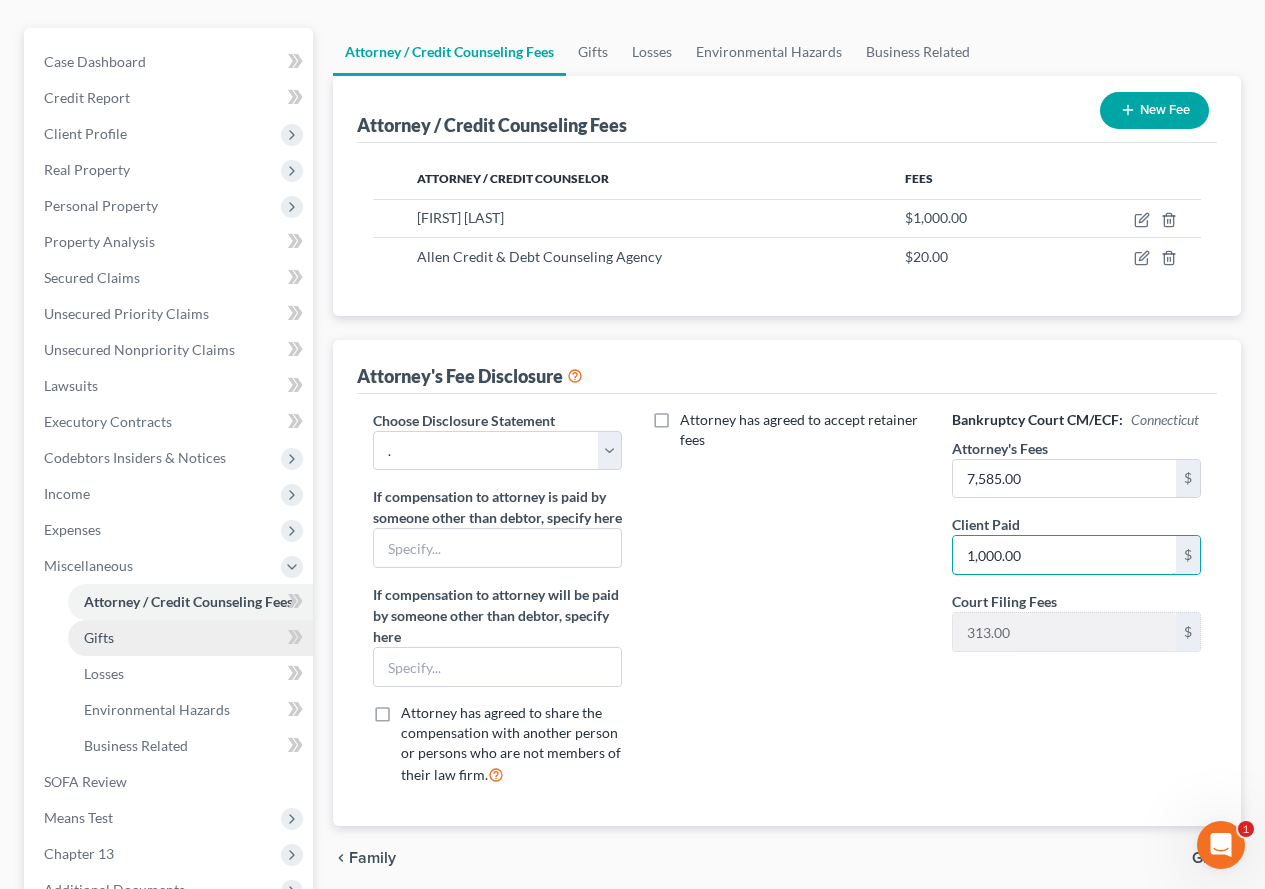 type on "1,000.00" 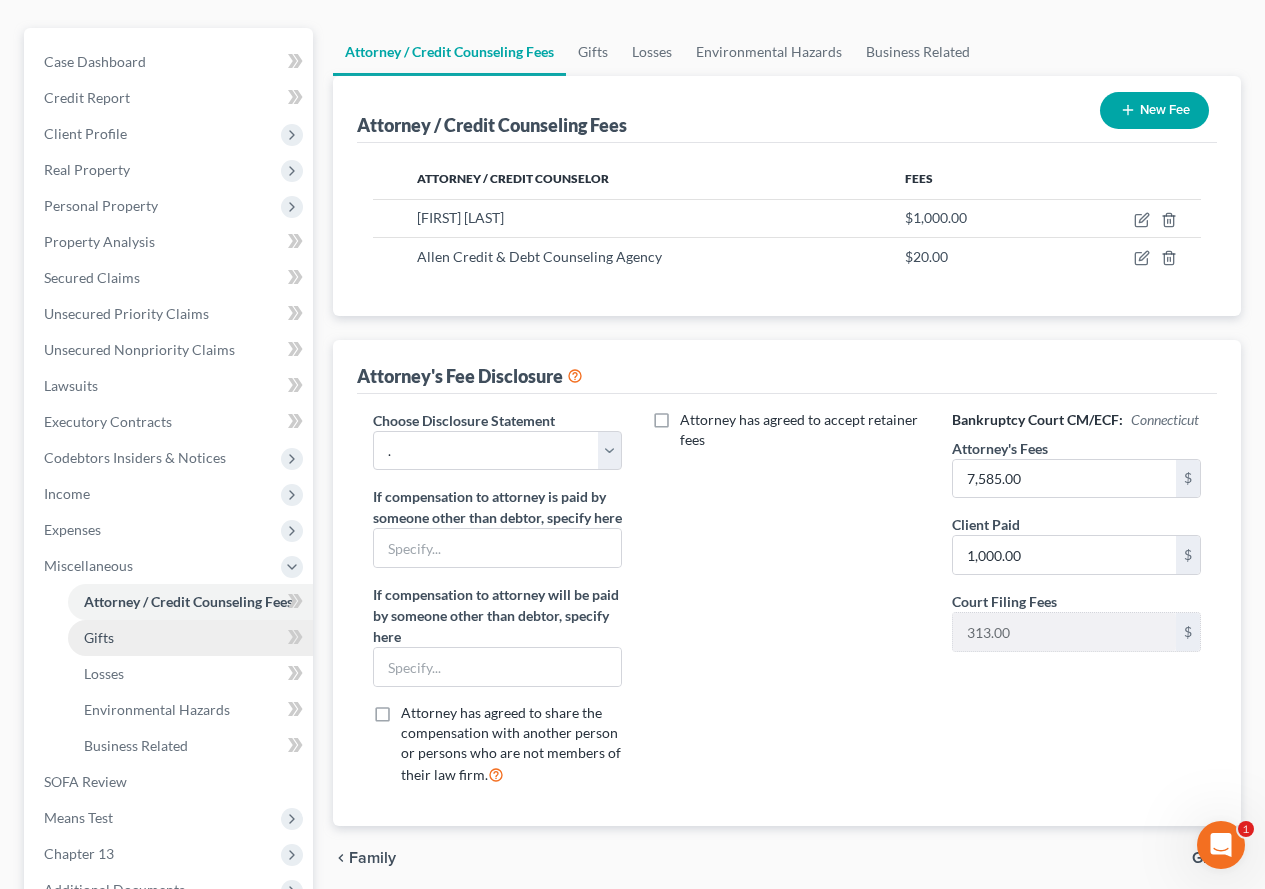 click on "Gifts" at bounding box center [99, 637] 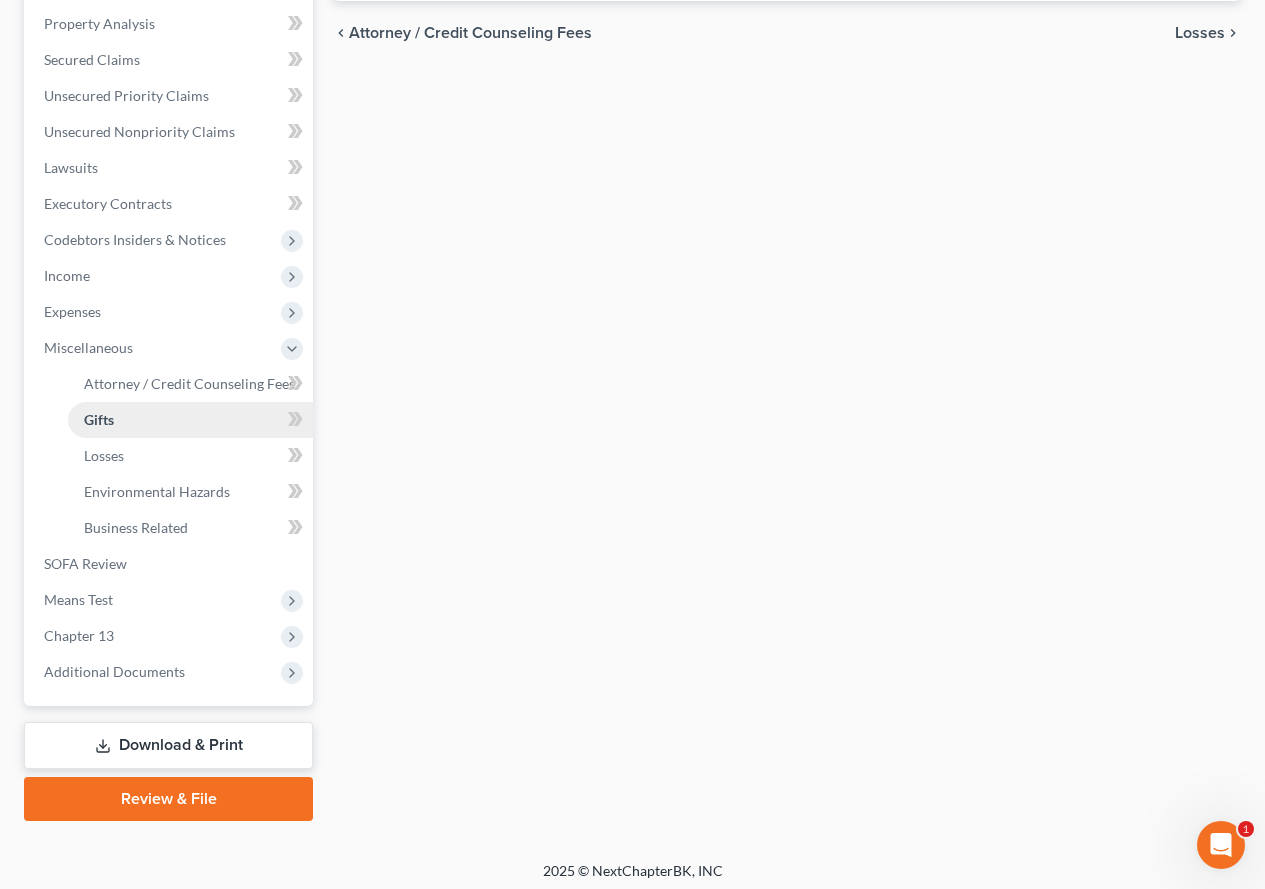 scroll, scrollTop: 426, scrollLeft: 0, axis: vertical 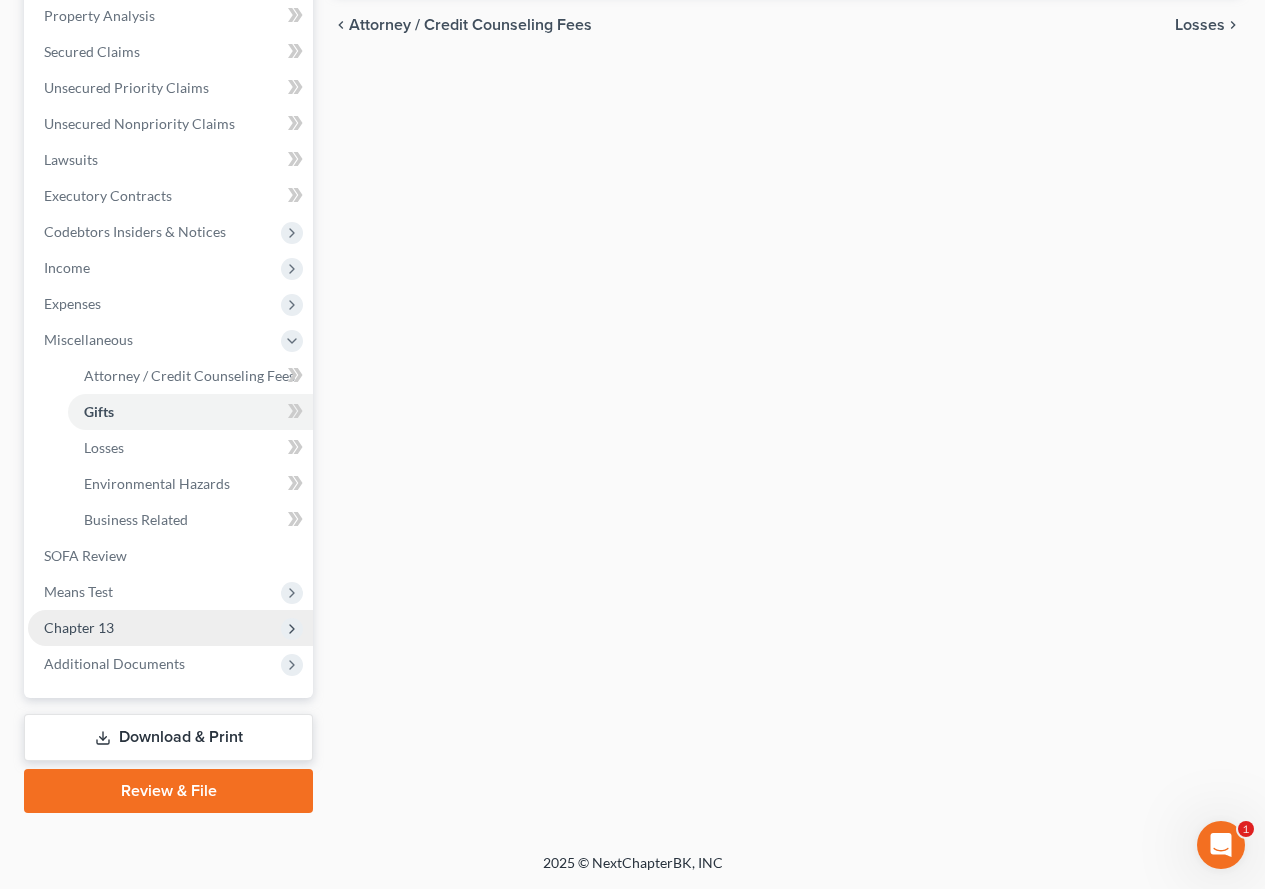 click on "Chapter 13" at bounding box center (79, 627) 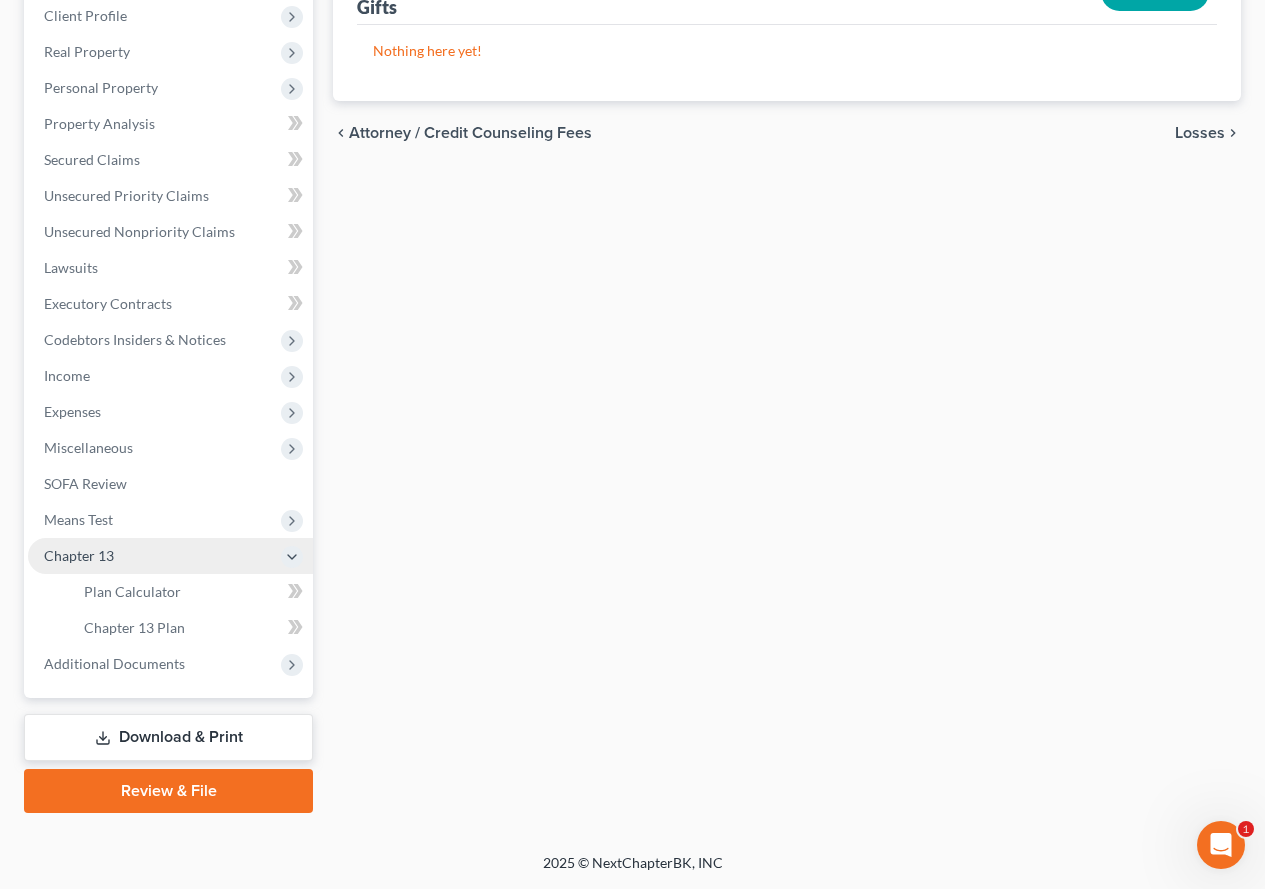scroll, scrollTop: 318, scrollLeft: 0, axis: vertical 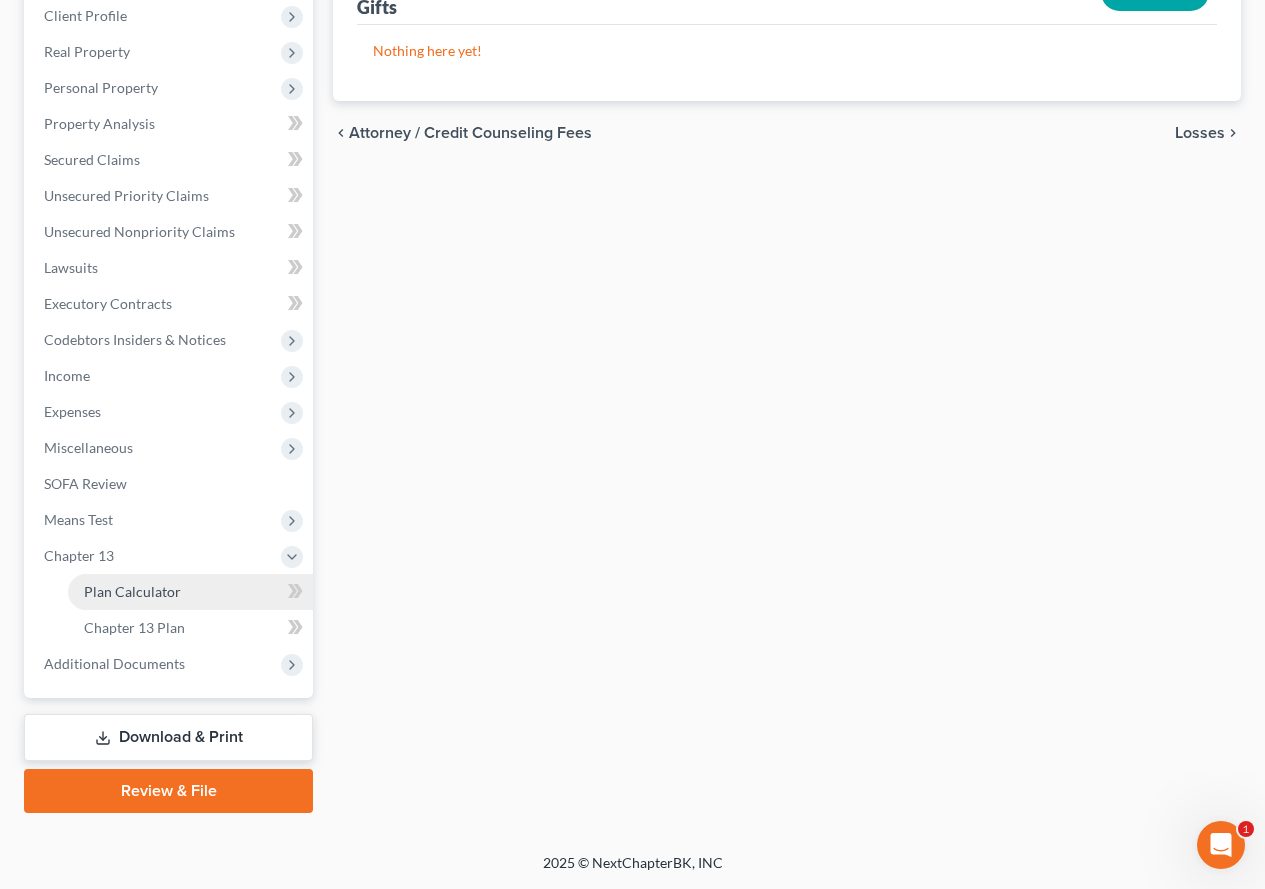 click on "Plan Calculator" at bounding box center [190, 592] 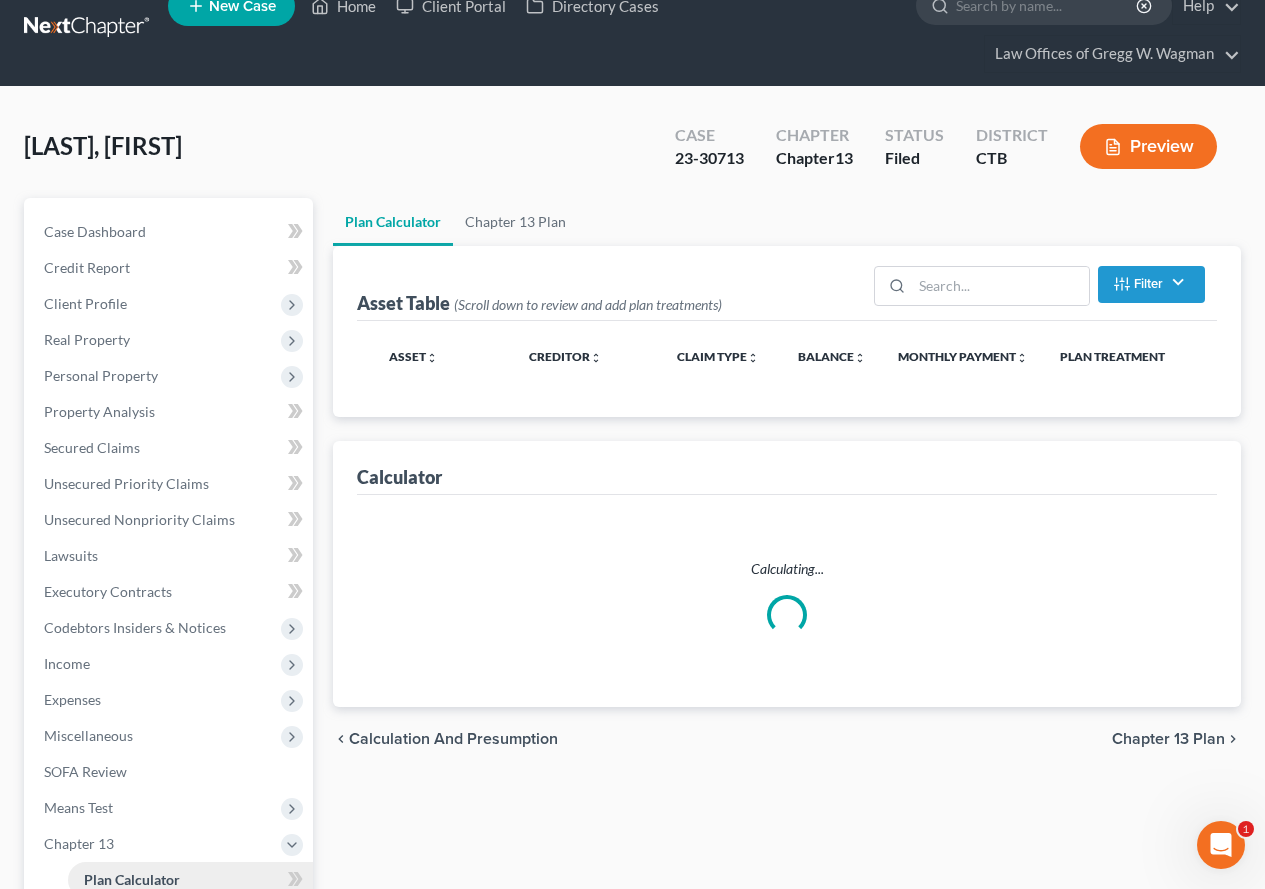 scroll, scrollTop: 0, scrollLeft: 0, axis: both 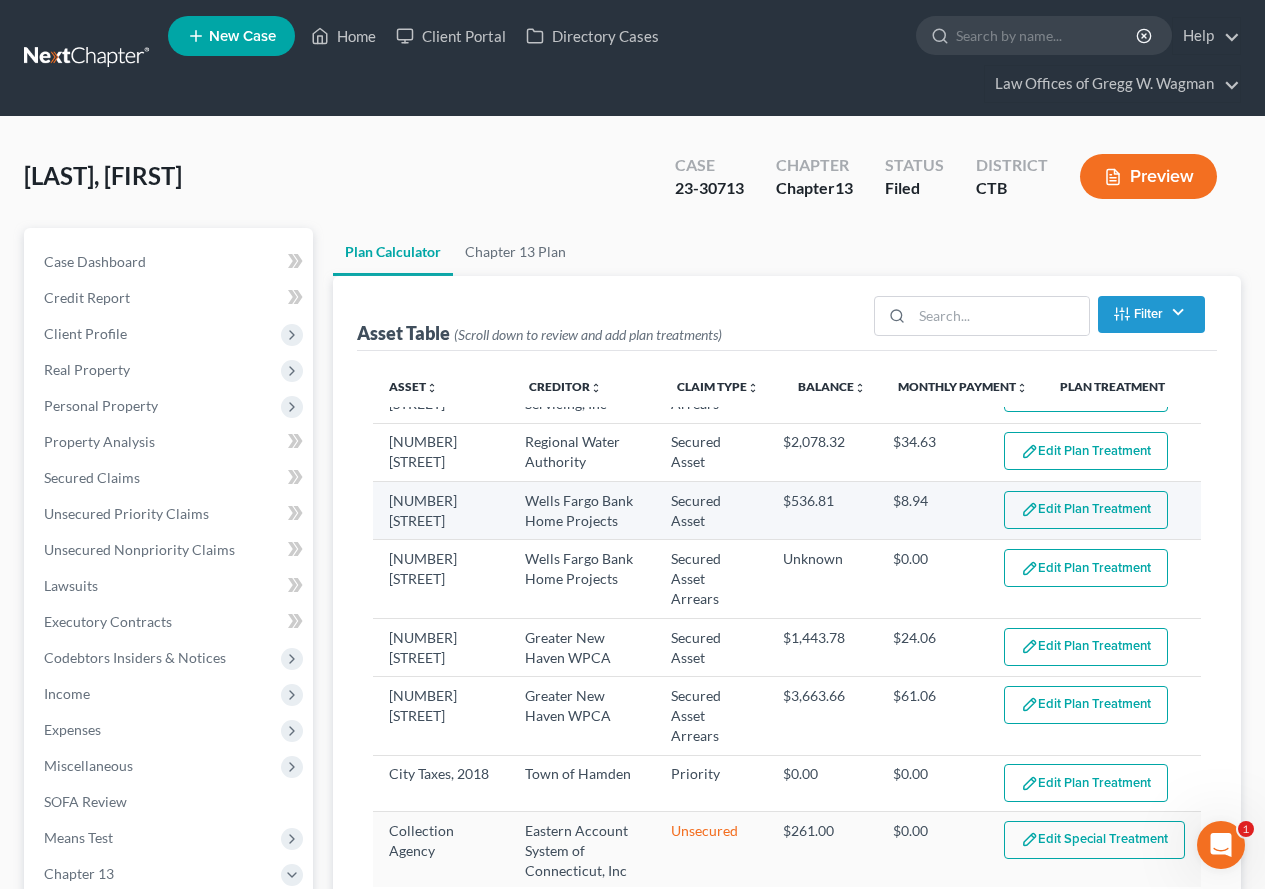 select on "59" 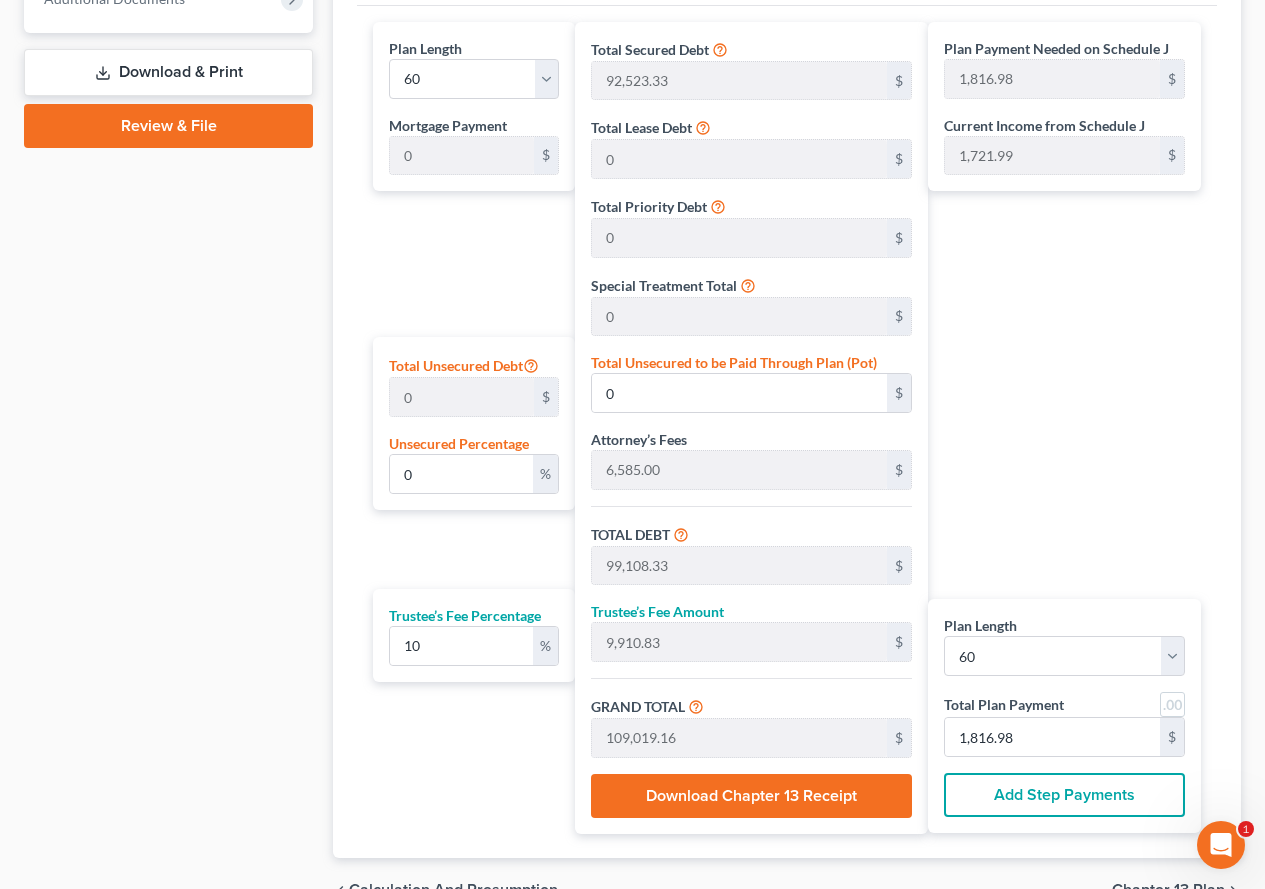 scroll, scrollTop: 978, scrollLeft: 0, axis: vertical 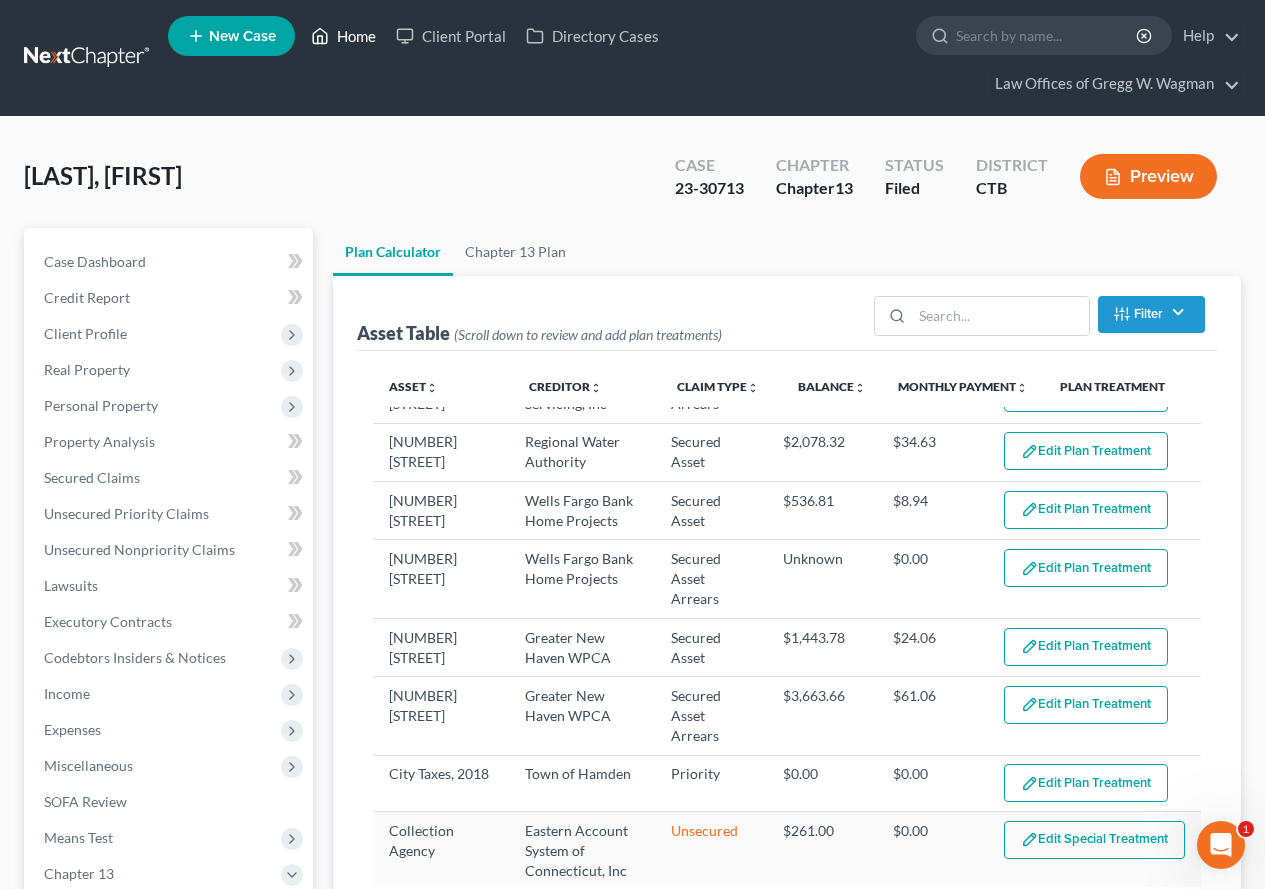 click on "Home" at bounding box center [343, 36] 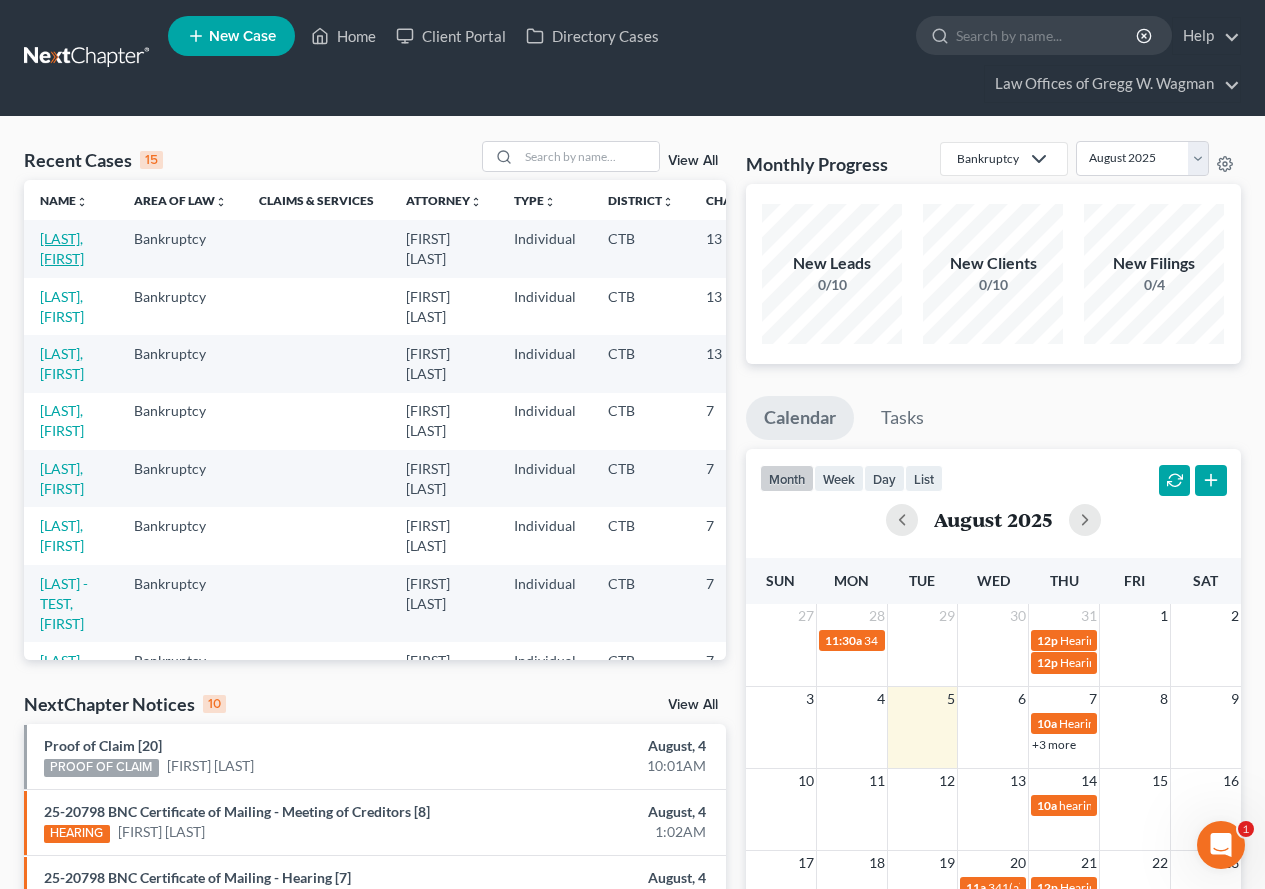click on "[LAST], [FIRST]" at bounding box center (62, 248) 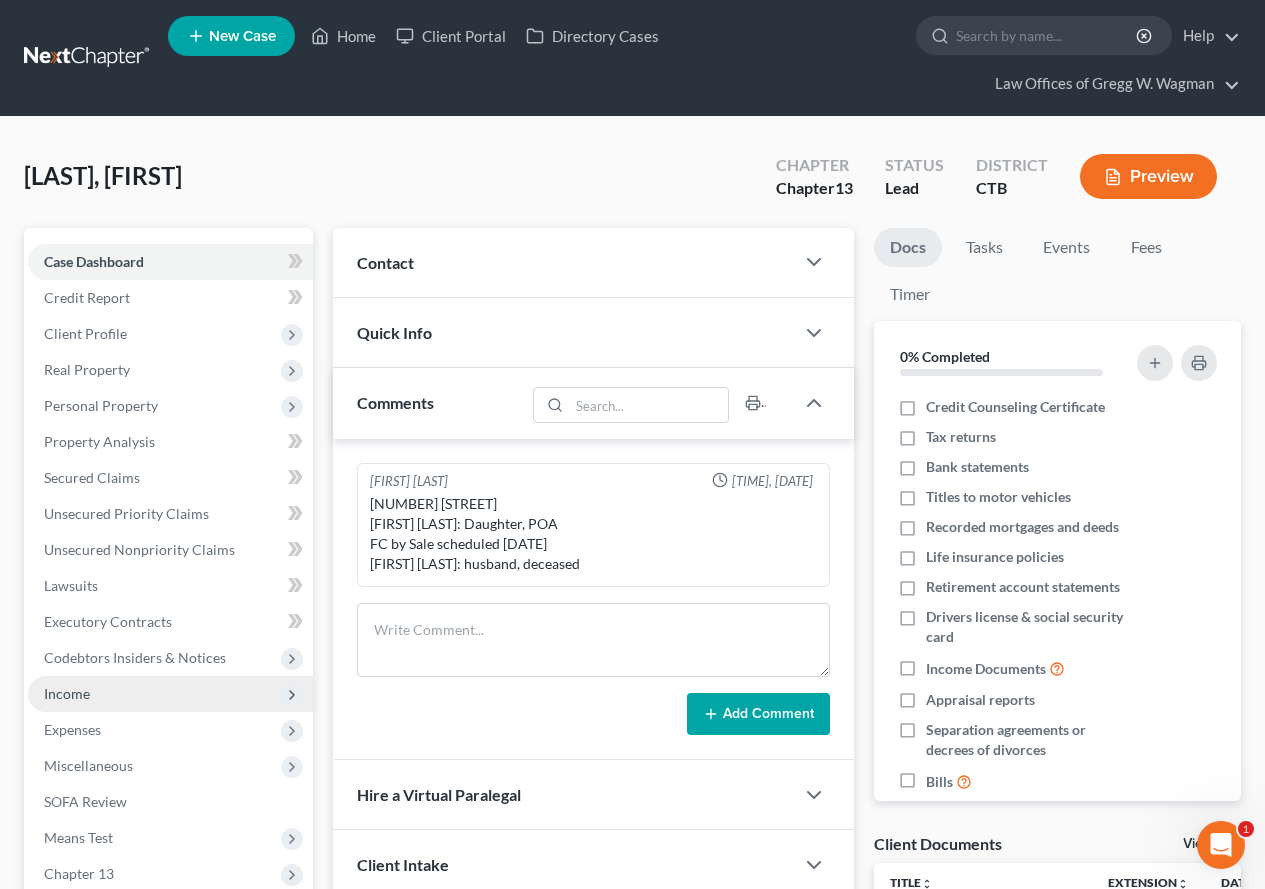 click on "Income" at bounding box center (67, 693) 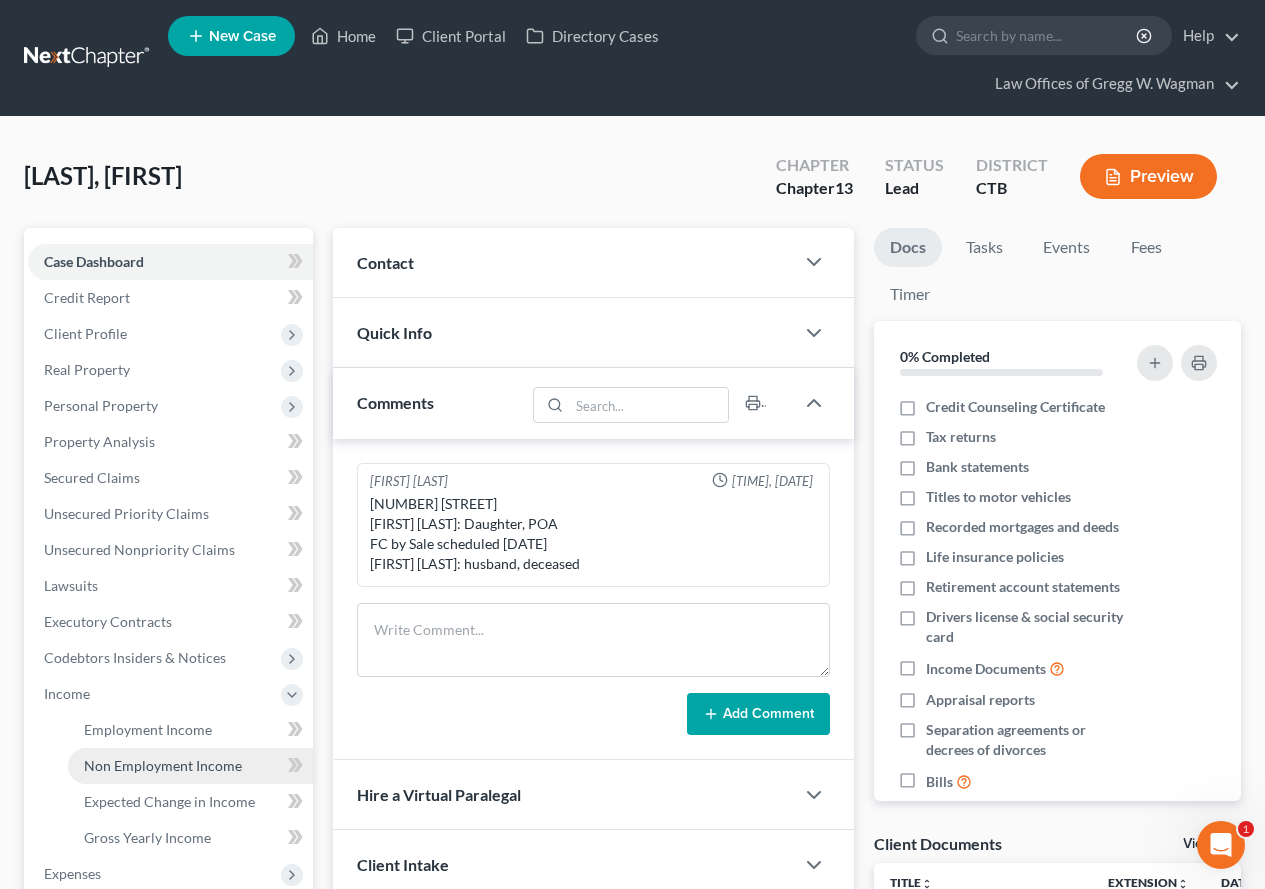 click on "Non Employment Income" at bounding box center [163, 765] 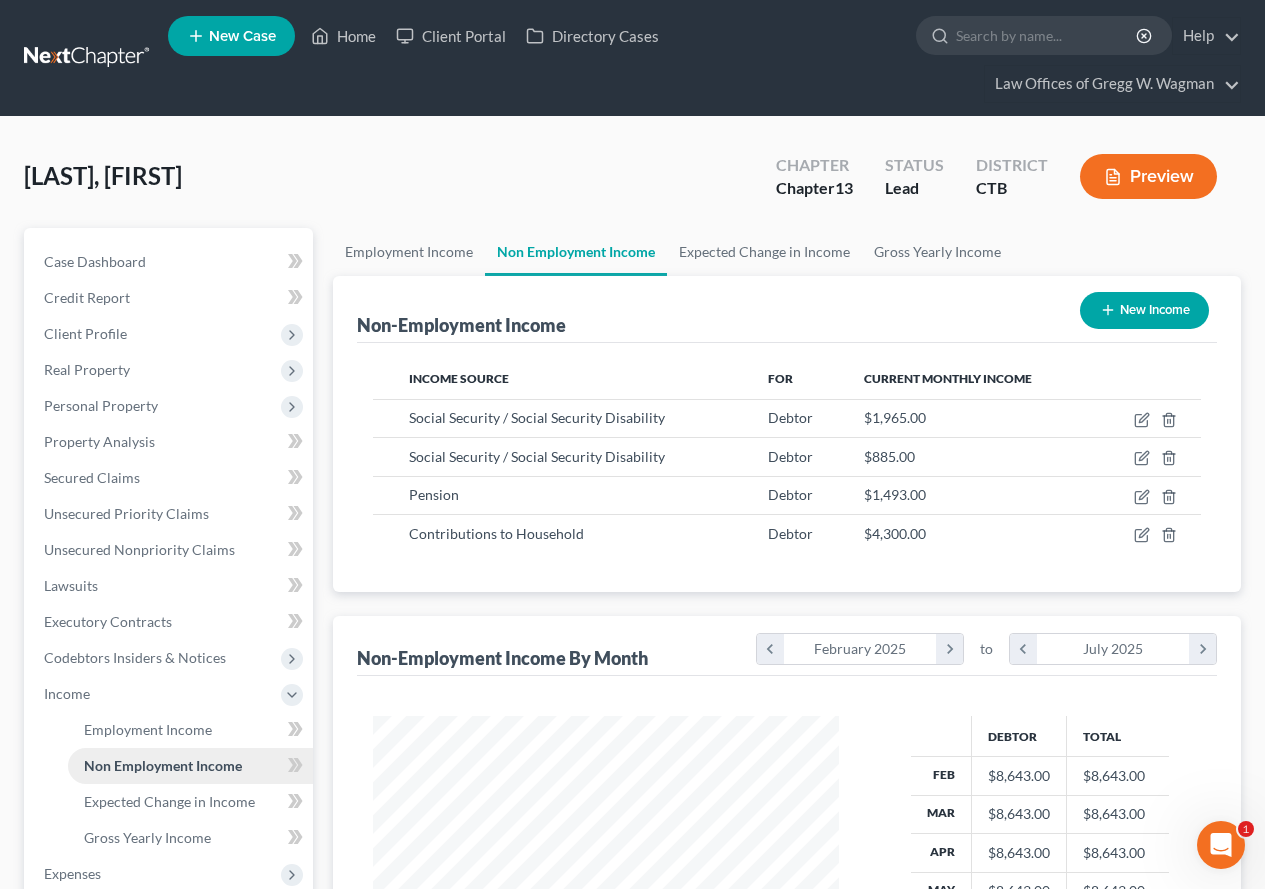 scroll, scrollTop: 999642, scrollLeft: 999494, axis: both 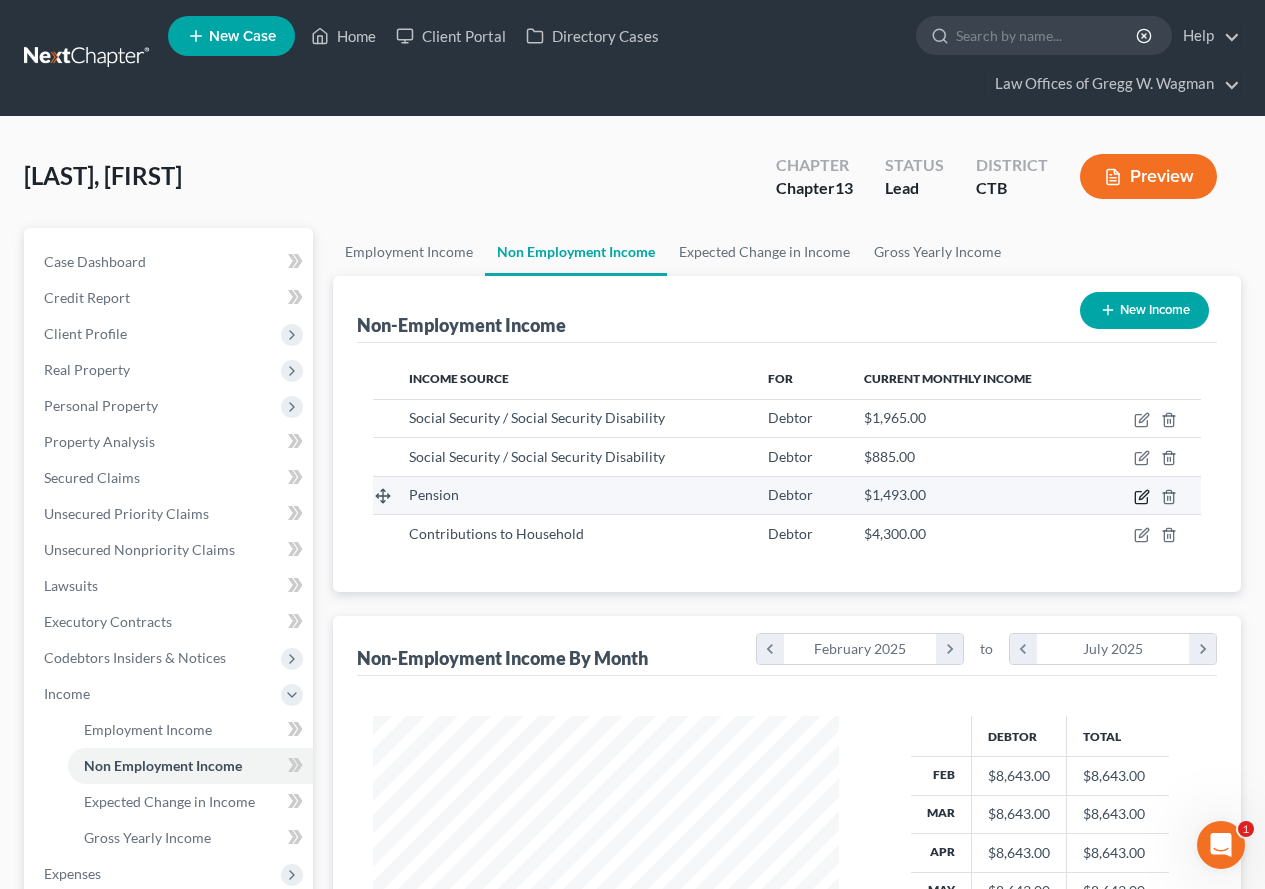 click 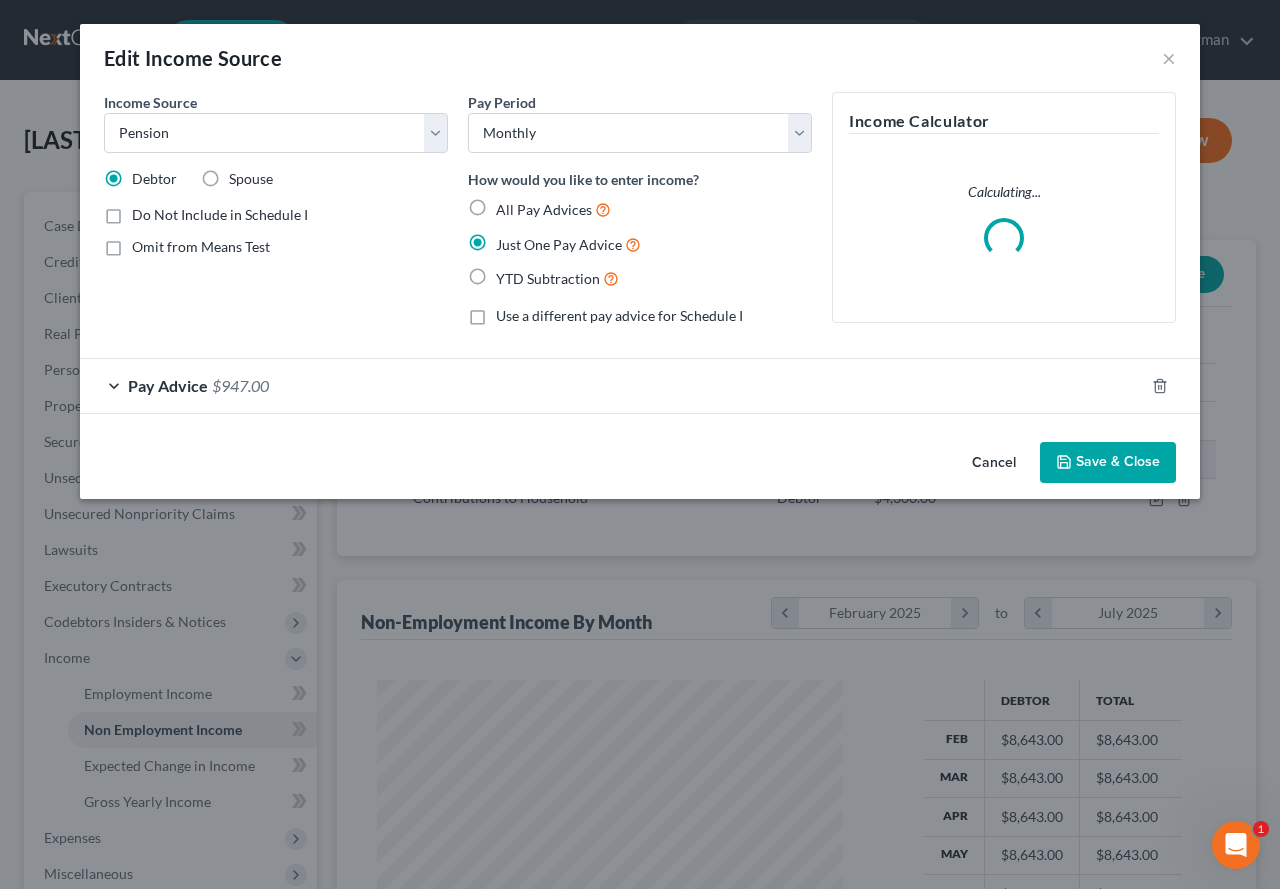 scroll, scrollTop: 999642, scrollLeft: 999487, axis: both 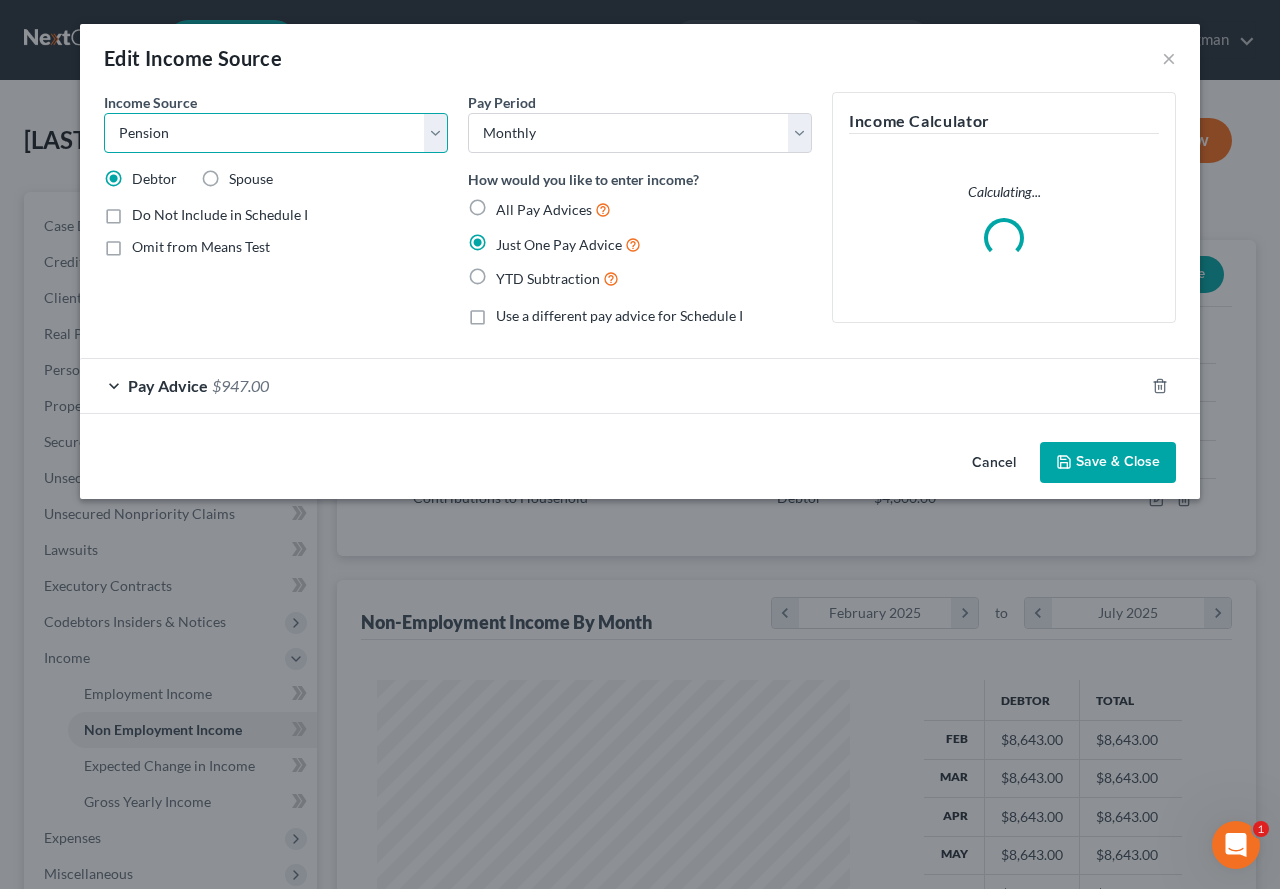 click on "Select Unemployment Disability (from employer) Pension Retirement Social Security / Social Security Disability Other Government Assistance Interests, Dividends or Royalties Child / Family Support Contributions to Household Property / Rental Business, Professional or Farm Alimony / Maintenance Payments Military Disability Benefits Other Monthly Income" at bounding box center [276, 133] 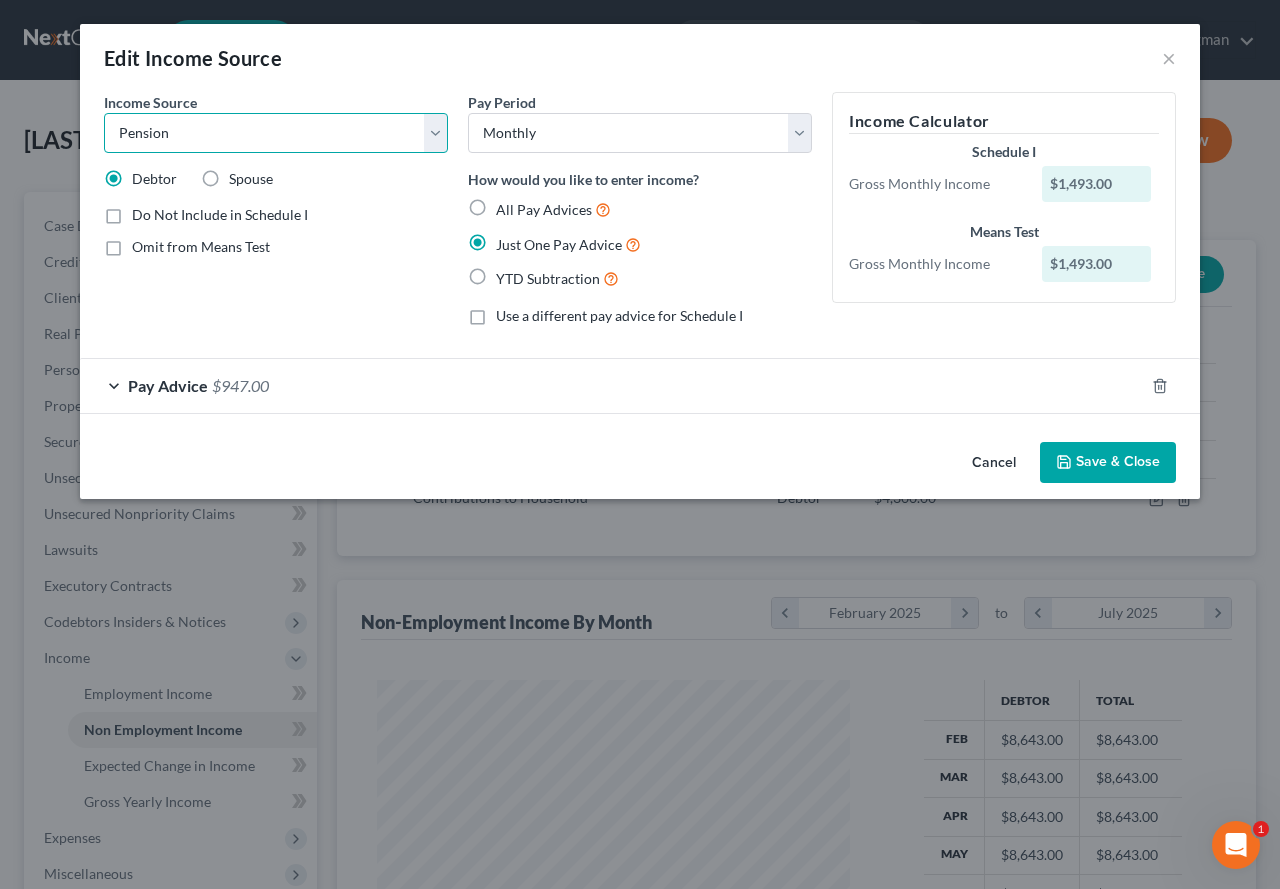 click on "Select Unemployment Disability (from employer) Pension Retirement Social Security / Social Security Disability Other Government Assistance Interests, Dividends or Royalties Child / Family Support Contributions to Household Property / Rental Business, Professional or Farm Alimony / Maintenance Payments Military Disability Benefits Other Monthly Income" at bounding box center (276, 133) 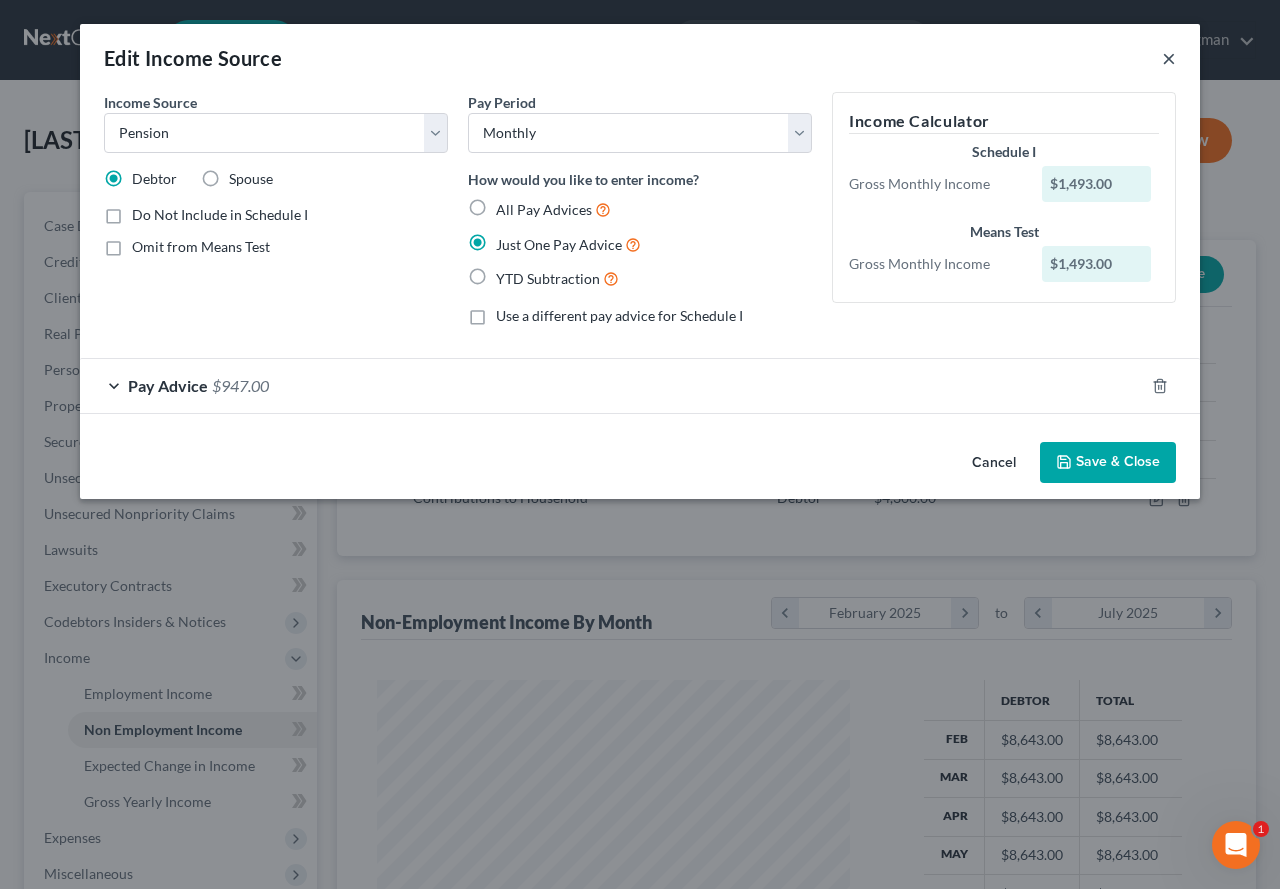 click on "×" at bounding box center [1169, 58] 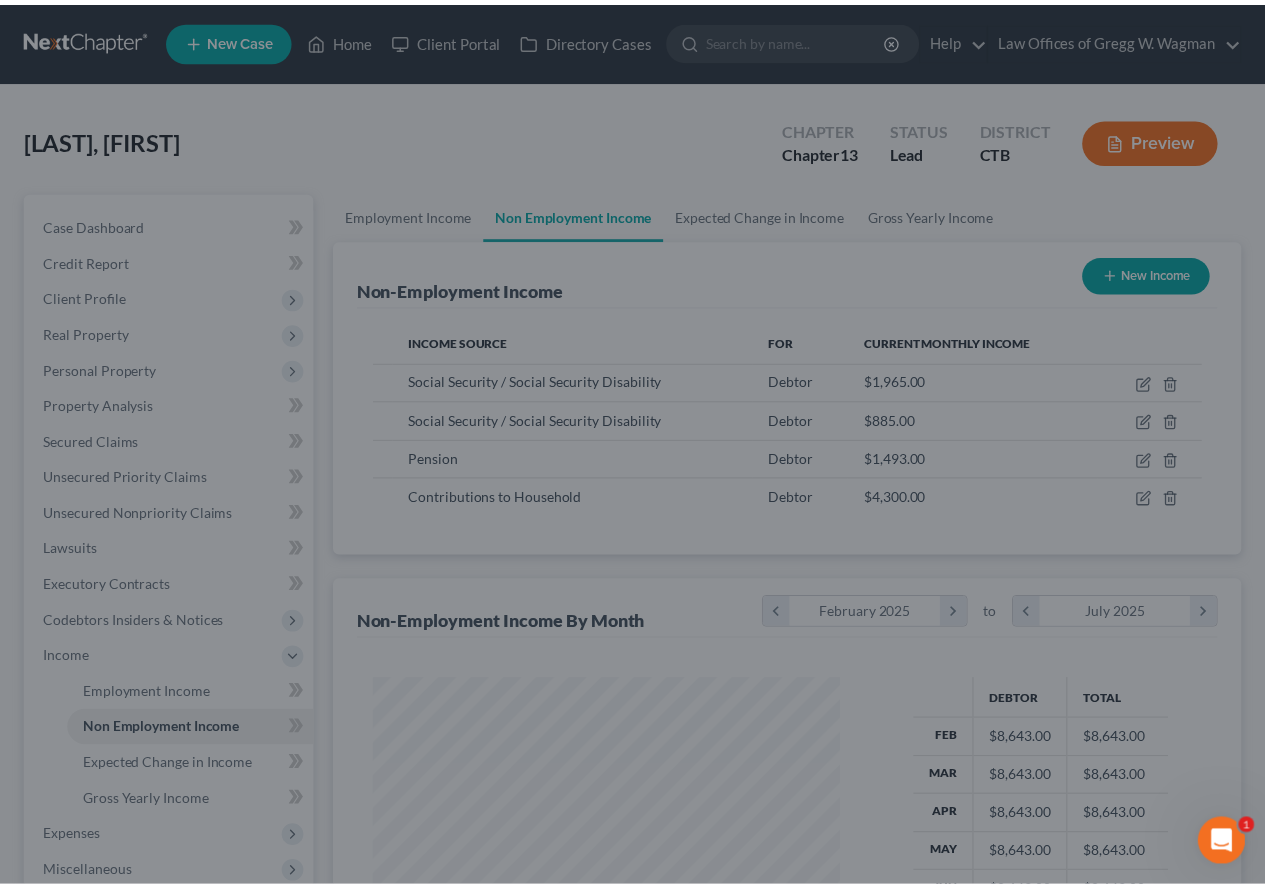 scroll, scrollTop: 359, scrollLeft: 506, axis: both 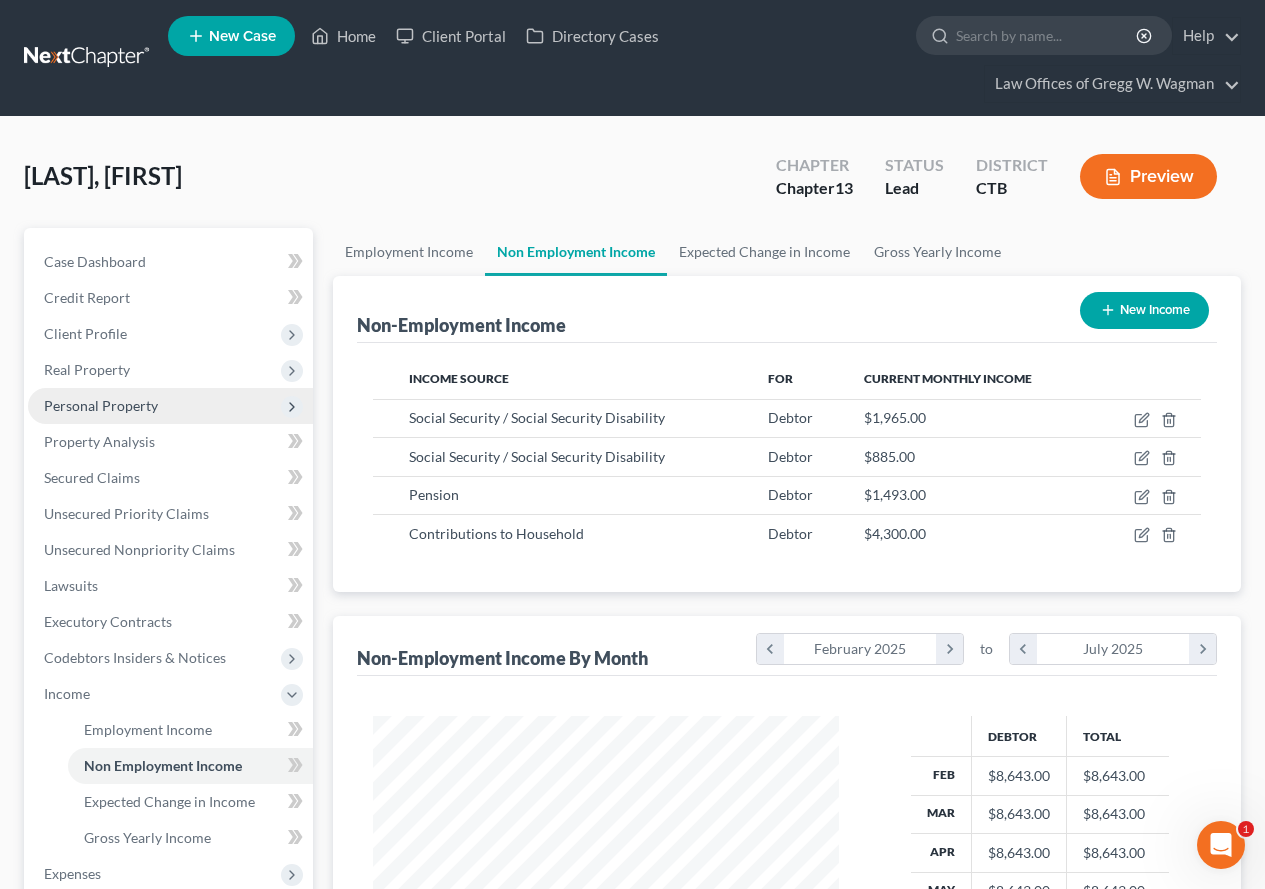 click on "Personal Property" at bounding box center (101, 405) 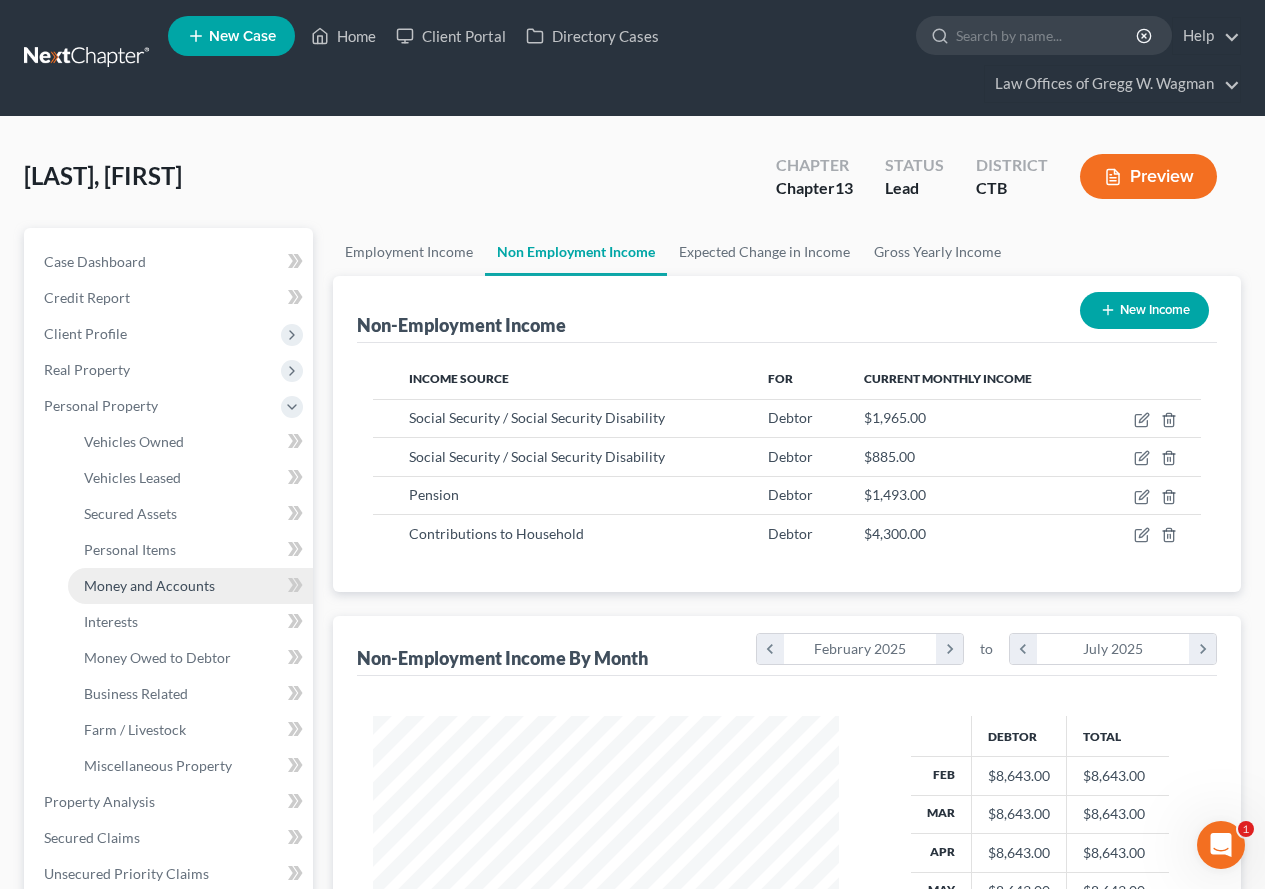 click on "Money and Accounts" at bounding box center [149, 585] 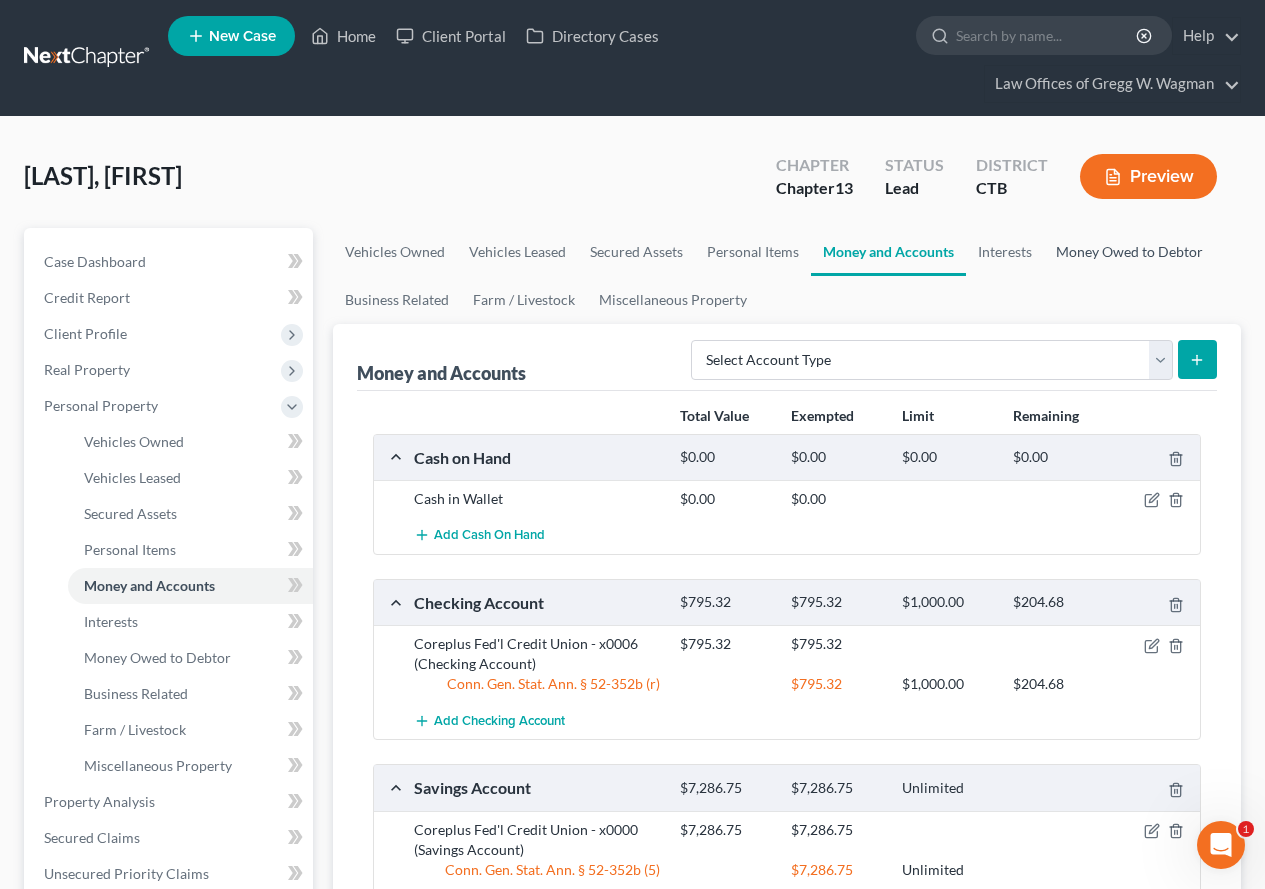 click on "Money Owed to Debtor" at bounding box center [1129, 252] 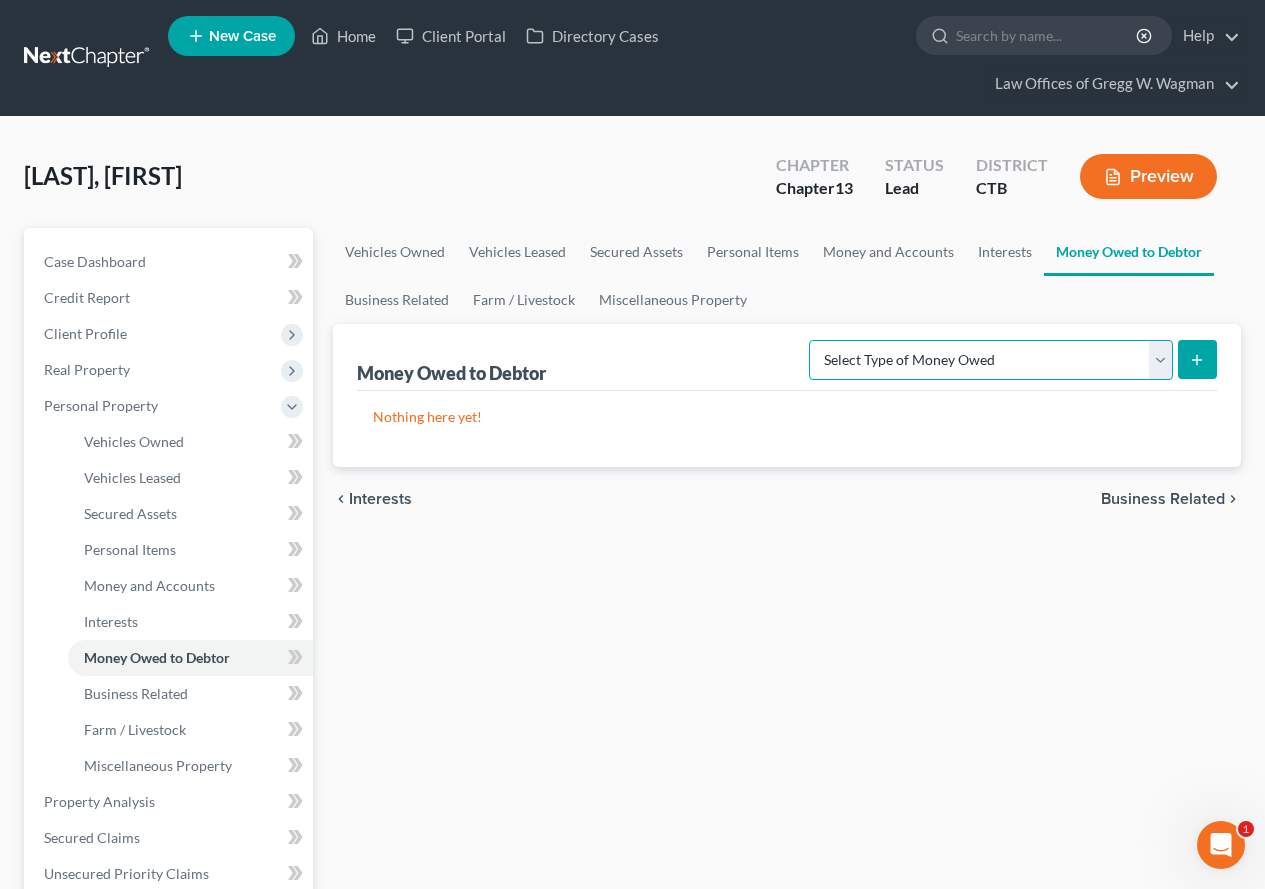 click on "Select Type of Money Owed Accounts Receivable (A/B: 38) Alimony (A/B: 29) Child Support (A/B: 29) Claims Against Third Parties (A/B: 33) Disability Benefits (A/B: 30) Disability Insurance Payments (A/B: 30) Divorce Settlements (A/B: 29) Equitable or Future Interests (A/B: 25) Expected Tax Refund and Unused NOLs (A/B: 28) Financial Assets Not Yet Listed (A/B: 35) Life Estate of Descendants (A/B: 32) Maintenance (A/B: 29) Other Contingent & Unliquidated Claims (A/B: 34) Property Settlements (A/B: 29) Sick or Vacation Pay (A/B: 30) Social Security Benefits (A/B: 30) Trusts (A/B: 25) Unpaid Loans (A/B: 30) Unpaid Wages (A/B: 30) Workers Compensation (A/B: 30)" at bounding box center [991, 360] 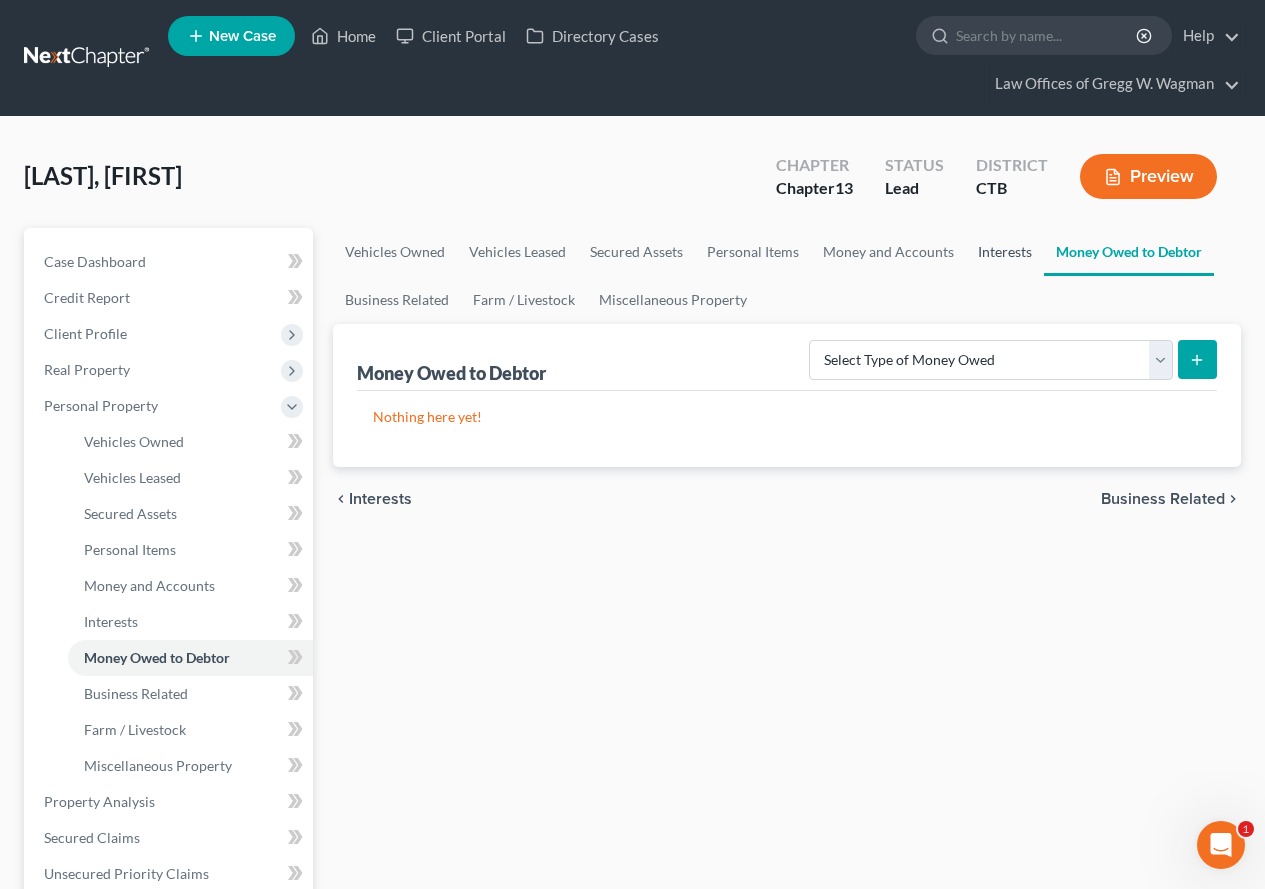 click on "Interests" at bounding box center [1005, 252] 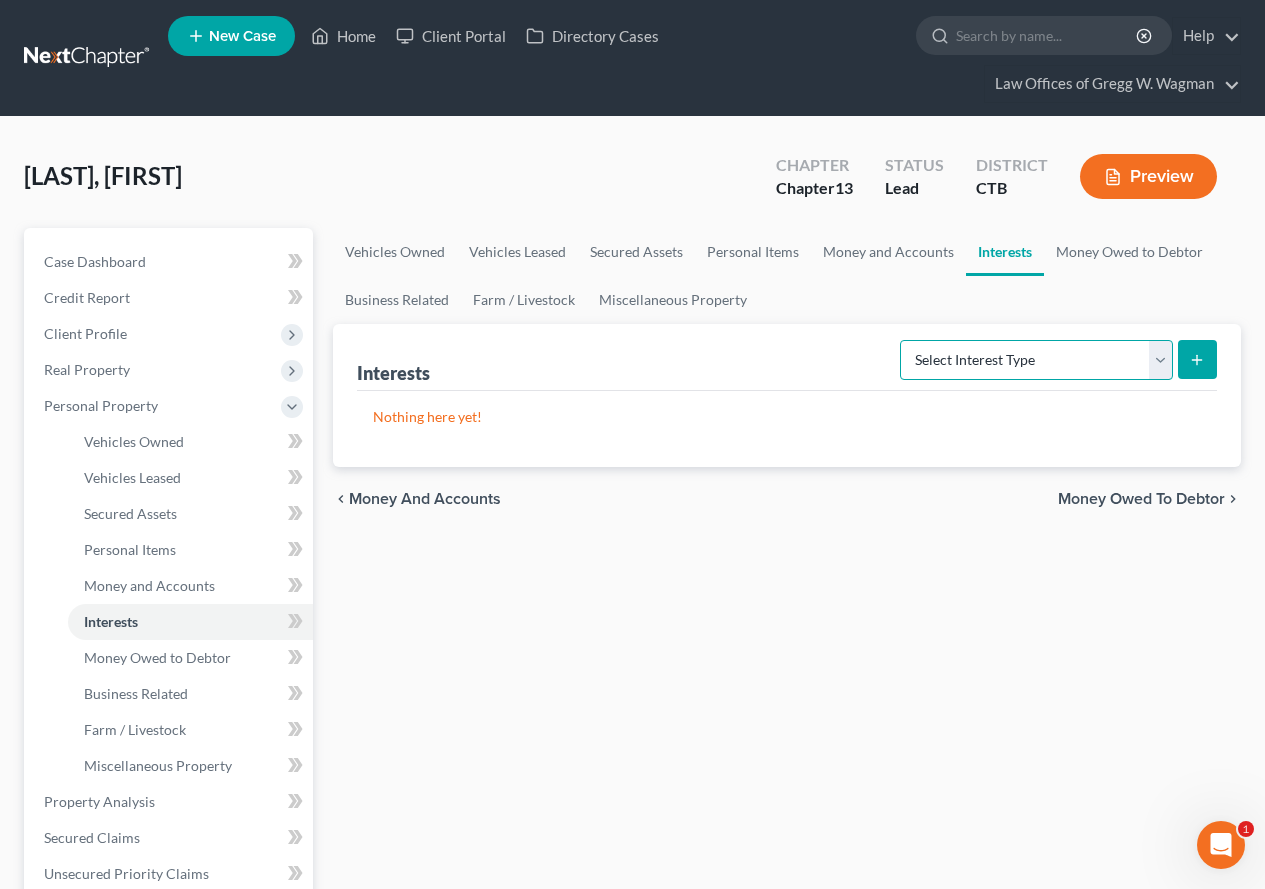 click on "Select Interest Type 401K (A/B: 21) Annuity (A/B: 23) Bond (A/B: 18) Education IRA (A/B: 24) Government Bond (A/B: 20) Government Pension Plan (A/B: 21) Incorporated Business (A/B: 19) IRA (A/B: 21) Joint Venture (Active) (A/B: 42) Joint Venture (Inactive) (A/B: 19) Keogh (A/B: 21) Mutual Fund (A/B: 18) Other Retirement Plan (A/B: 21) Partnership (Active) (A/B: 42) Partnership (Inactive) (A/B: 19) Pension Plan (A/B: 21) Stock (A/B: 18) Term Life Insurance (A/B: 31) Unincorporated Business (A/B: 19) Whole Life Insurance (A/B: 31)" at bounding box center [1036, 360] 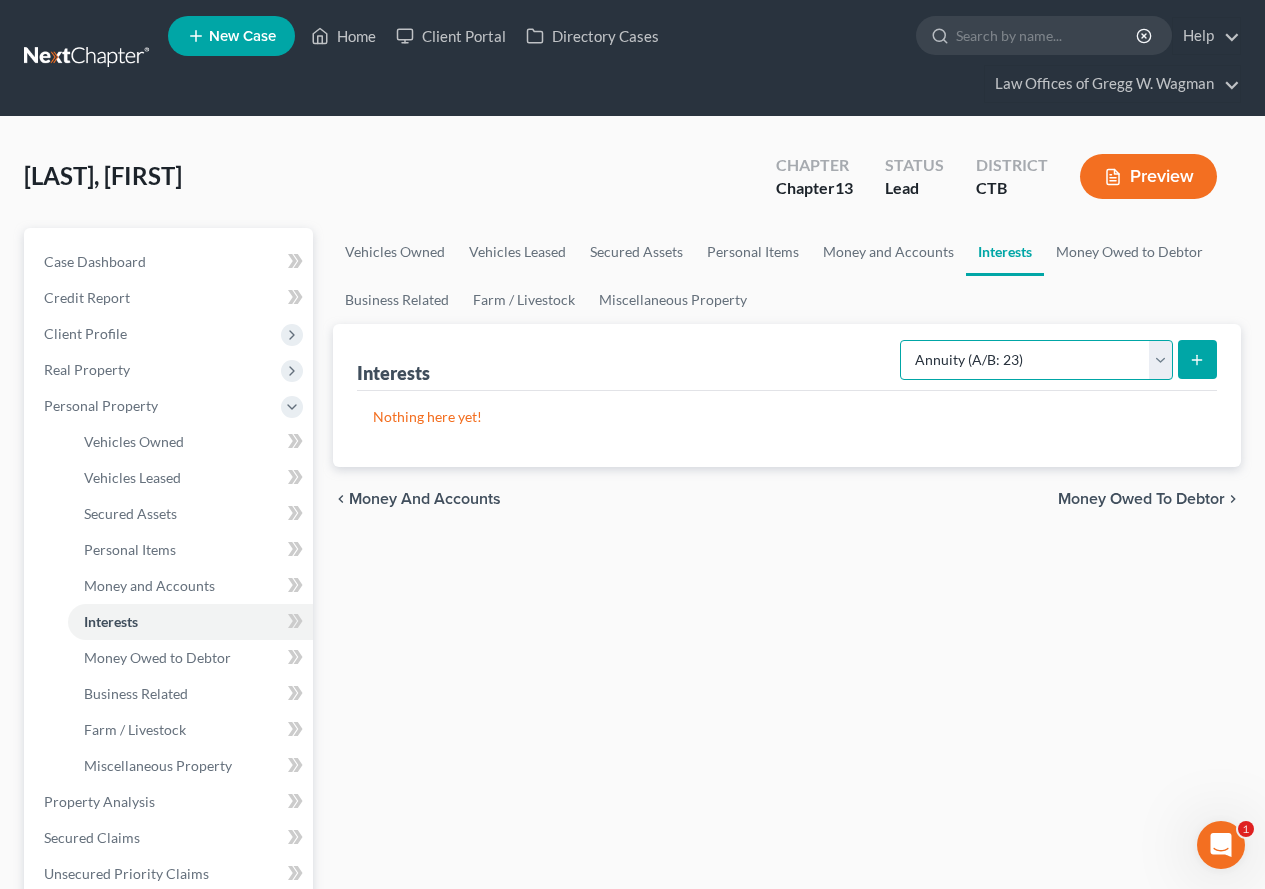 click on "Select Interest Type 401K (A/B: 21) Annuity (A/B: 23) Bond (A/B: 18) Education IRA (A/B: 24) Government Bond (A/B: 20) Government Pension Plan (A/B: 21) Incorporated Business (A/B: 19) IRA (A/B: 21) Joint Venture (Active) (A/B: 42) Joint Venture (Inactive) (A/B: 19) Keogh (A/B: 21) Mutual Fund (A/B: 18) Other Retirement Plan (A/B: 21) Partnership (Active) (A/B: 42) Partnership (Inactive) (A/B: 19) Pension Plan (A/B: 21) Stock (A/B: 18) Term Life Insurance (A/B: 31) Unincorporated Business (A/B: 19) Whole Life Insurance (A/B: 31)" at bounding box center [1036, 360] 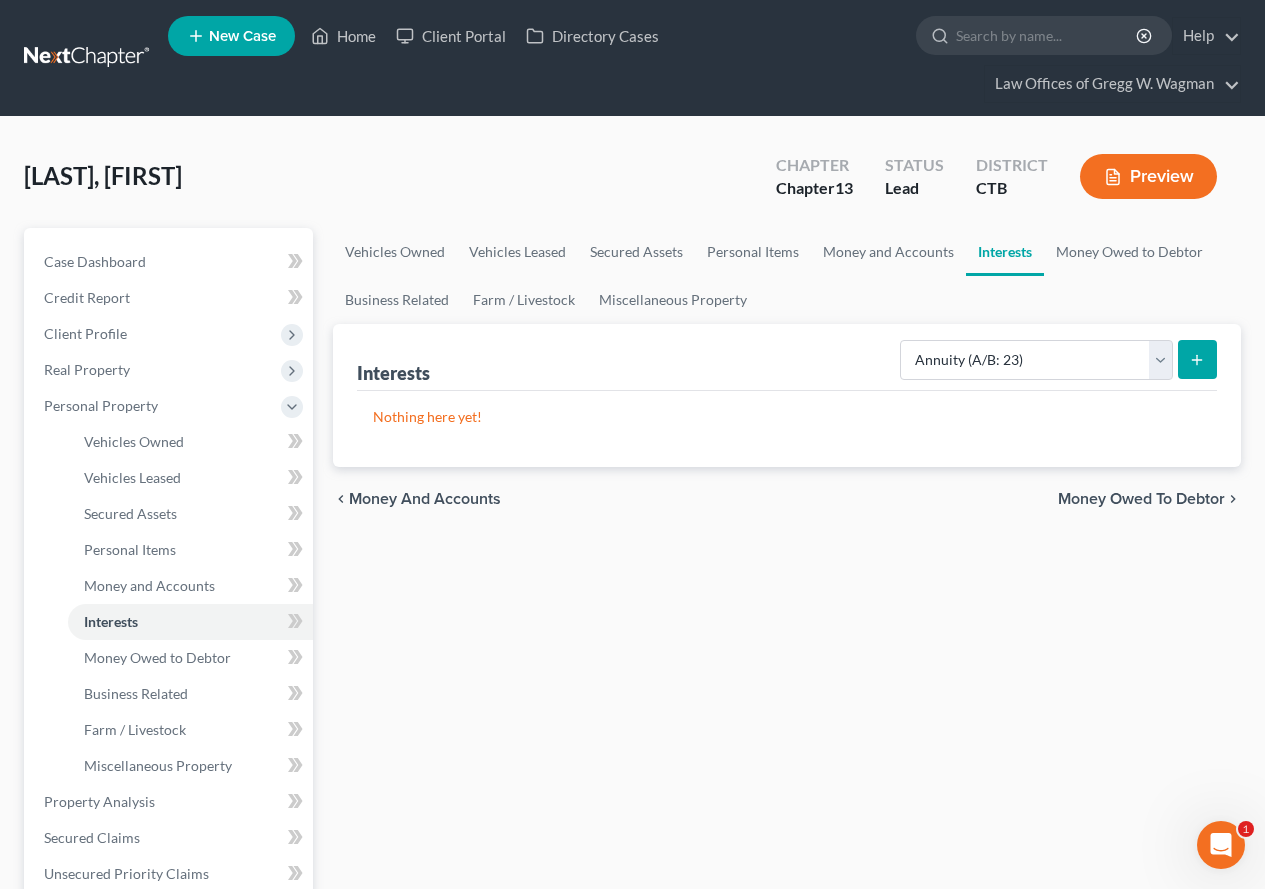 click 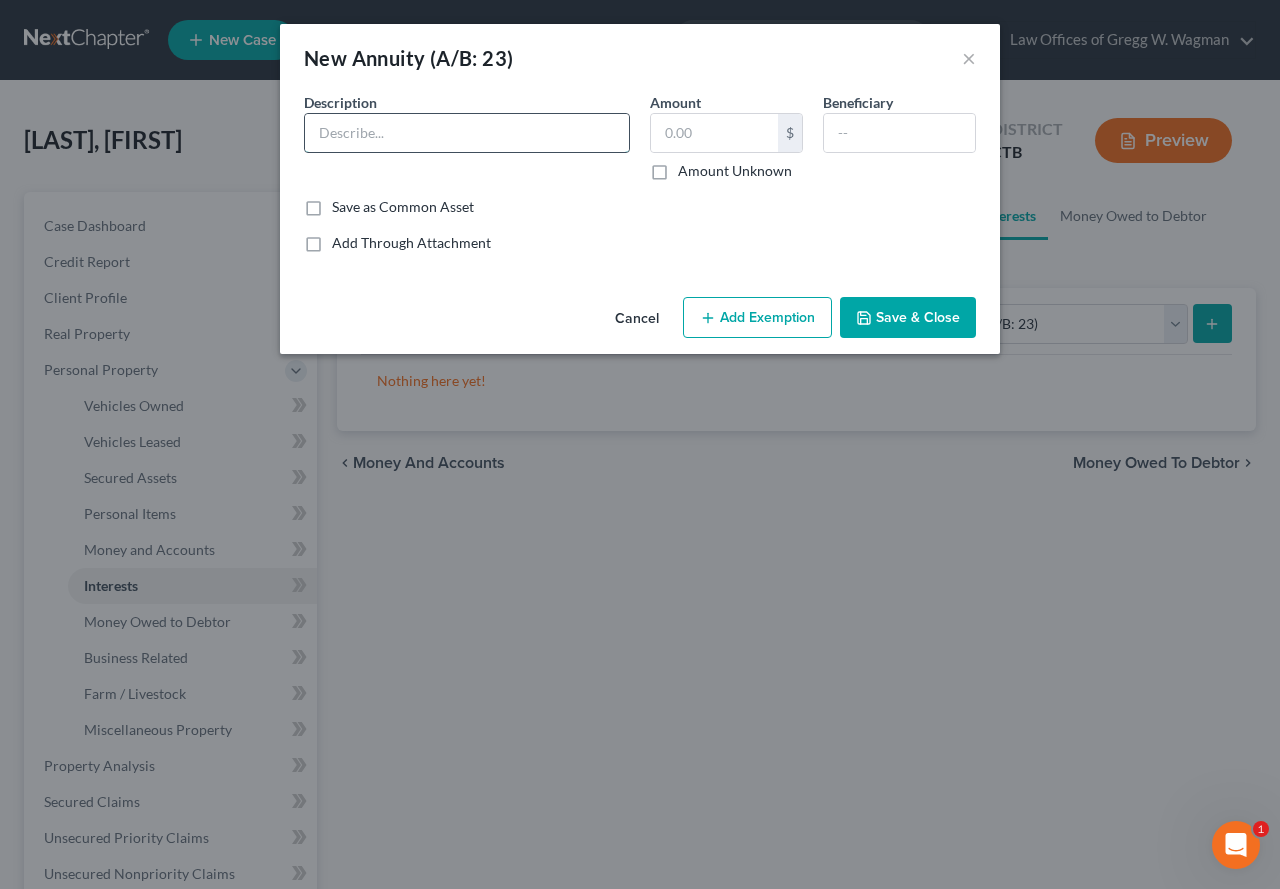 click at bounding box center (467, 133) 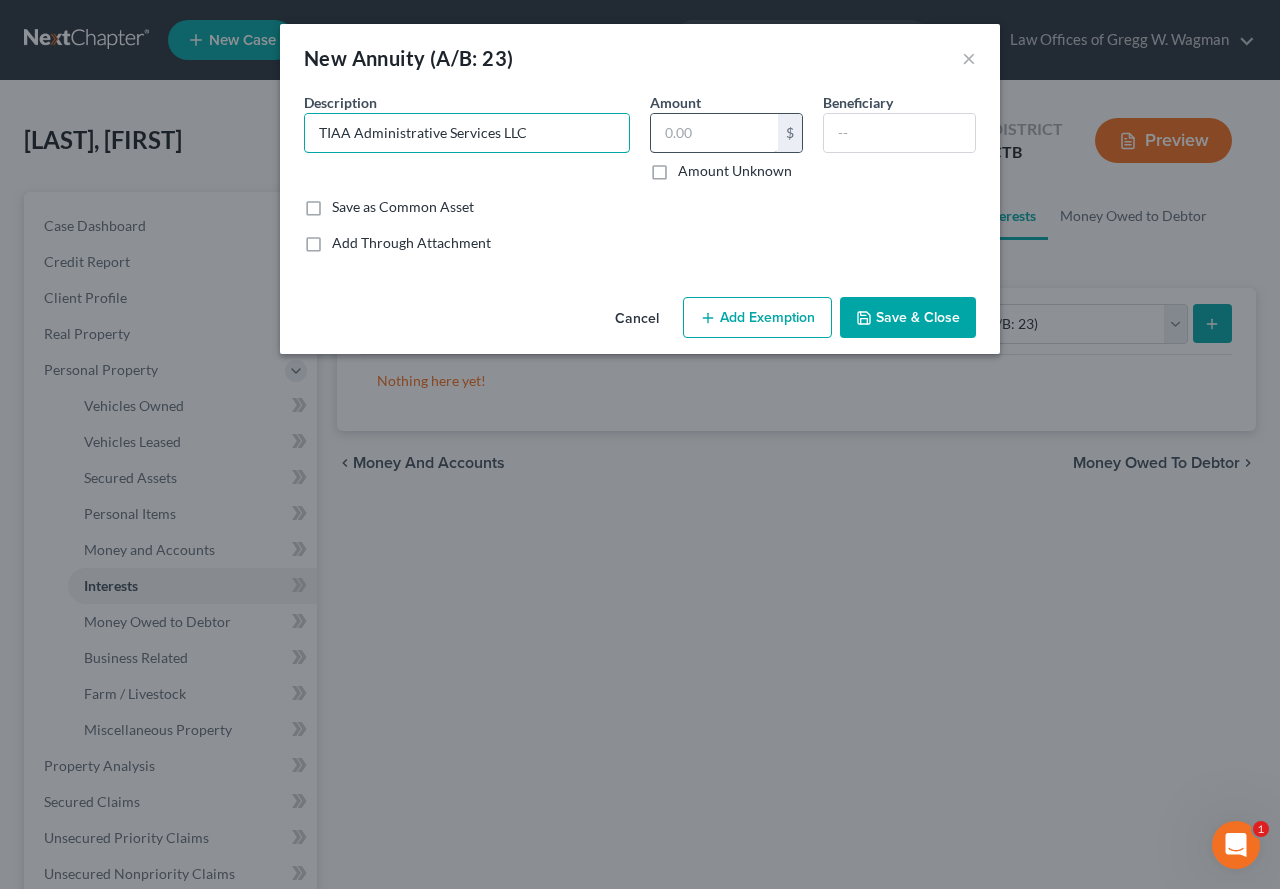 type on "TIAA Administrative Services LLC" 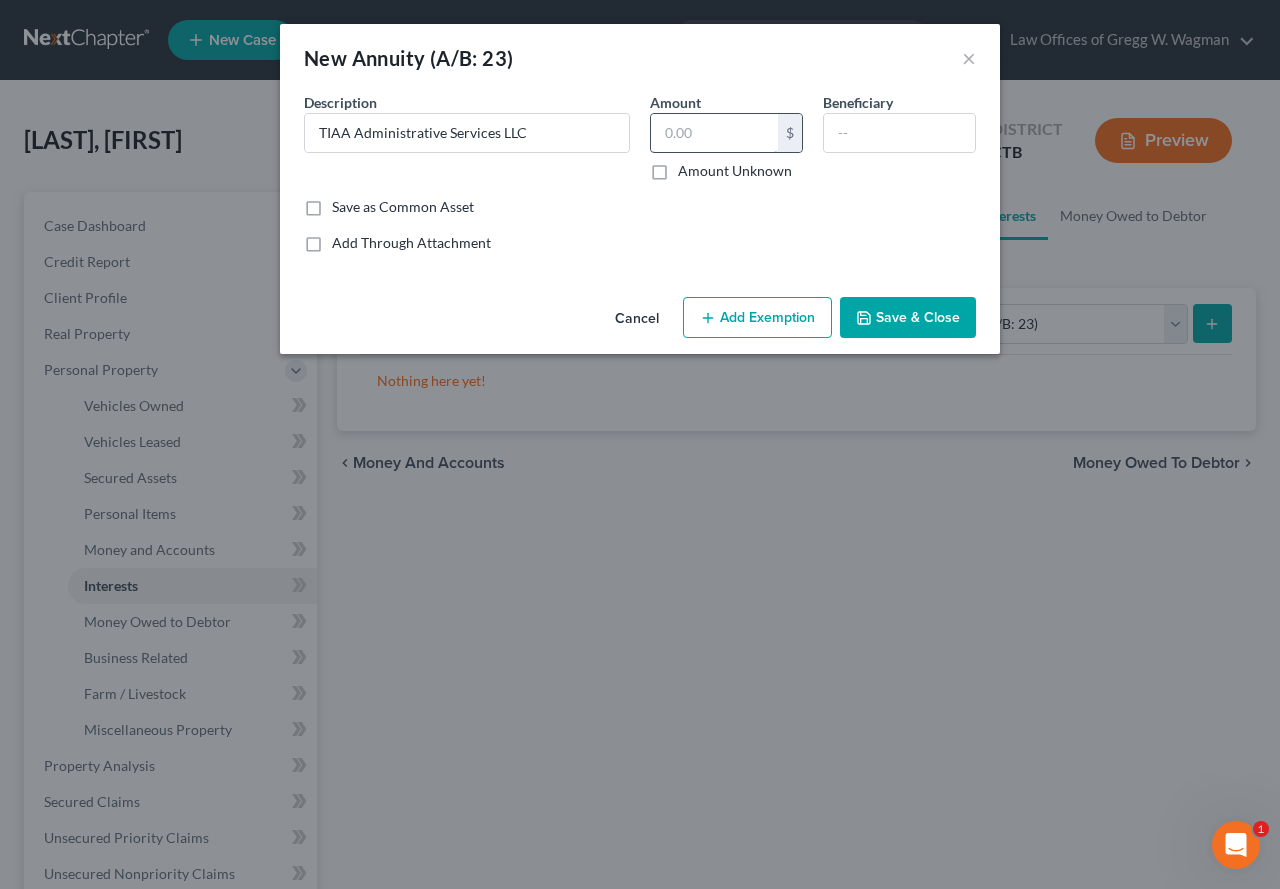 click at bounding box center (714, 133) 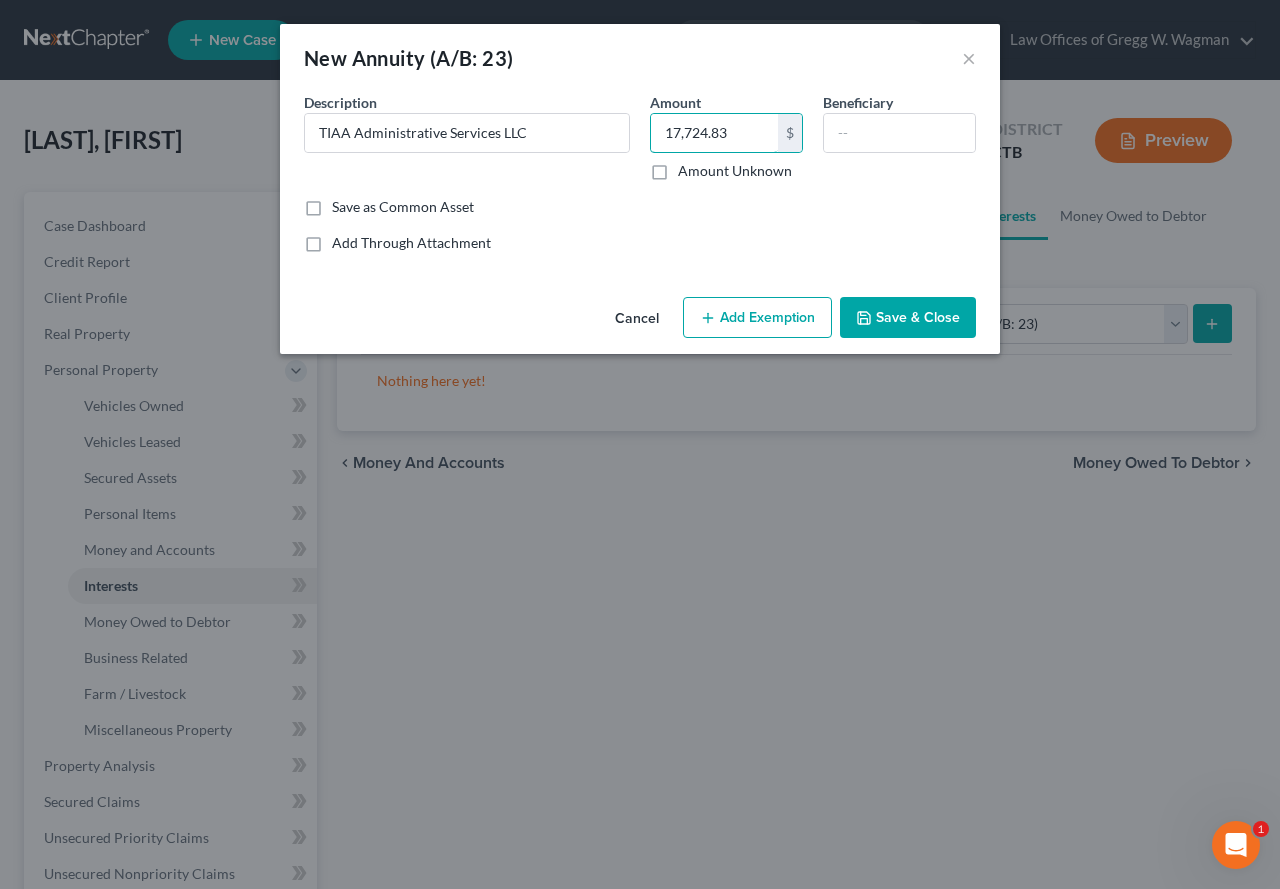 type on "17,724.83" 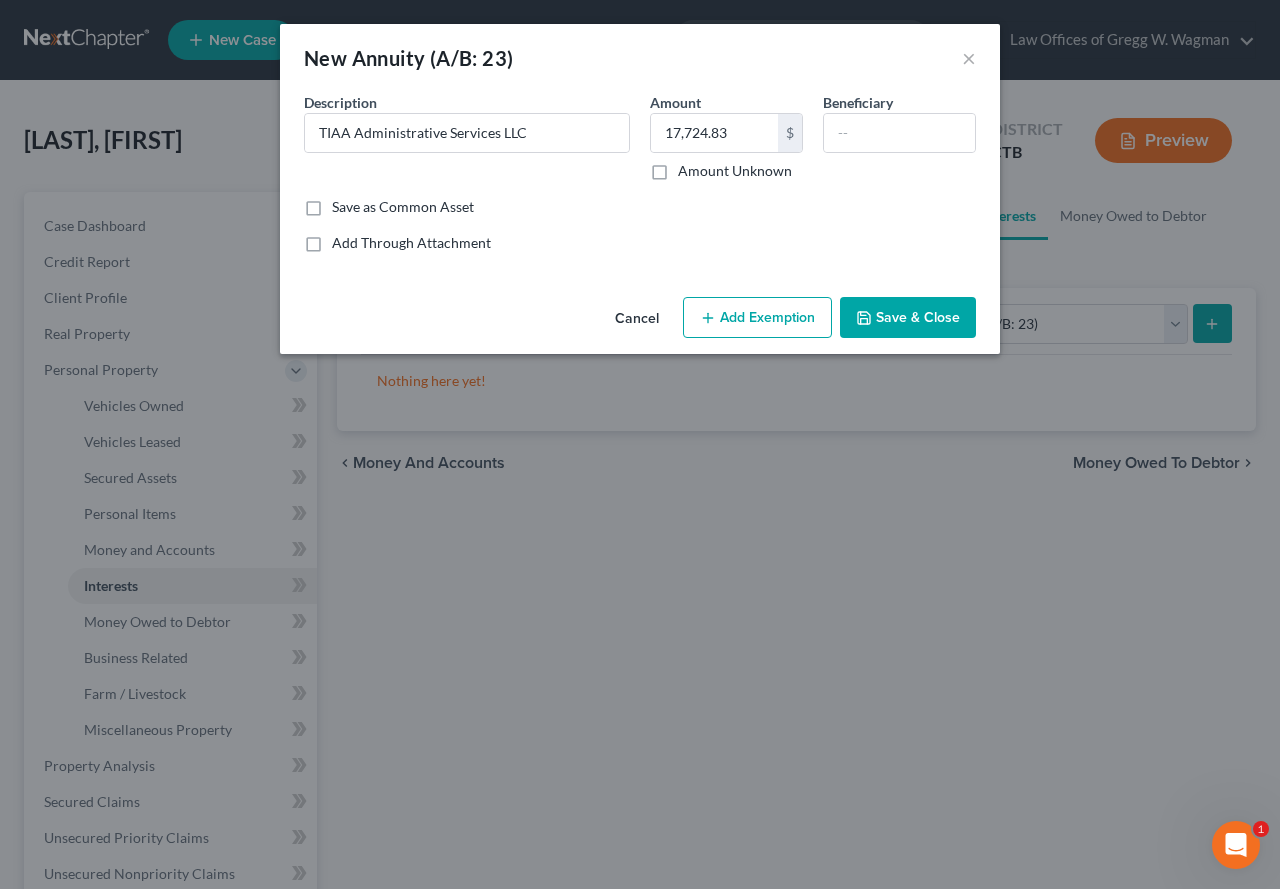 click on "Save & Close" at bounding box center (908, 318) 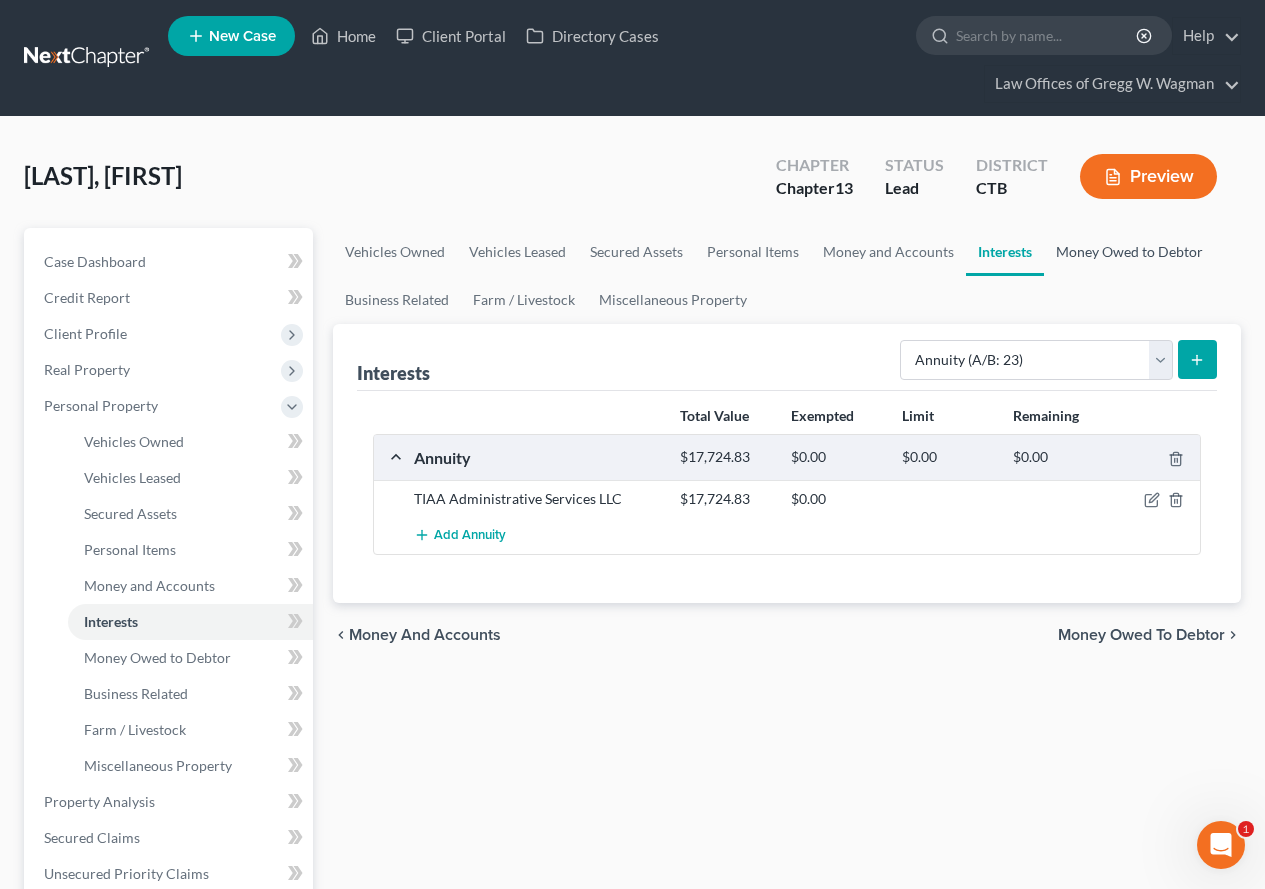 click on "Money Owed to Debtor" at bounding box center (1129, 252) 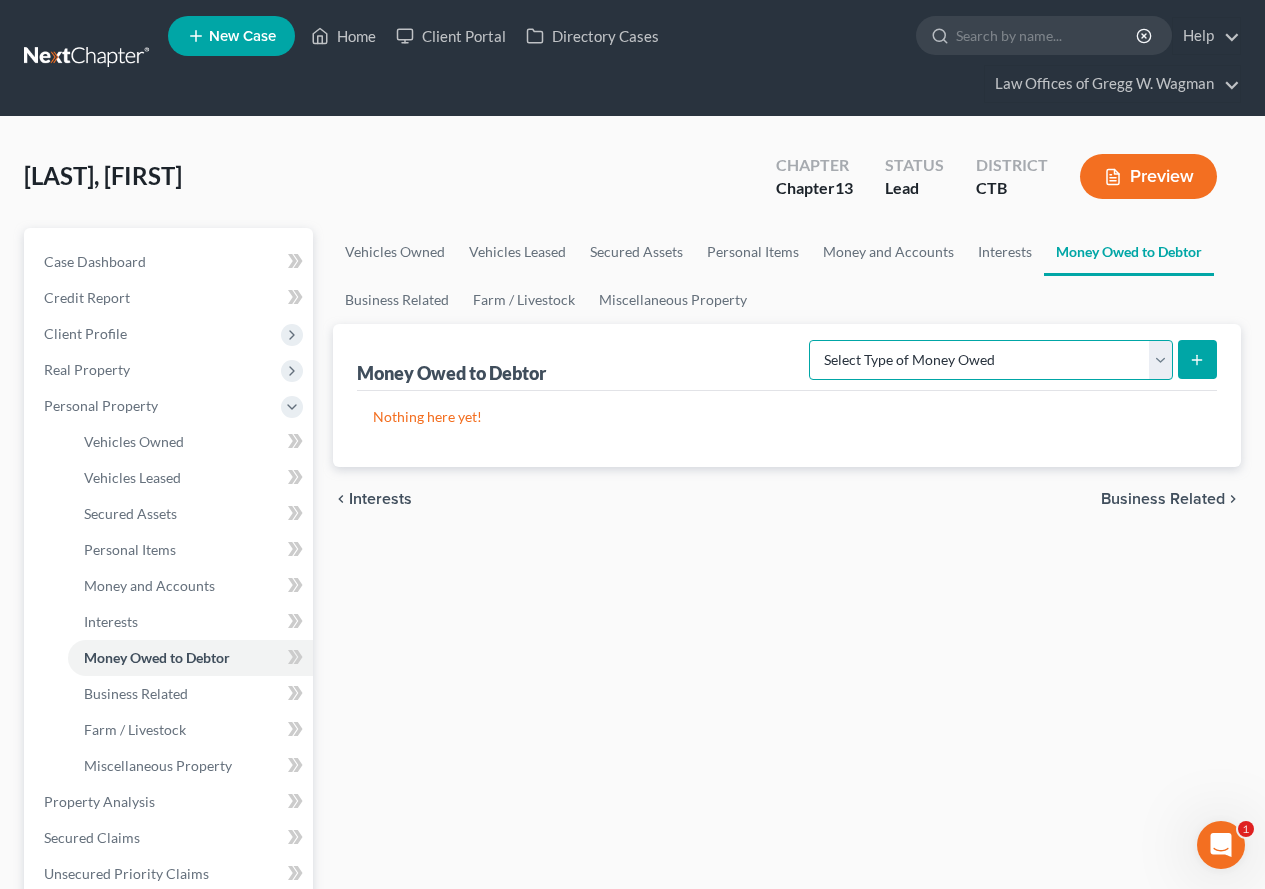 click on "Select Type of Money Owed Accounts Receivable (A/B: 38) Alimony (A/B: 29) Child Support (A/B: 29) Claims Against Third Parties (A/B: 33) Disability Benefits (A/B: 30) Disability Insurance Payments (A/B: 30) Divorce Settlements (A/B: 29) Equitable or Future Interests (A/B: 25) Expected Tax Refund and Unused NOLs (A/B: 28) Financial Assets Not Yet Listed (A/B: 35) Life Estate of Descendants (A/B: 32) Maintenance (A/B: 29) Other Contingent & Unliquidated Claims (A/B: 34) Property Settlements (A/B: 29) Sick or Vacation Pay (A/B: 30) Social Security Benefits (A/B: 30) Trusts (A/B: 25) Unpaid Loans (A/B: 30) Unpaid Wages (A/B: 30) Workers Compensation (A/B: 30)" at bounding box center (991, 360) 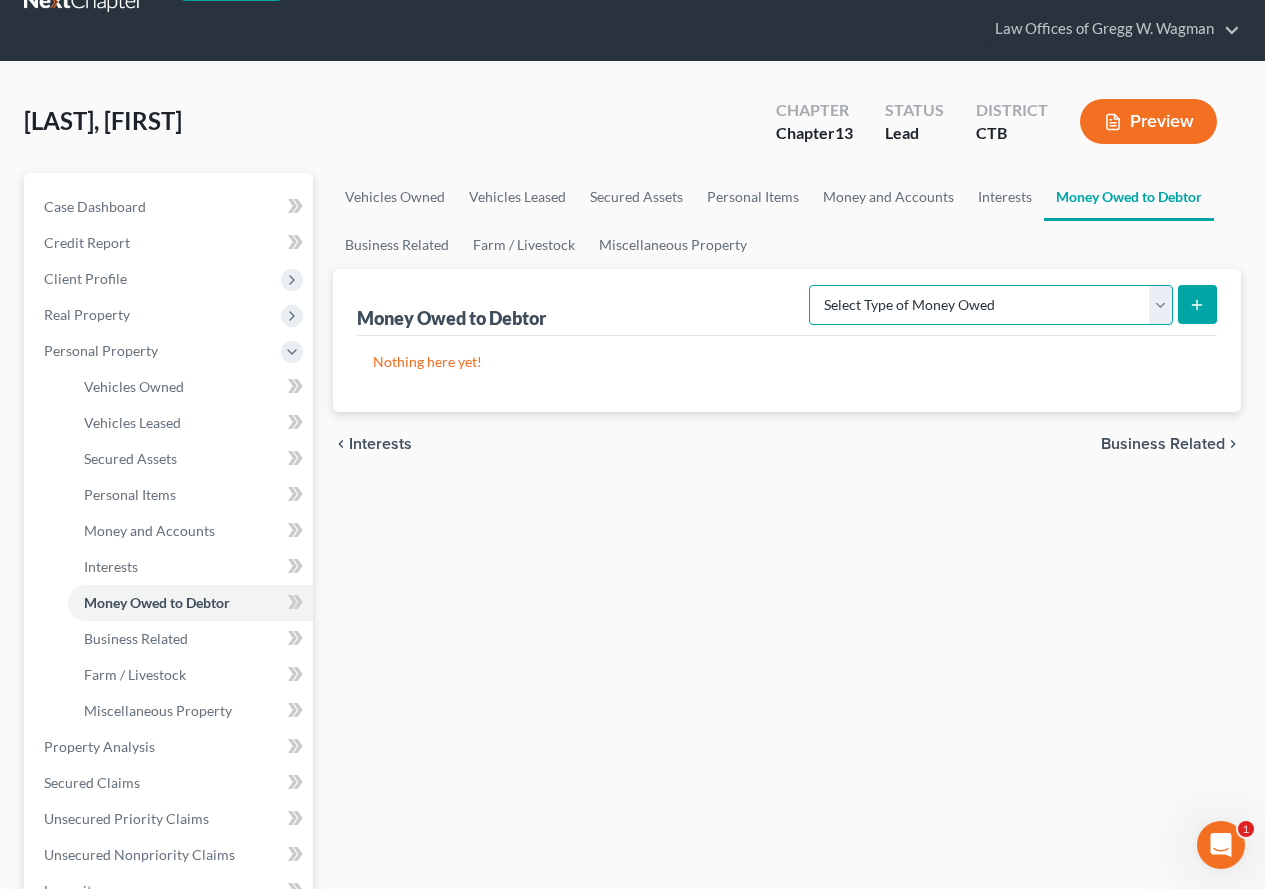 scroll, scrollTop: 100, scrollLeft: 0, axis: vertical 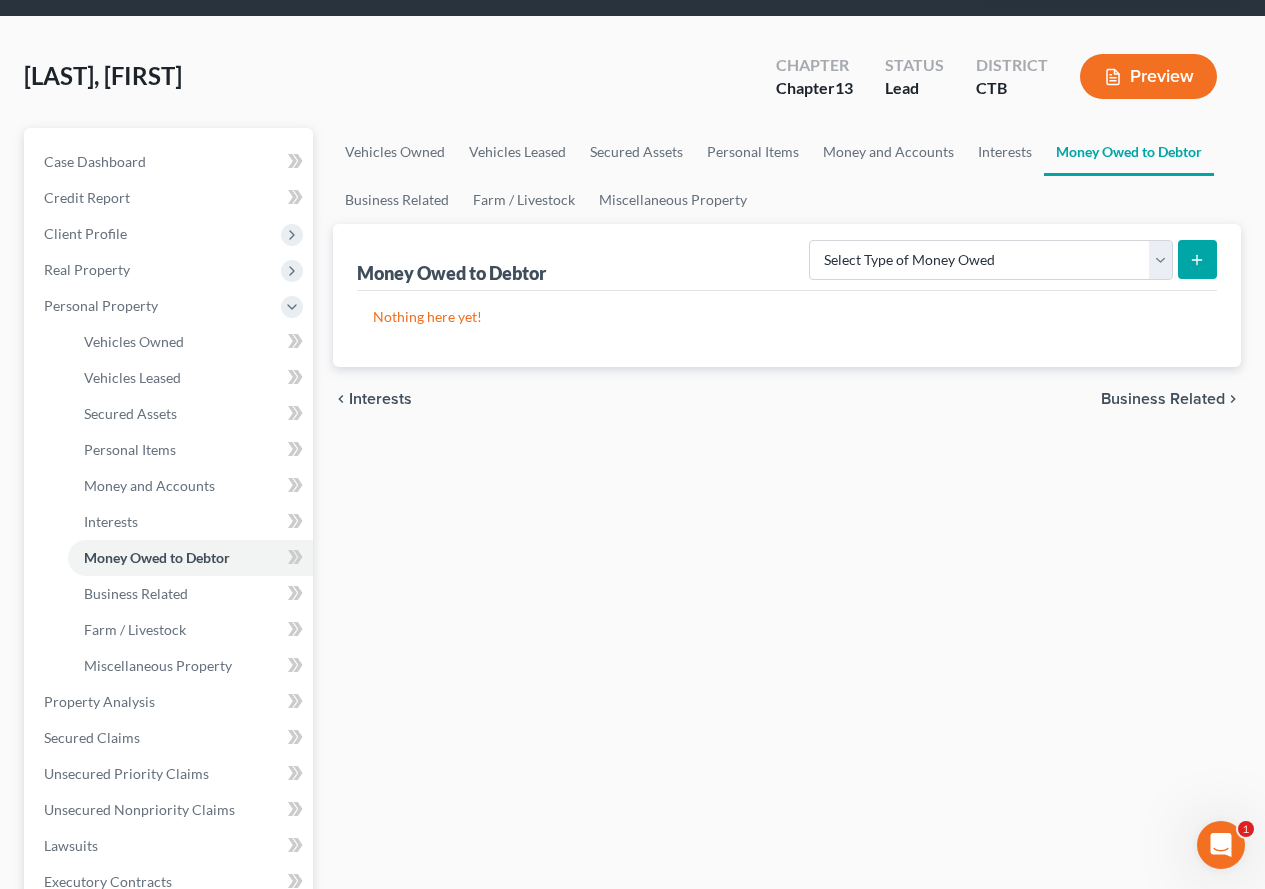 click on "Vehicles Owned
Vehicles Leased
Secured Assets
Personal Items
Money and Accounts
Interests
Money Owed to Debtor
Business Related
Farm / Livestock
Miscellaneous Property
Money Owed to Debtor Select Type of Money Owed Accounts Receivable (A/B: 38) Alimony (A/B: 29) Child Support (A/B: 29) Claims Against Third Parties (A/B: 33) Disability Benefits (A/B: 30) Disability Insurance Payments (A/B: 30) Divorce Settlements (A/B: 29) Equitable or Future Interests (A/B: 25) Expected Tax Refund and Unused NOLs (A/B: 28) Financial Assets Not Yet Listed (A/B: 35) Life Estate of Descendants (A/B: 32) Maintenance (A/B: 29) Other Contingent & Unliquidated Claims (A/B: 34) Property Settlements (A/B: 29) Sick or Vacation Pay (A/B: 30) Social Security Benefits (A/B: 30) Trusts (A/B: 25) Unpaid Loans (A/B: 30) Unpaid Wages (A/B: 30) Workers Compensation (A/B: 30)
Nothing here yet!
chevron_left
Interests" at bounding box center (787, 723) 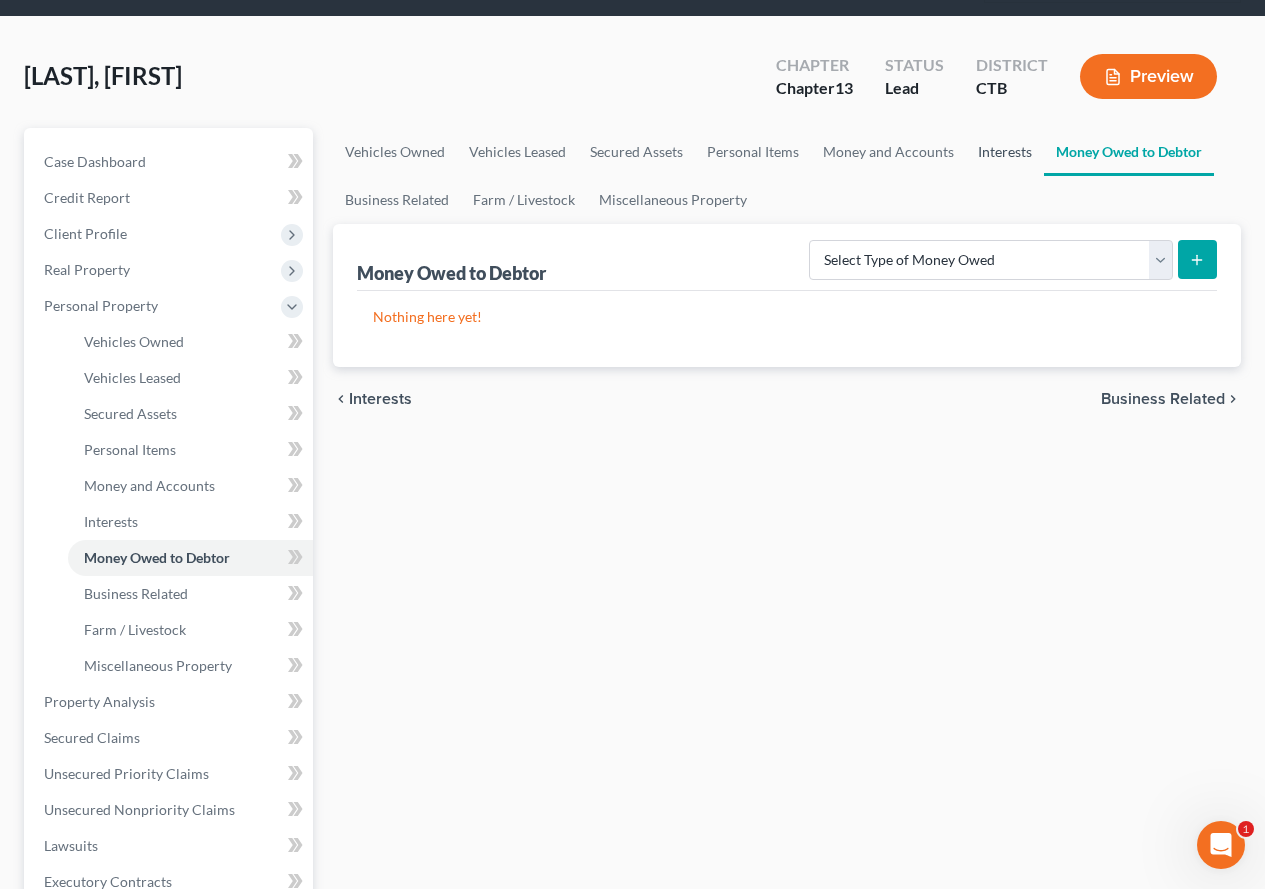 click on "Interests" at bounding box center [1005, 152] 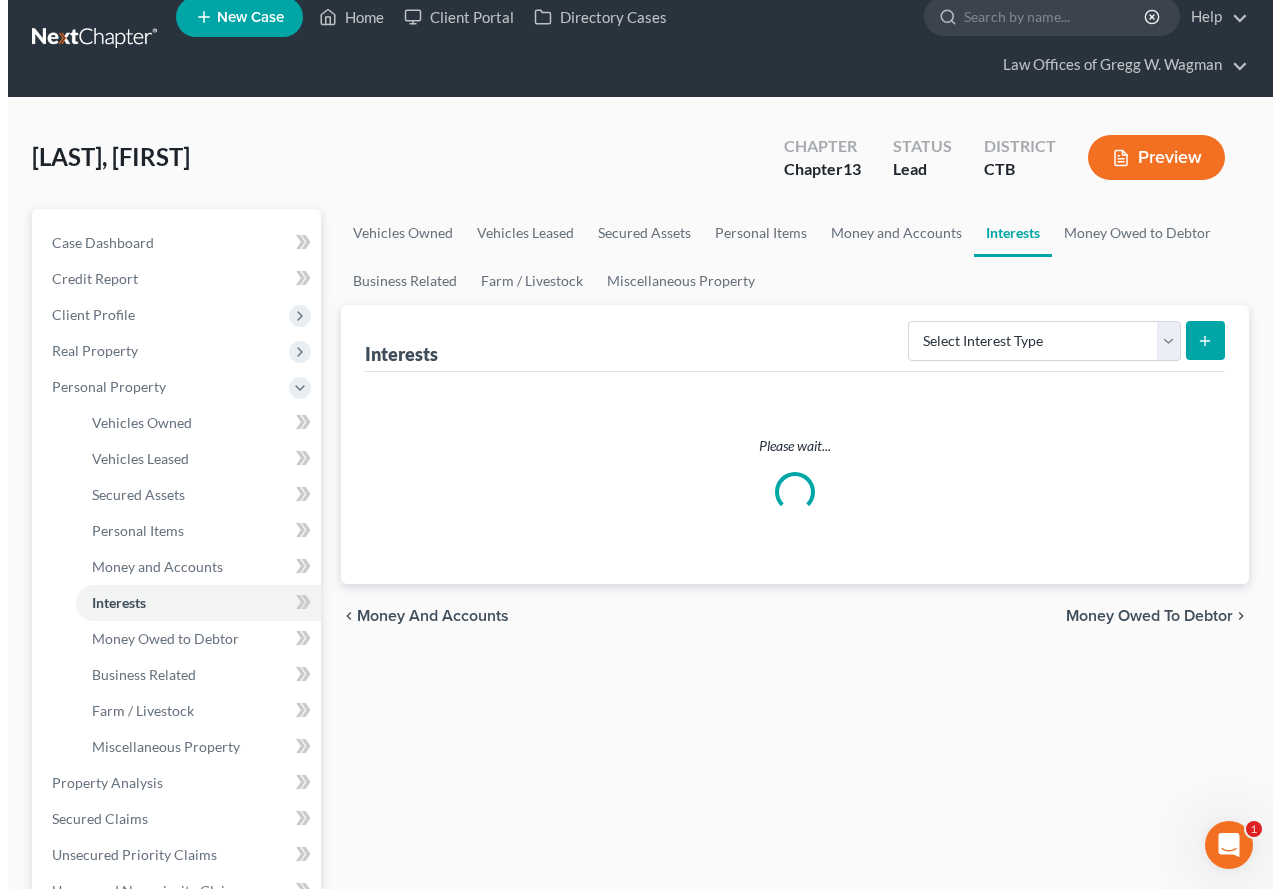 scroll, scrollTop: 0, scrollLeft: 0, axis: both 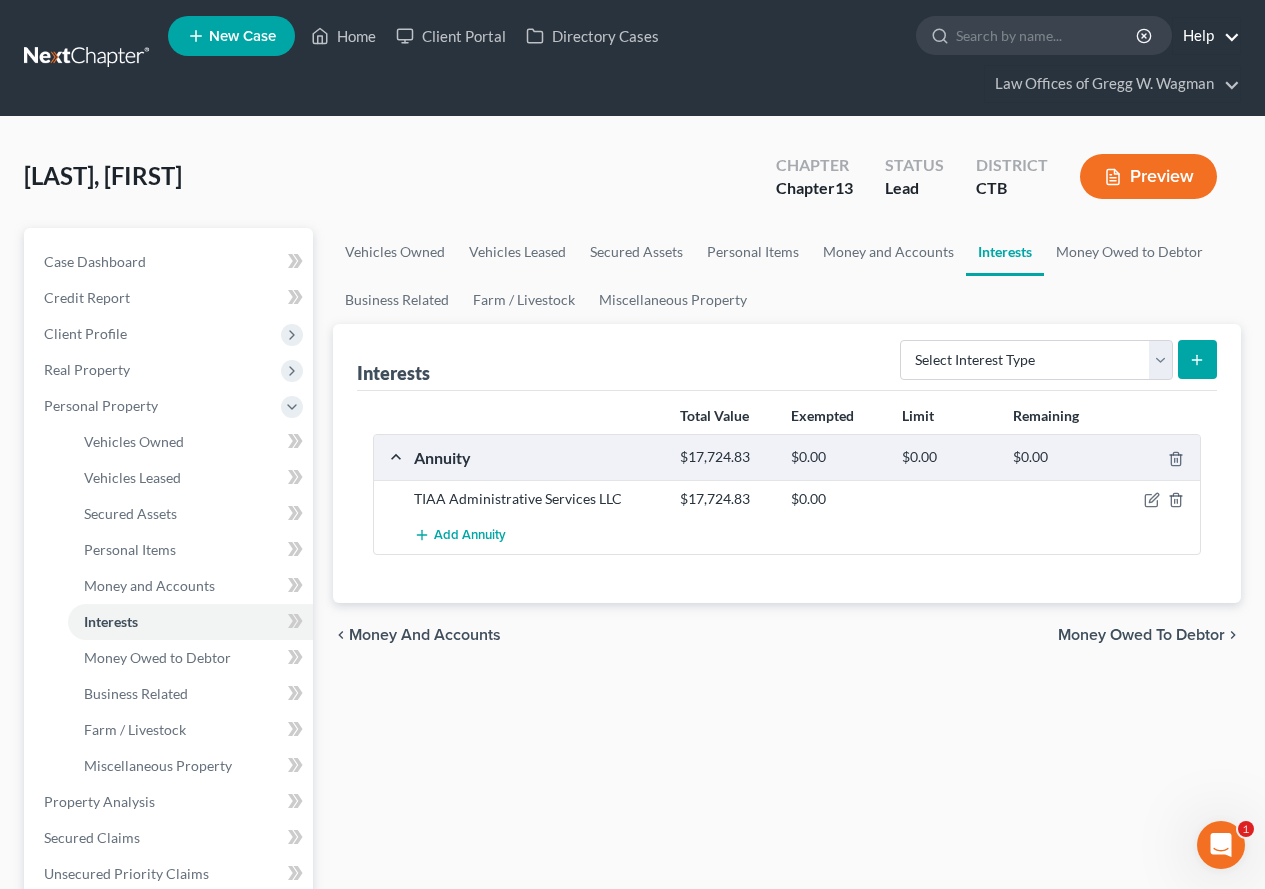click on "Help" at bounding box center (1206, 36) 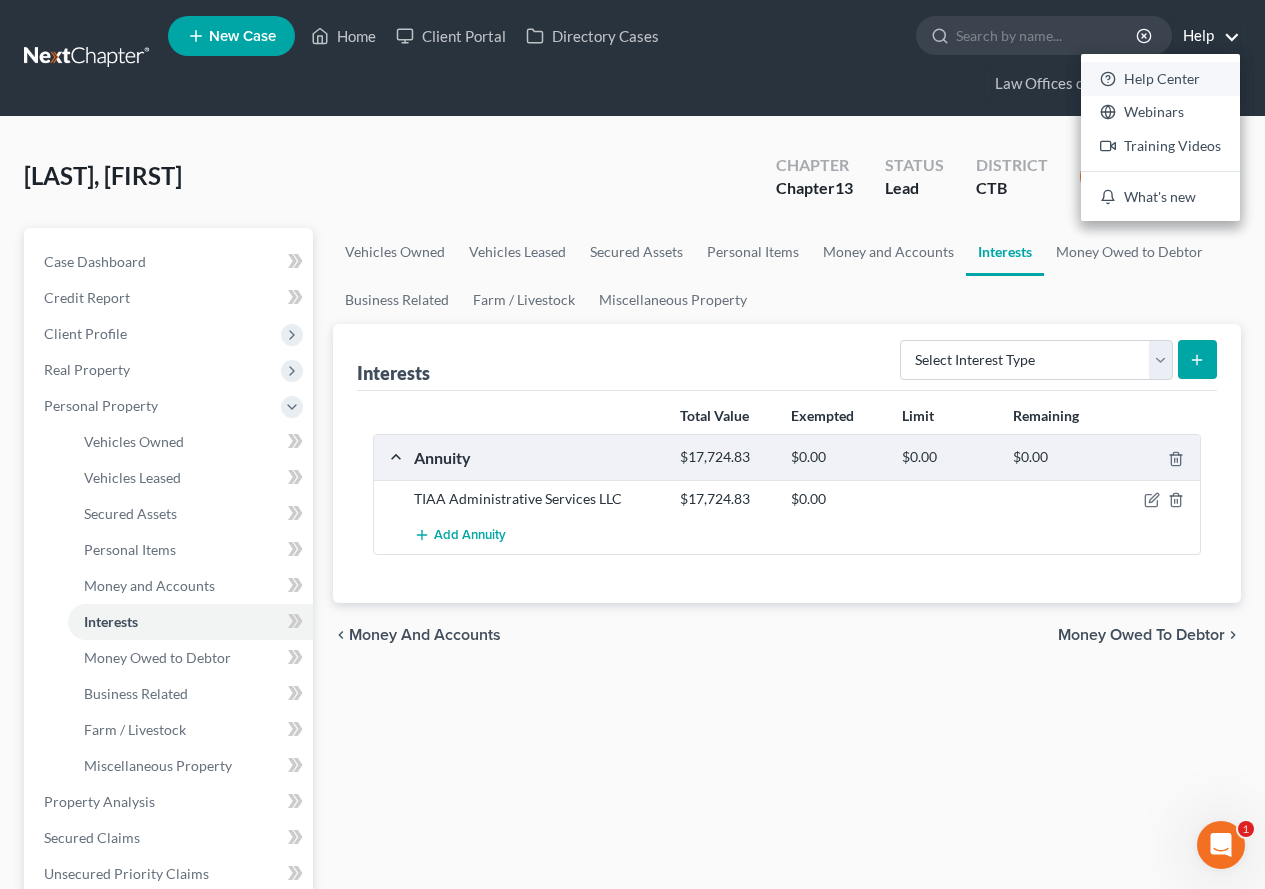click on "Help Center" at bounding box center [1160, 79] 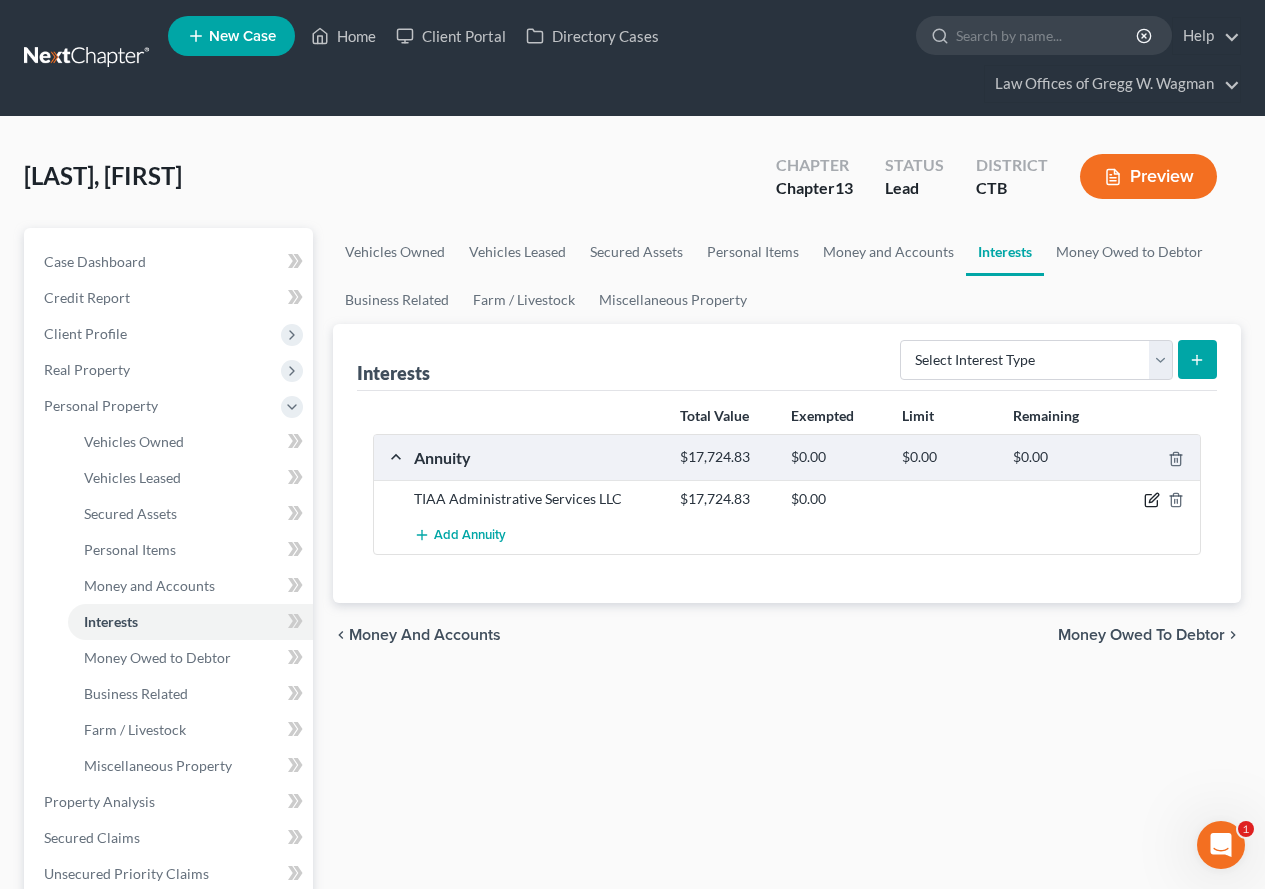 click 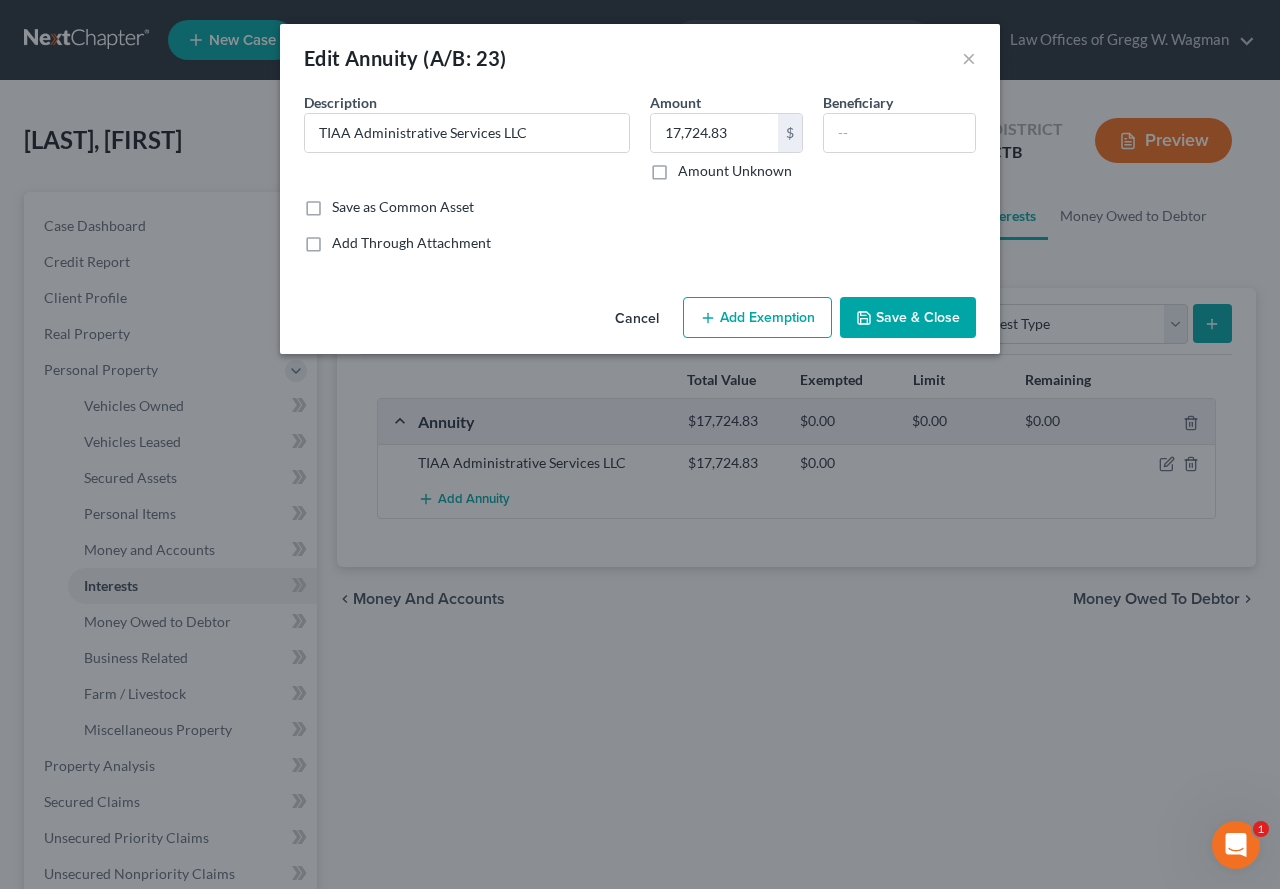 click on "Add Exemption" at bounding box center (757, 318) 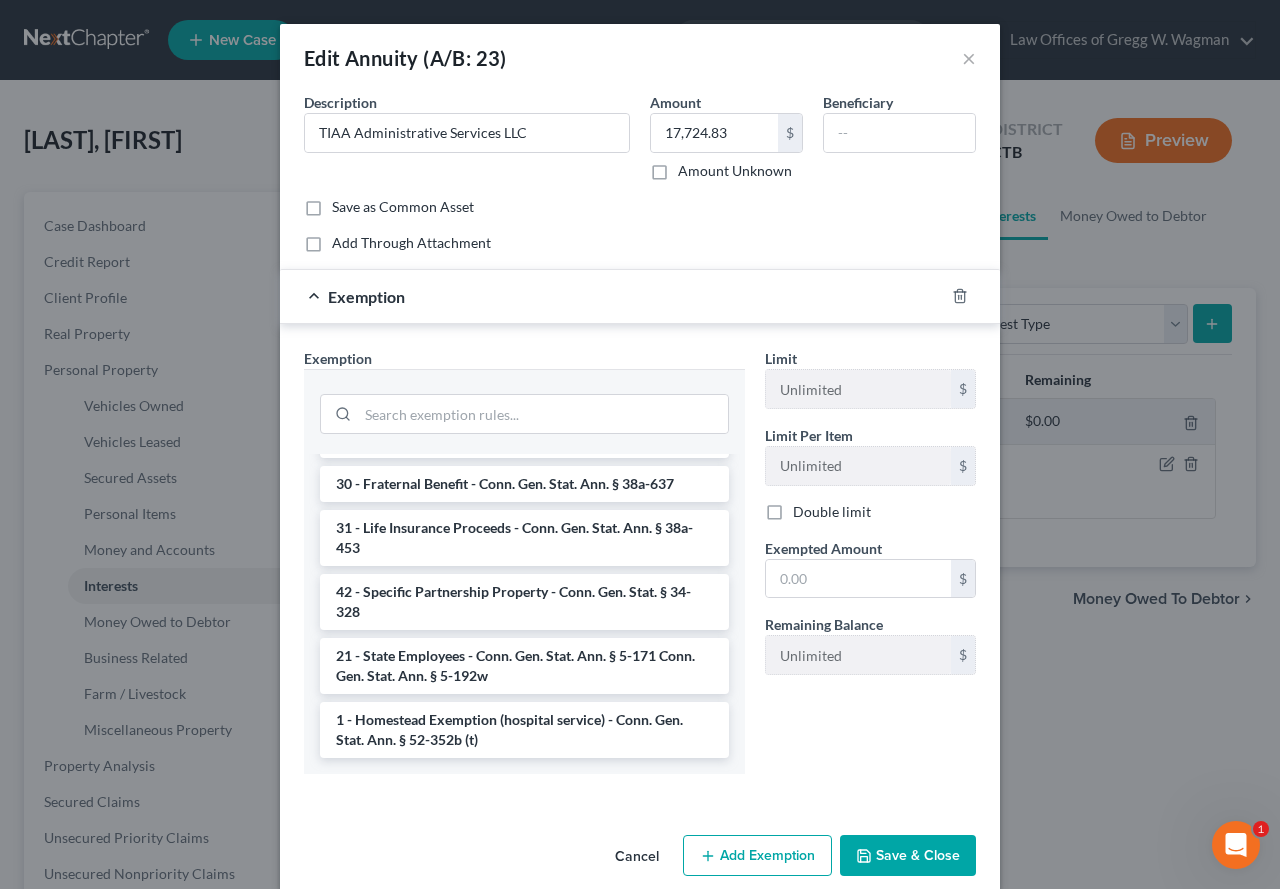 scroll, scrollTop: 2116, scrollLeft: 0, axis: vertical 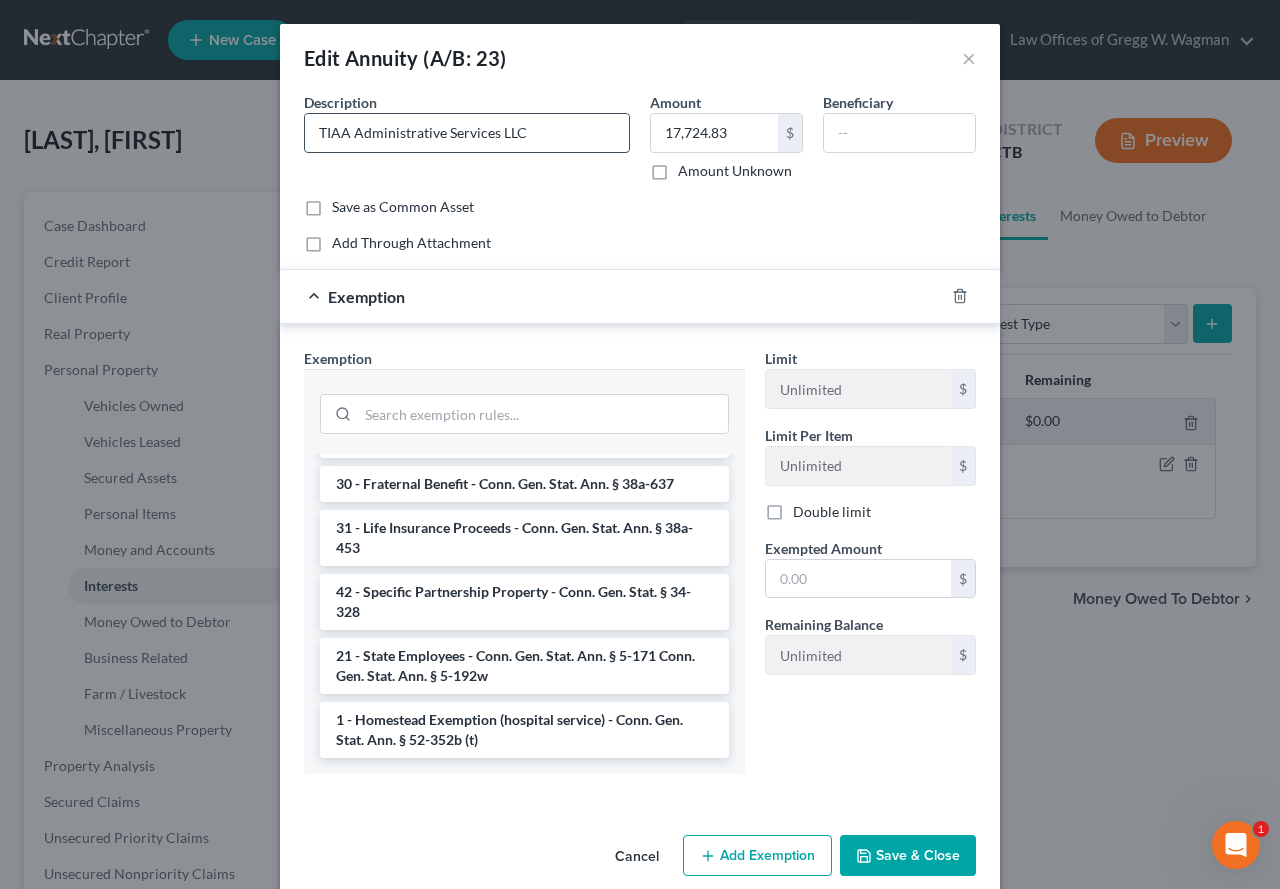 drag, startPoint x: 532, startPoint y: 134, endPoint x: 301, endPoint y: 132, distance: 231.00865 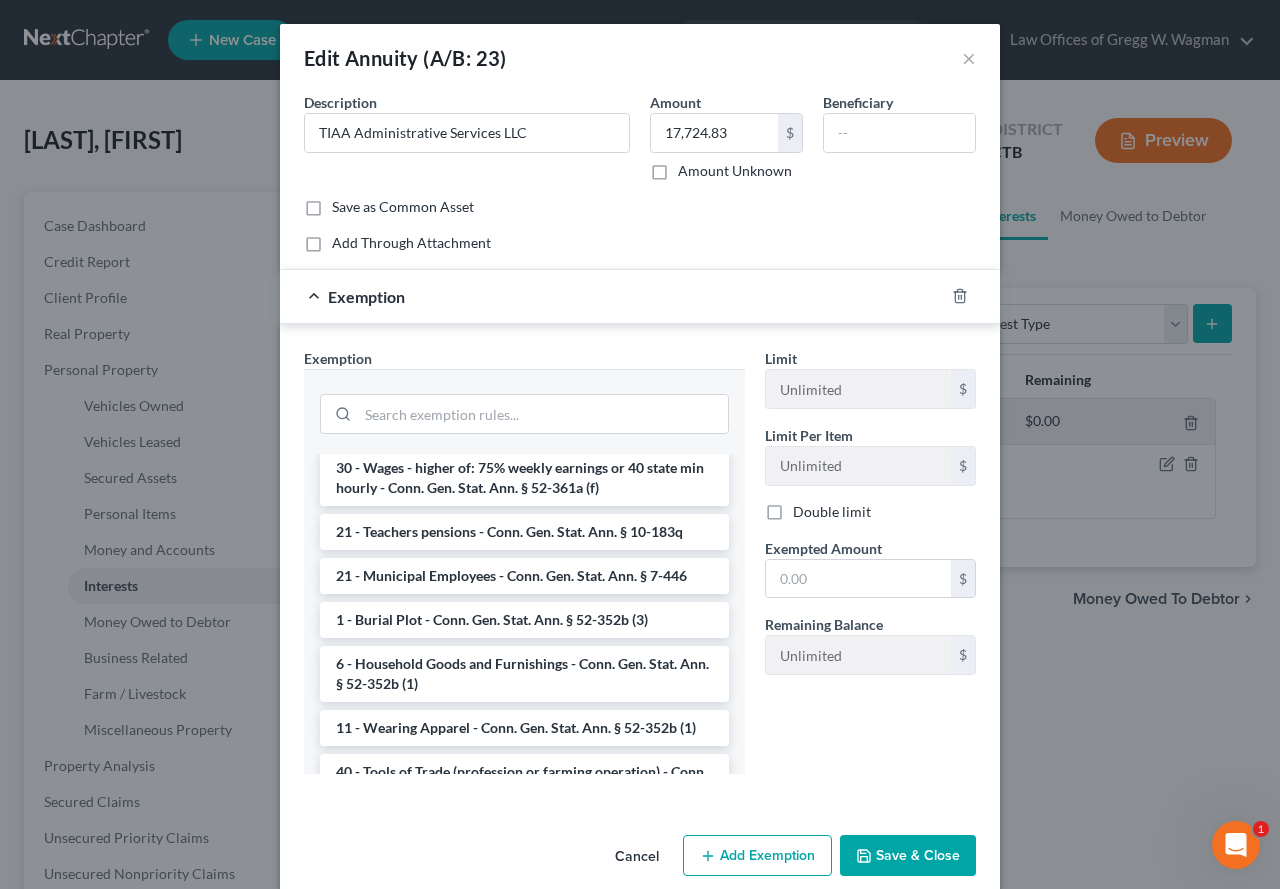 scroll, scrollTop: 0, scrollLeft: 0, axis: both 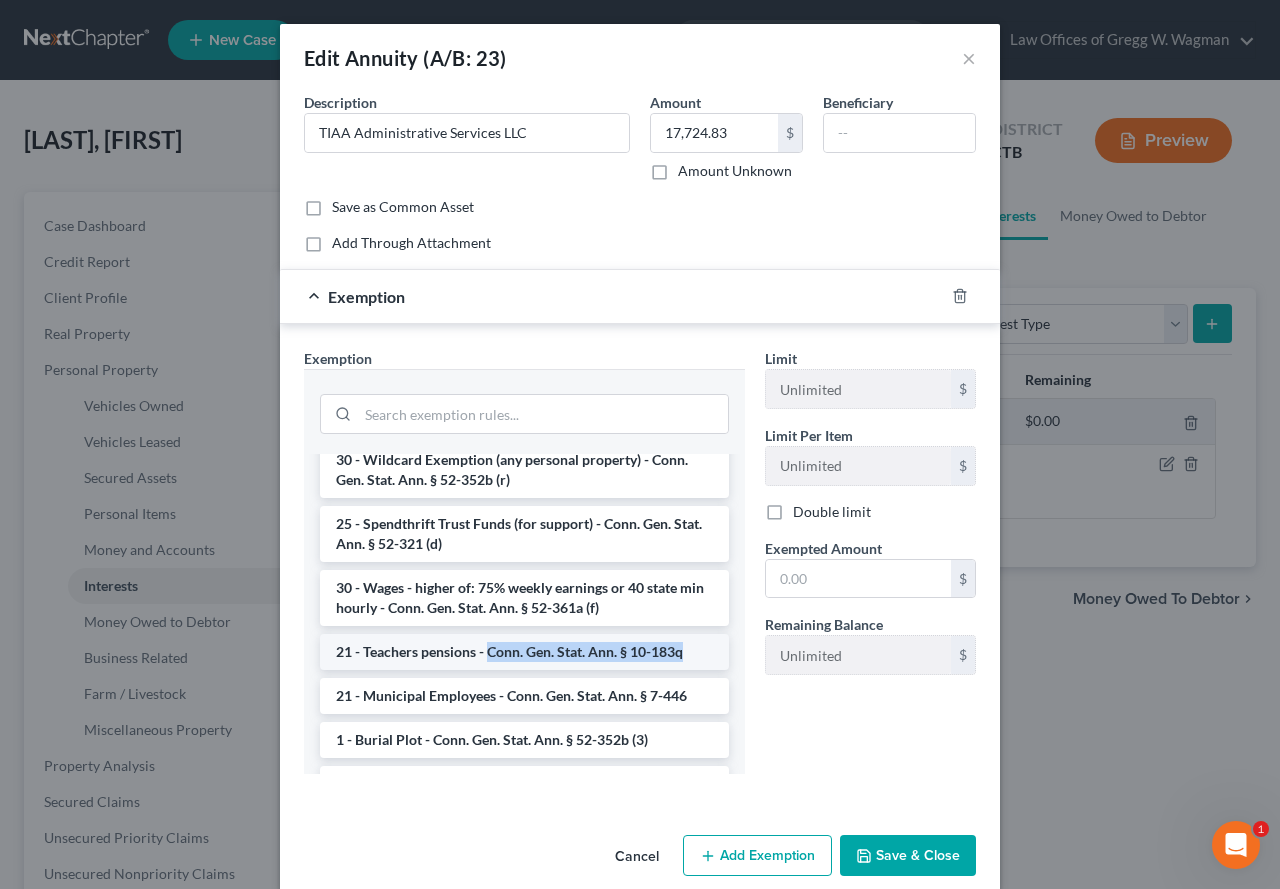 drag, startPoint x: 478, startPoint y: 653, endPoint x: 689, endPoint y: 658, distance: 211.05923 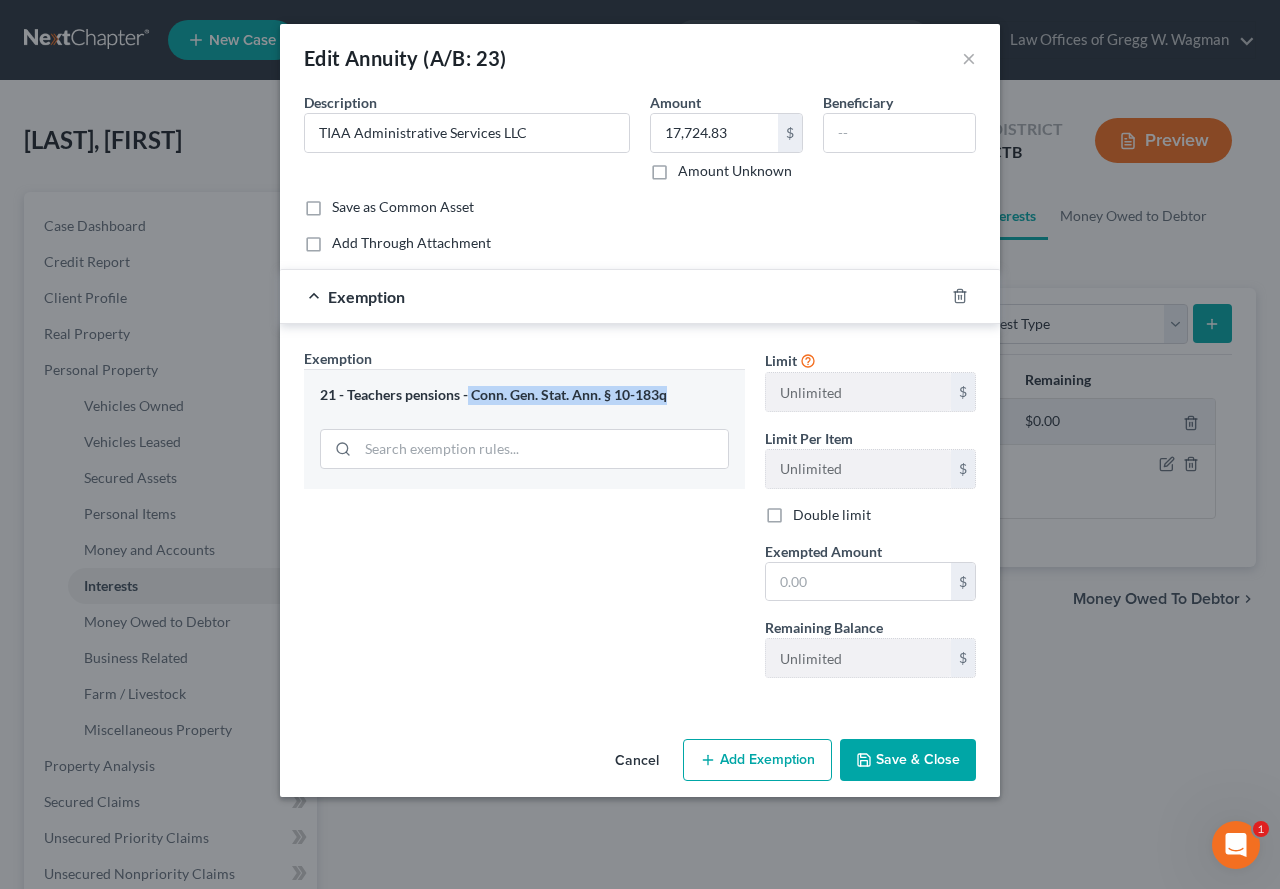 drag, startPoint x: 469, startPoint y: 395, endPoint x: 707, endPoint y: 403, distance: 238.13441 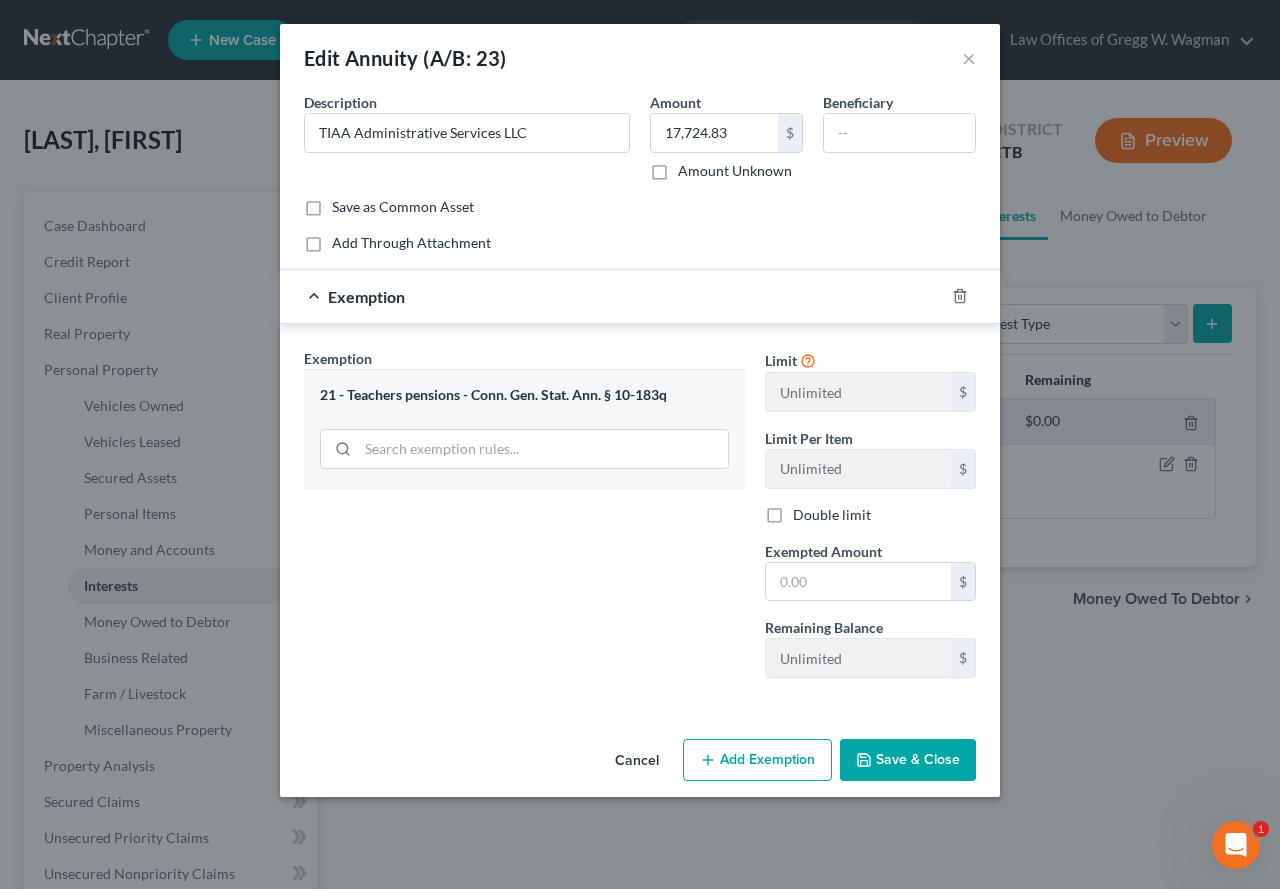 click on "21 - Teachers pensions - Conn. Gen. Stat. Ann. § 10-183q" at bounding box center [524, 395] 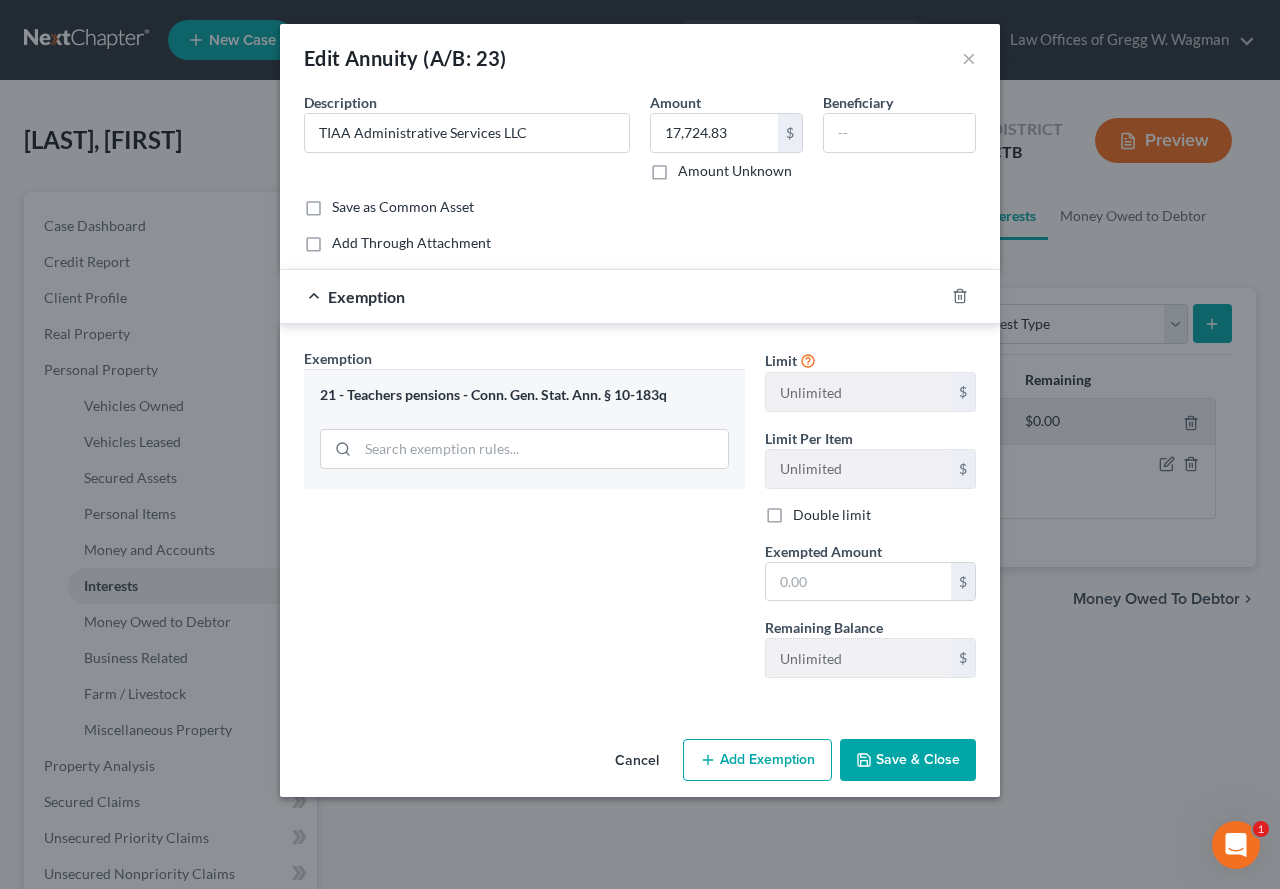 click on "21 - Teachers pensions - Conn. Gen. Stat. Ann. § 10-183q" at bounding box center [524, 395] 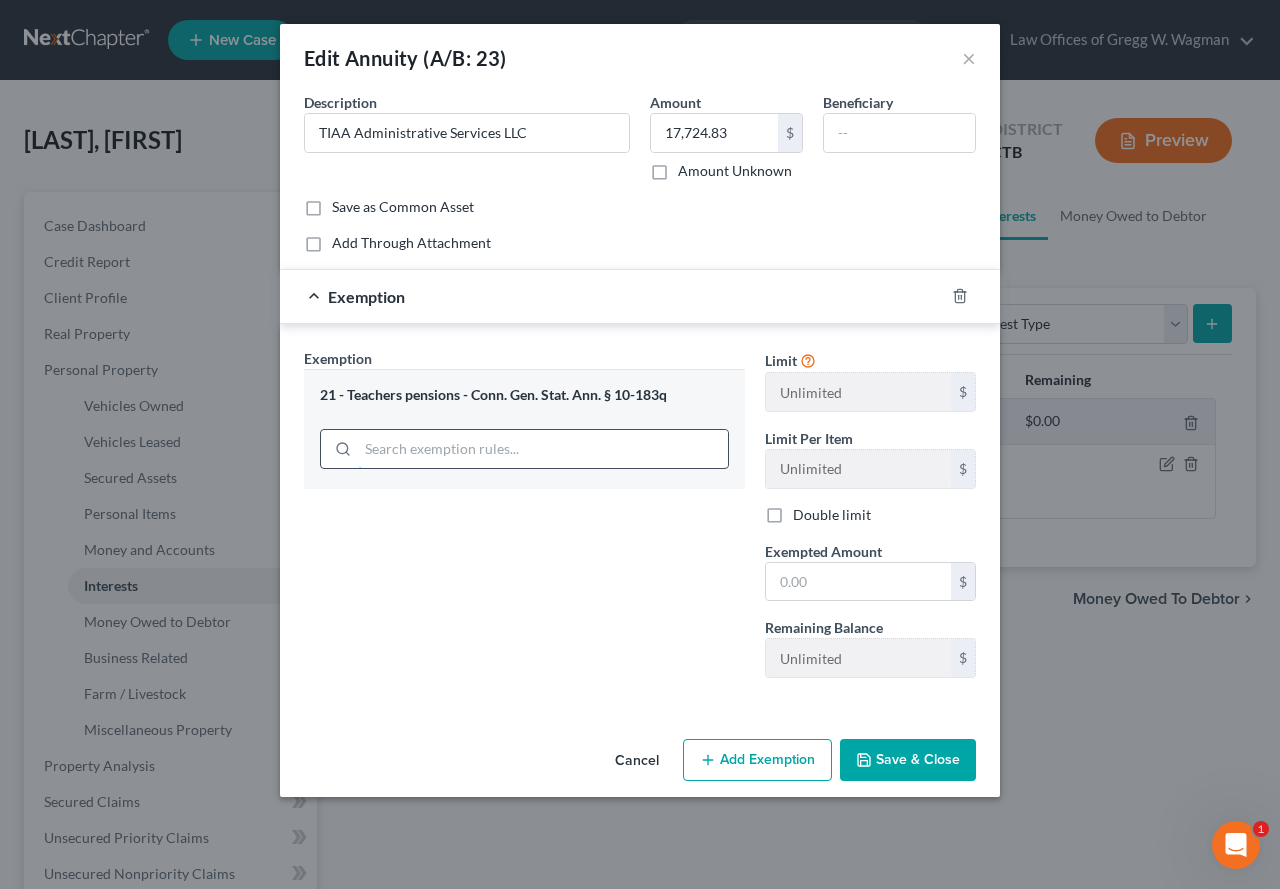 click at bounding box center (543, 449) 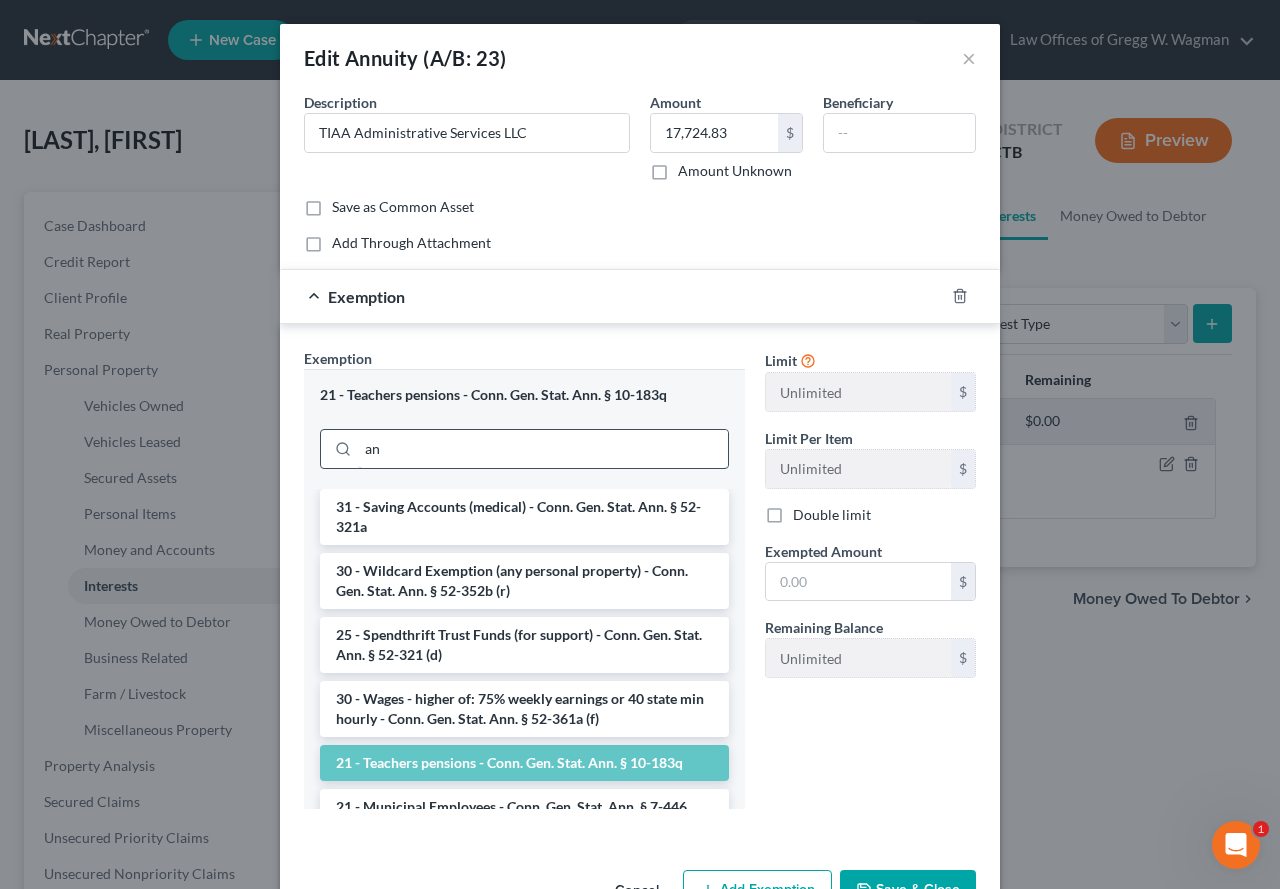 type on "a" 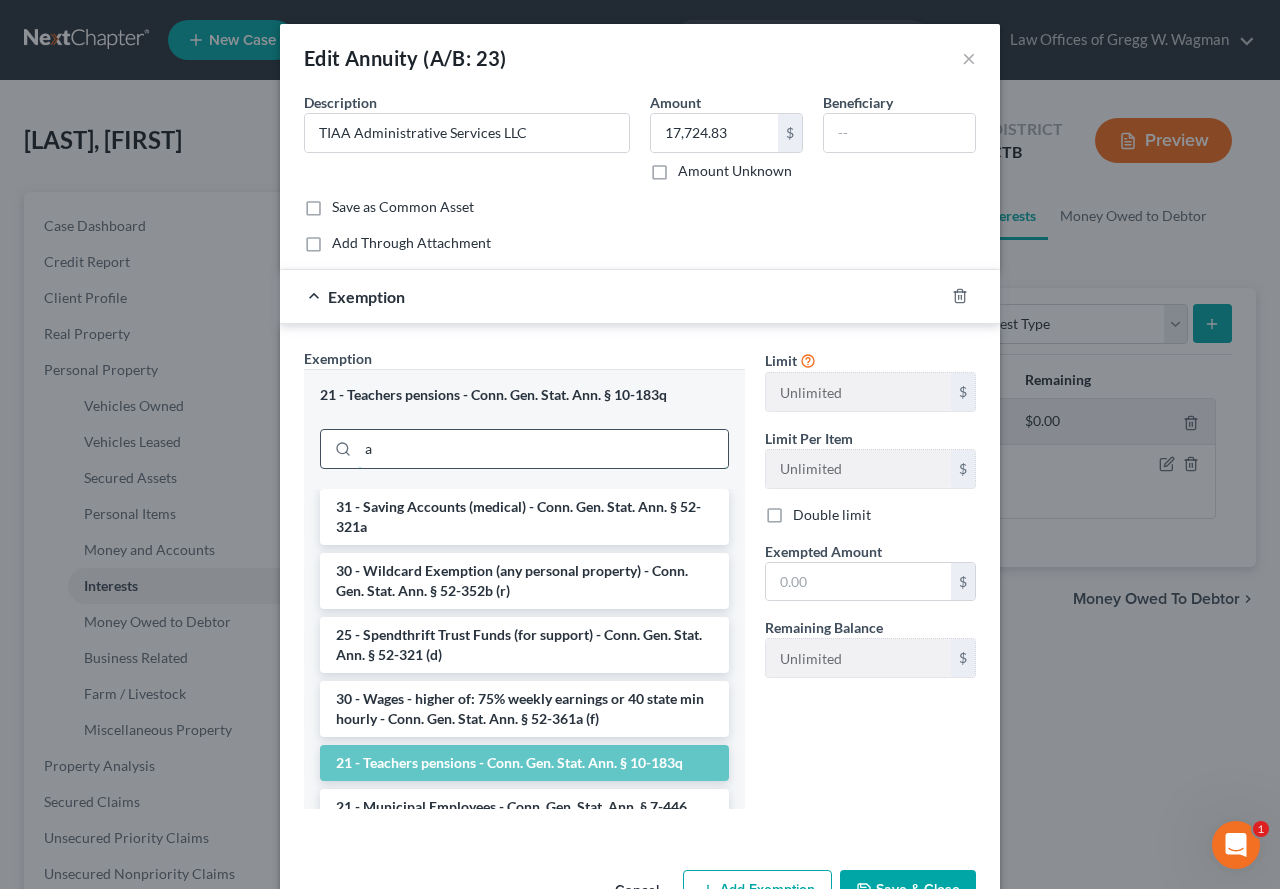 type 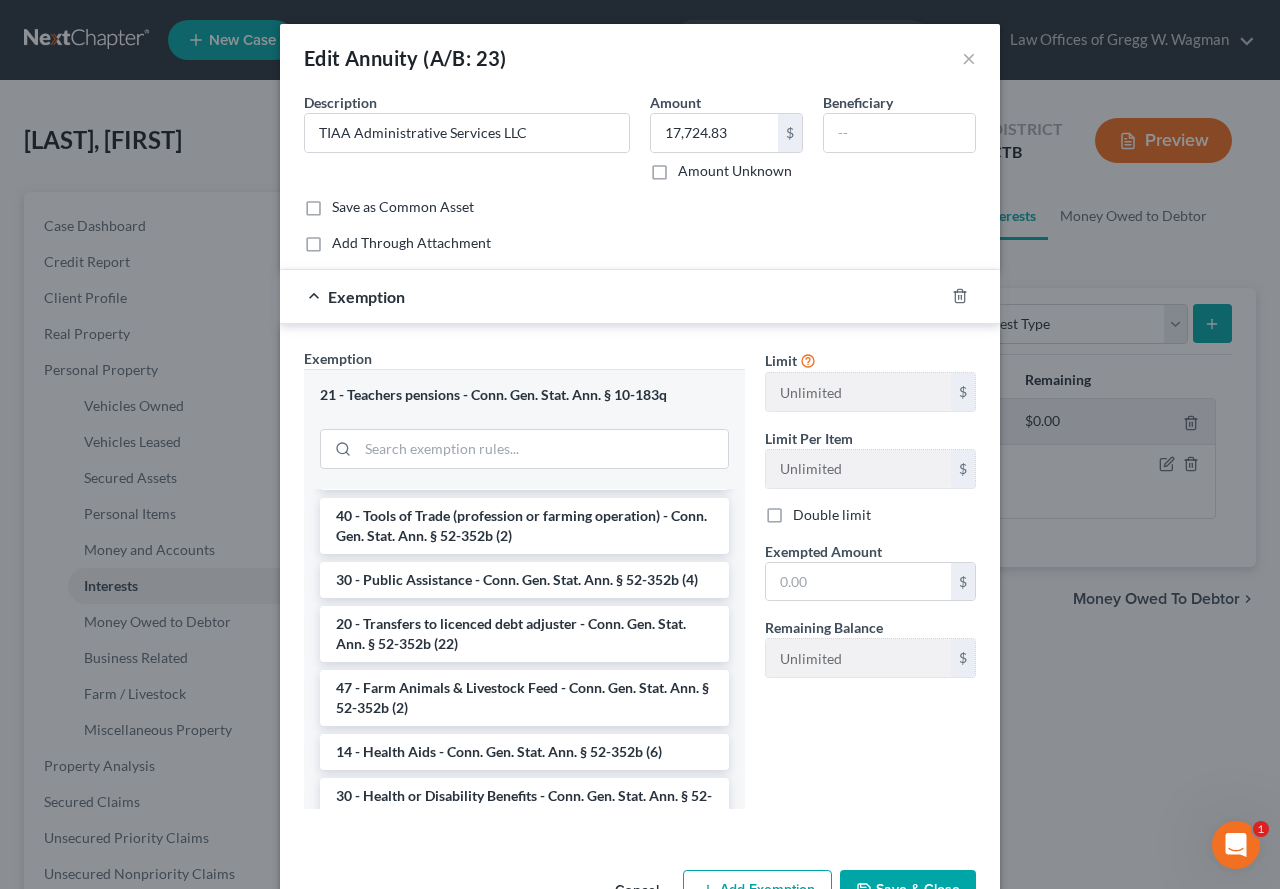 scroll, scrollTop: 583, scrollLeft: 0, axis: vertical 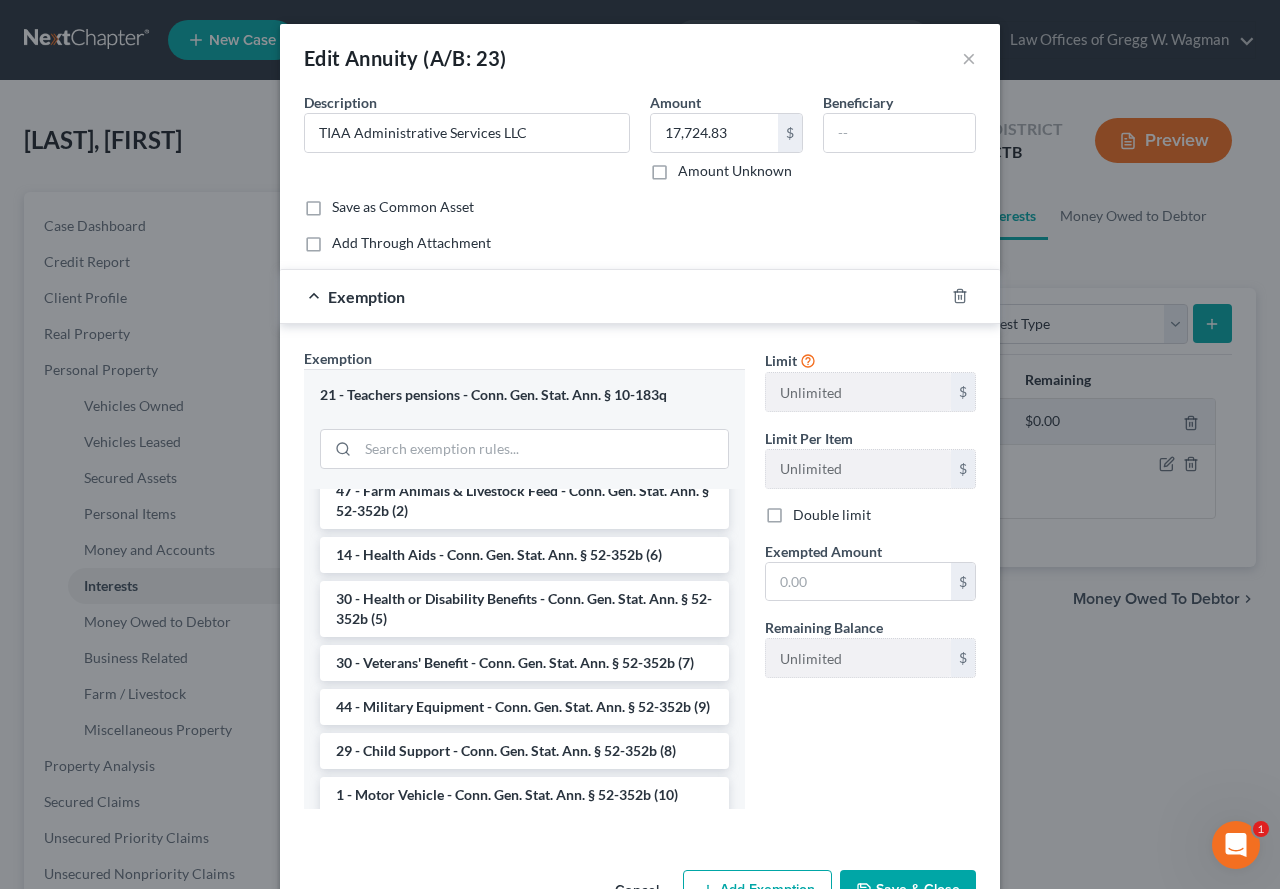 click on "Exemption
*
21 - Teachers pensions - Conn. Gen. Stat. Ann. § 10-183q         --View All or Create New-- 31 - Saving Accounts (medical) - Conn. Gen. Stat. Ann. § 52-321a 30 - Wildcard Exemption (any personal property) - Conn. Gen. Stat. Ann. § 52-352b (r) 25 - Spendthrift Trust Funds (for support) - Conn. Gen. Stat. Ann. § 52-321 (d) 30 - Wages - higher of: 75% weekly earnings or 40 state min hourly - Conn. Gen. Stat. Ann. § 52-361a (f) 21 - Teachers pensions - Conn. Gen. Stat. Ann. § 10-183q 21 - Municipal Employees - Conn. Gen. Stat. Ann. § 7-446 1 - Burial Plot  - Conn. Gen. Stat. Ann. § 52-352b (3) 6 - Household Goods and Furnishings  - Conn. Gen. Stat. Ann. § 52-352b (1) 11 - Wearing Apparel  - Conn. Gen. Stat. Ann. § 52-352b (1) 40 - Tools of Trade (profession or farming operation) - Conn. Gen. Stat. Ann. § 52-352b (2) 30 - Public Assistance  - Conn. Gen. Stat. Ann. § 52-352b (4) 20 - Transfers to licenced debt adjuster  - Conn. Gen. Stat. Ann. § 52-352b (22)" at bounding box center (524, 578) 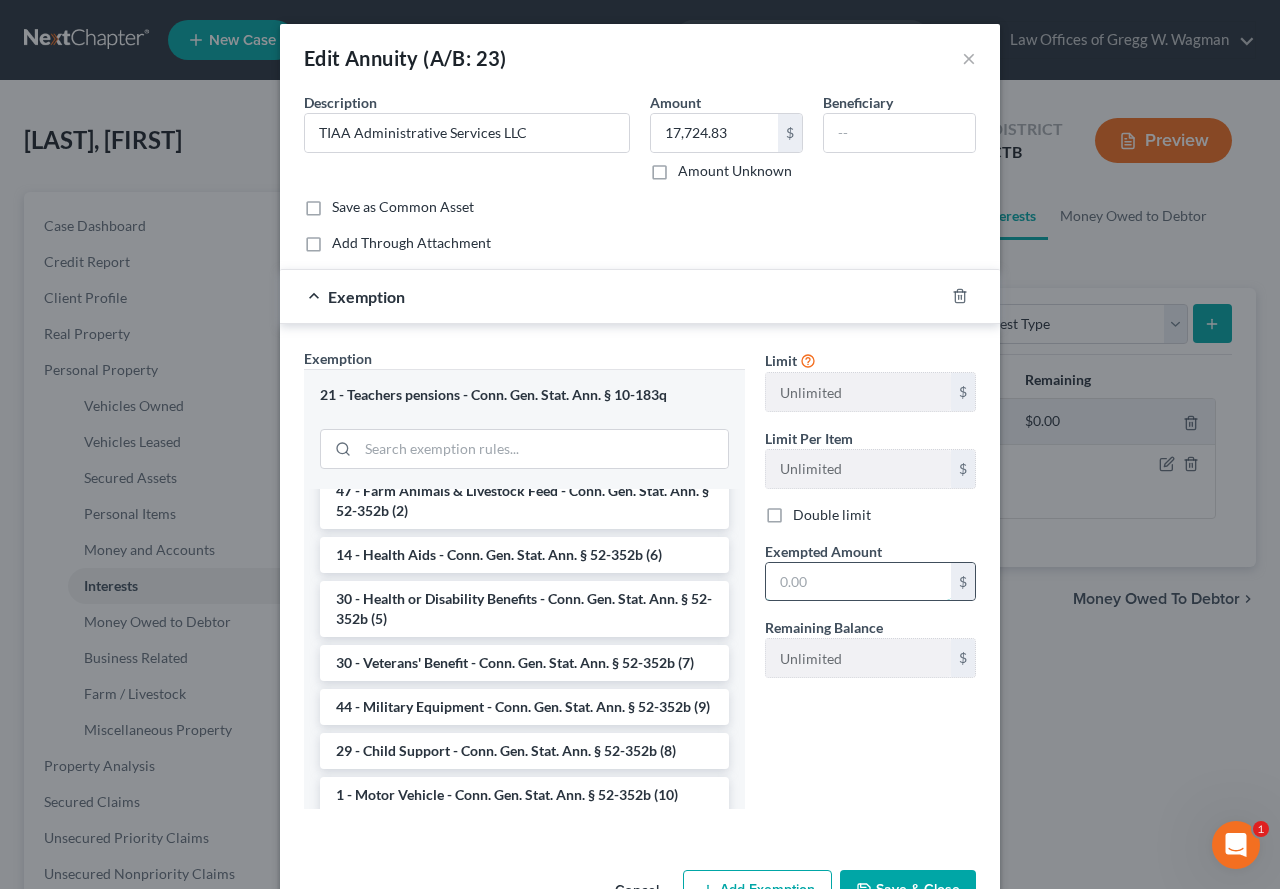 click at bounding box center [858, 582] 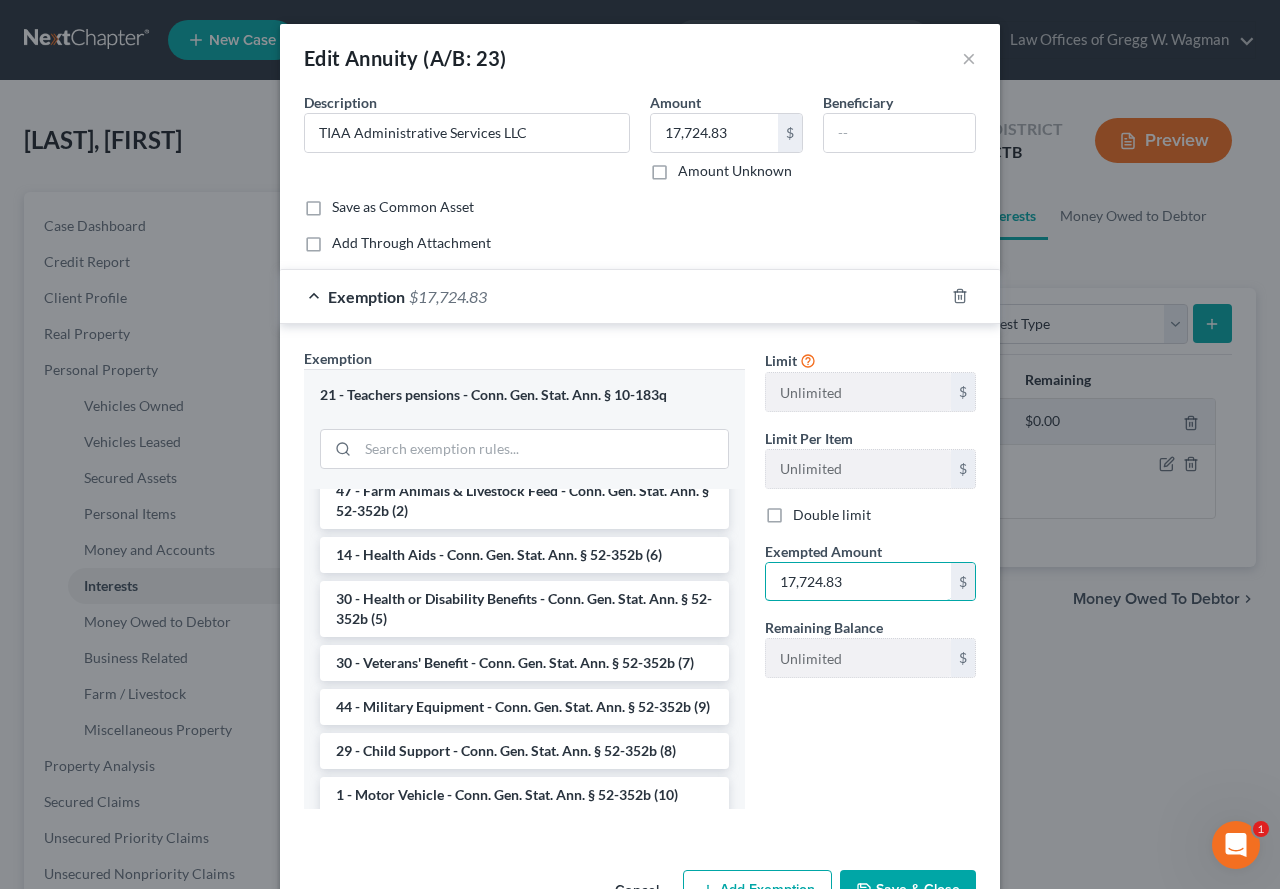 type on "17,724.83" 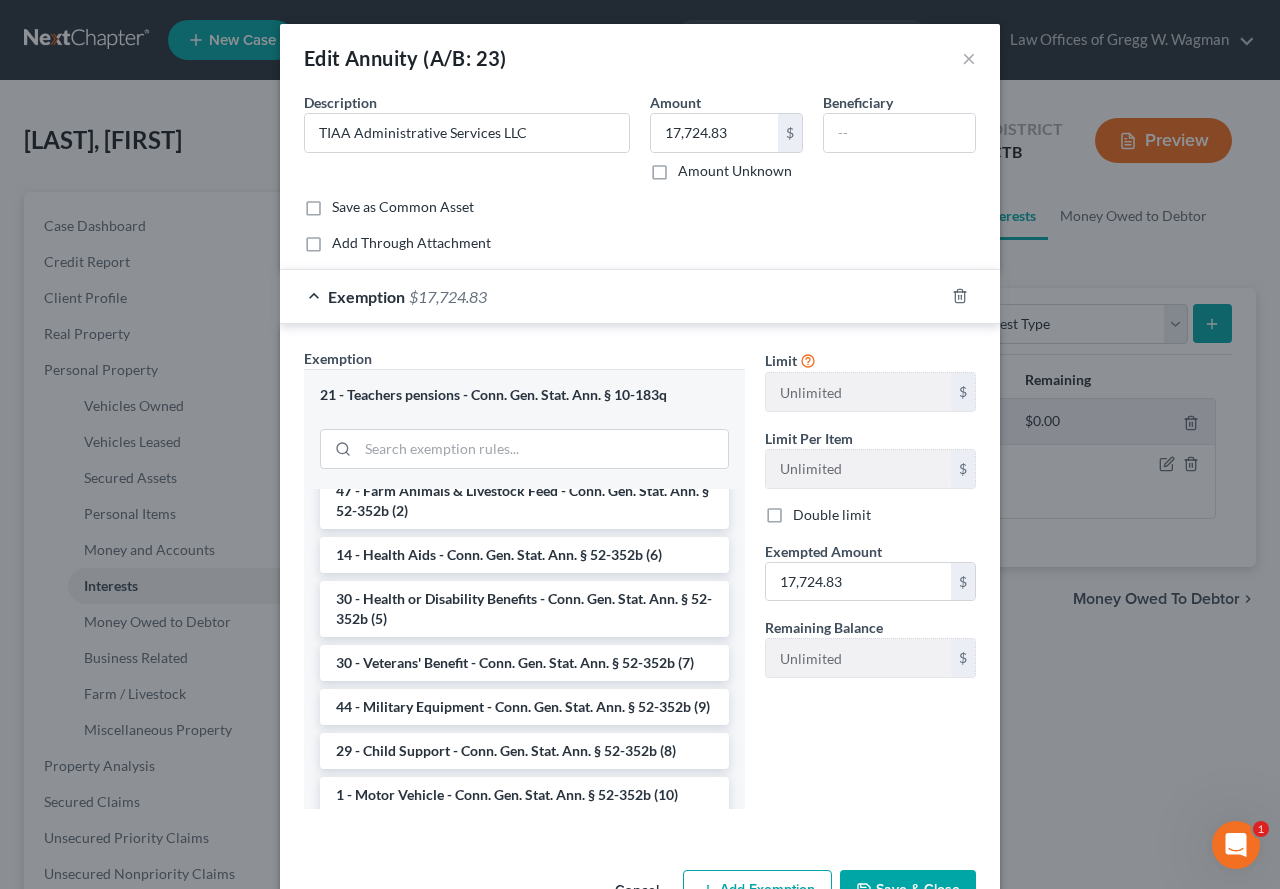 click on "Save & Close" at bounding box center (908, 891) 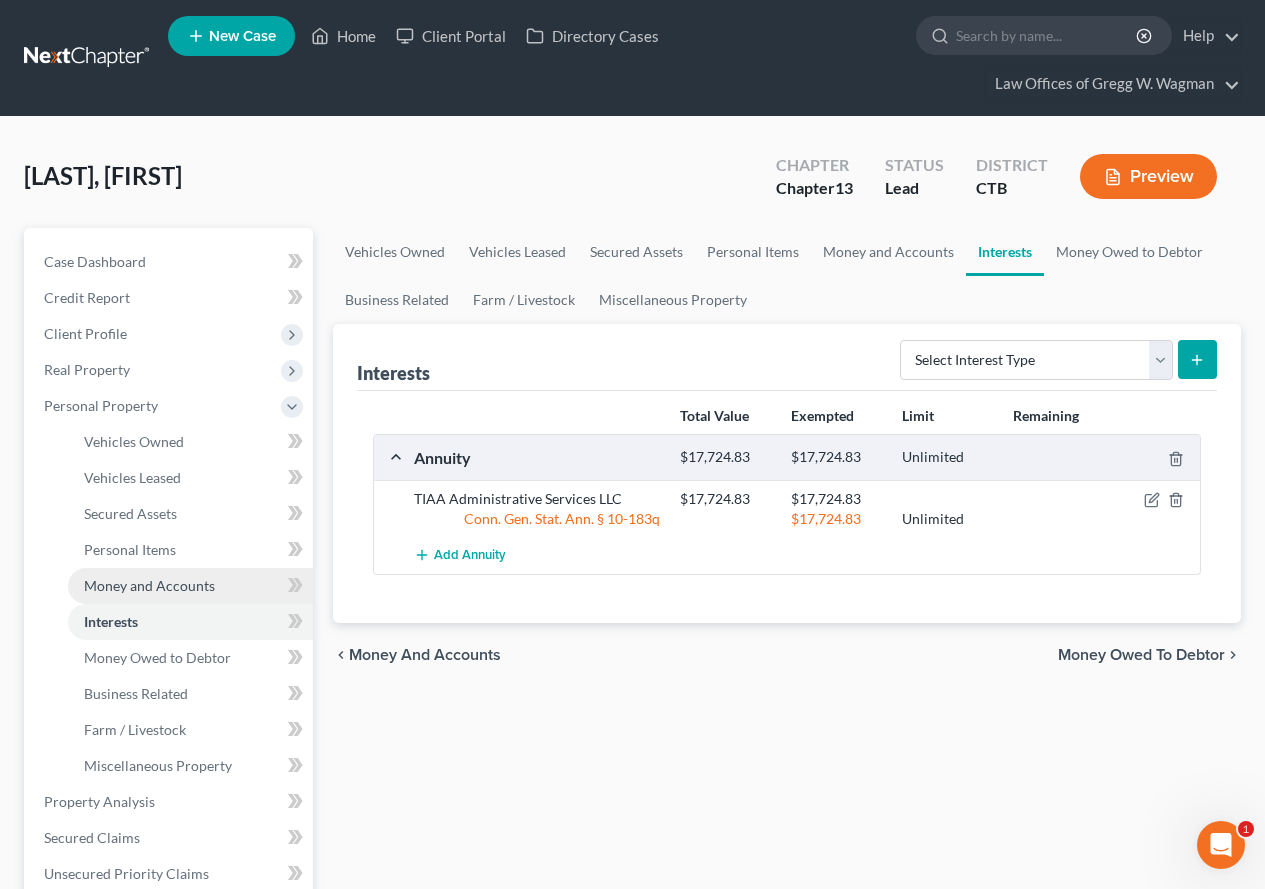 click on "Money and Accounts" at bounding box center [149, 585] 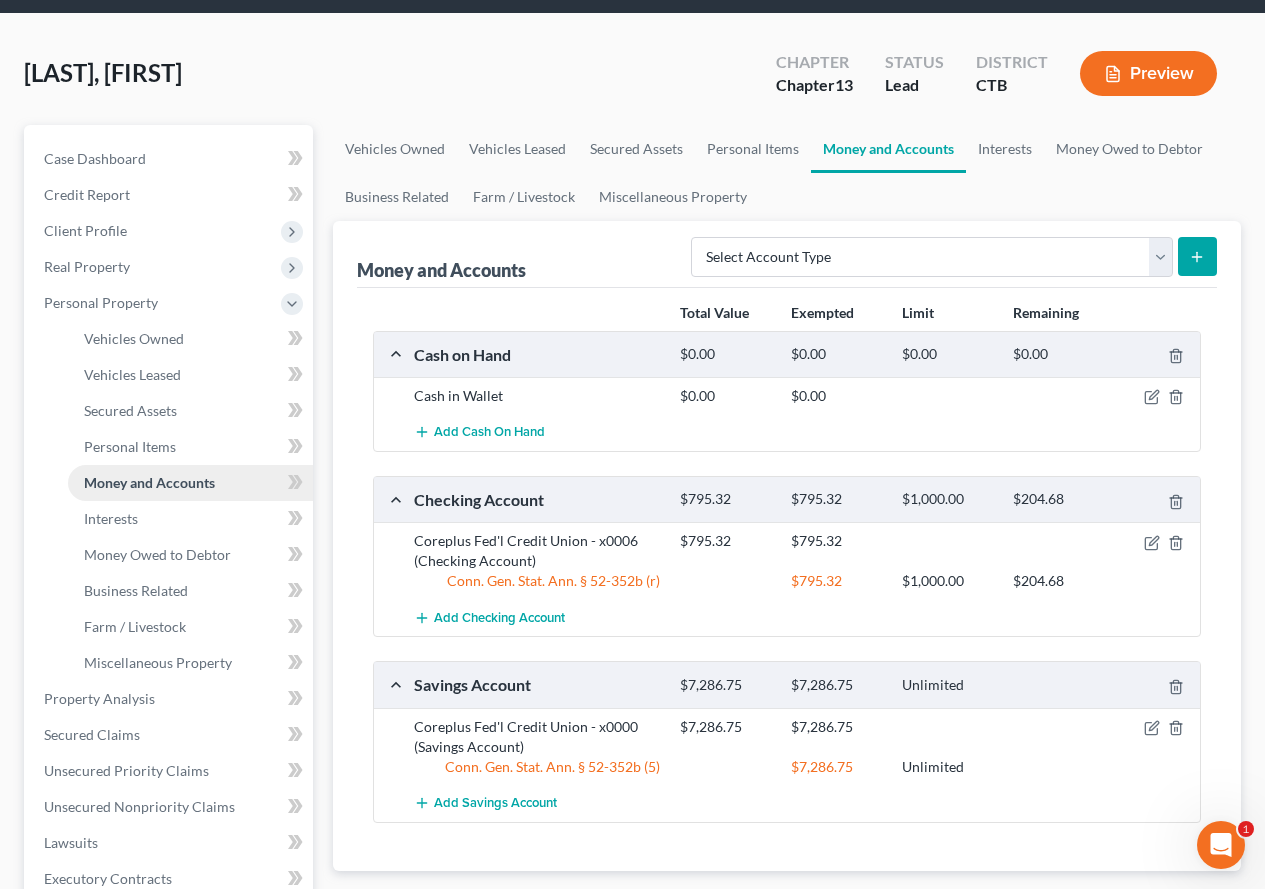 scroll, scrollTop: 200, scrollLeft: 0, axis: vertical 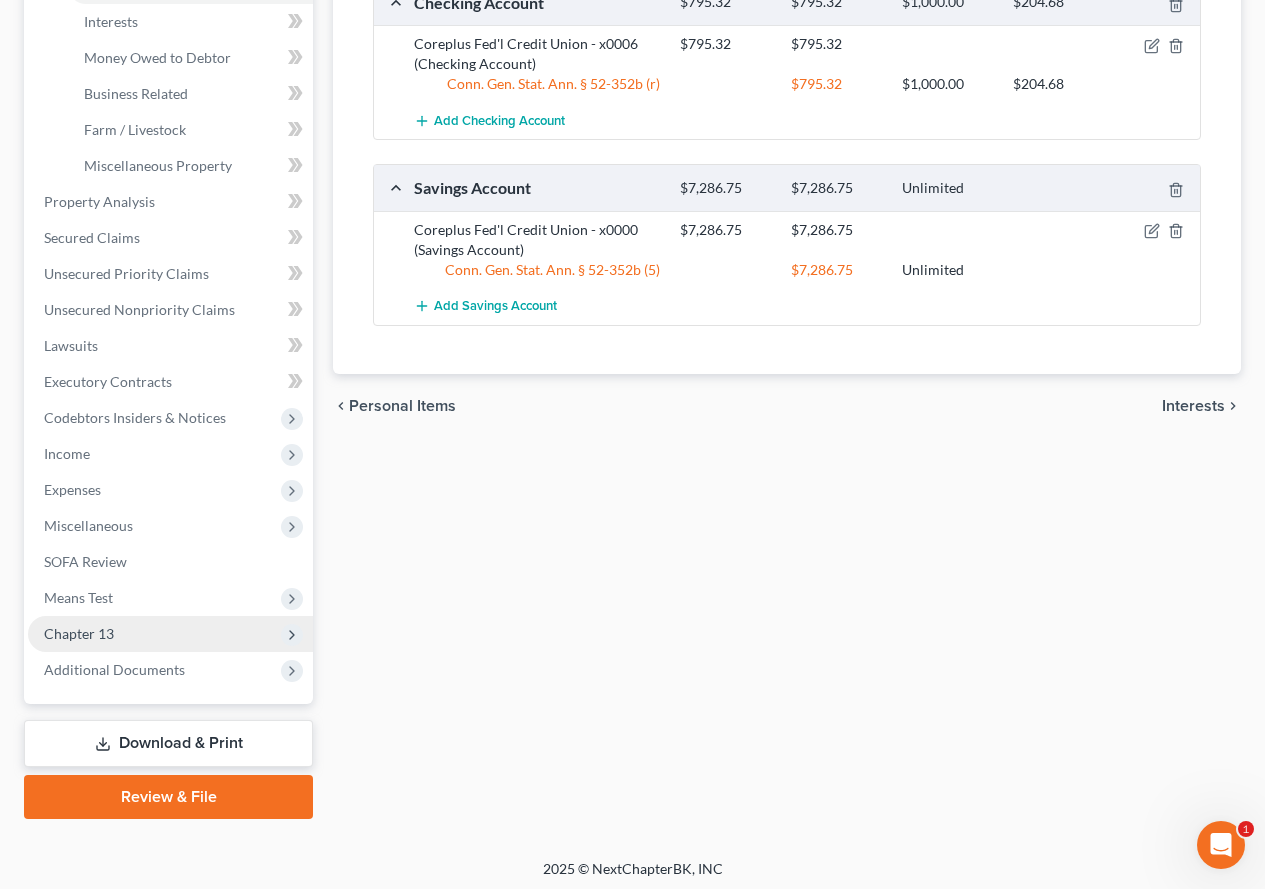 click on "Chapter 13" at bounding box center (79, 633) 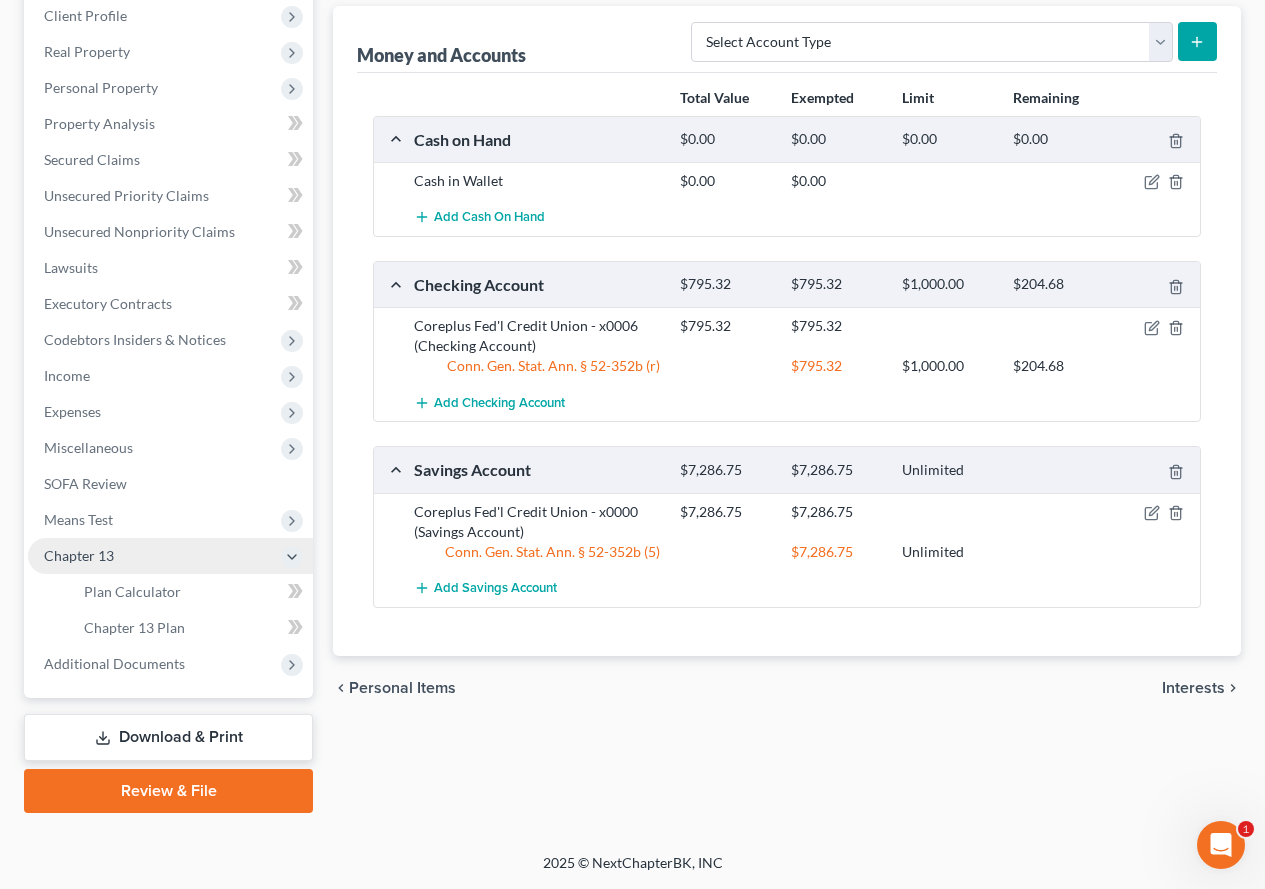 scroll, scrollTop: 318, scrollLeft: 0, axis: vertical 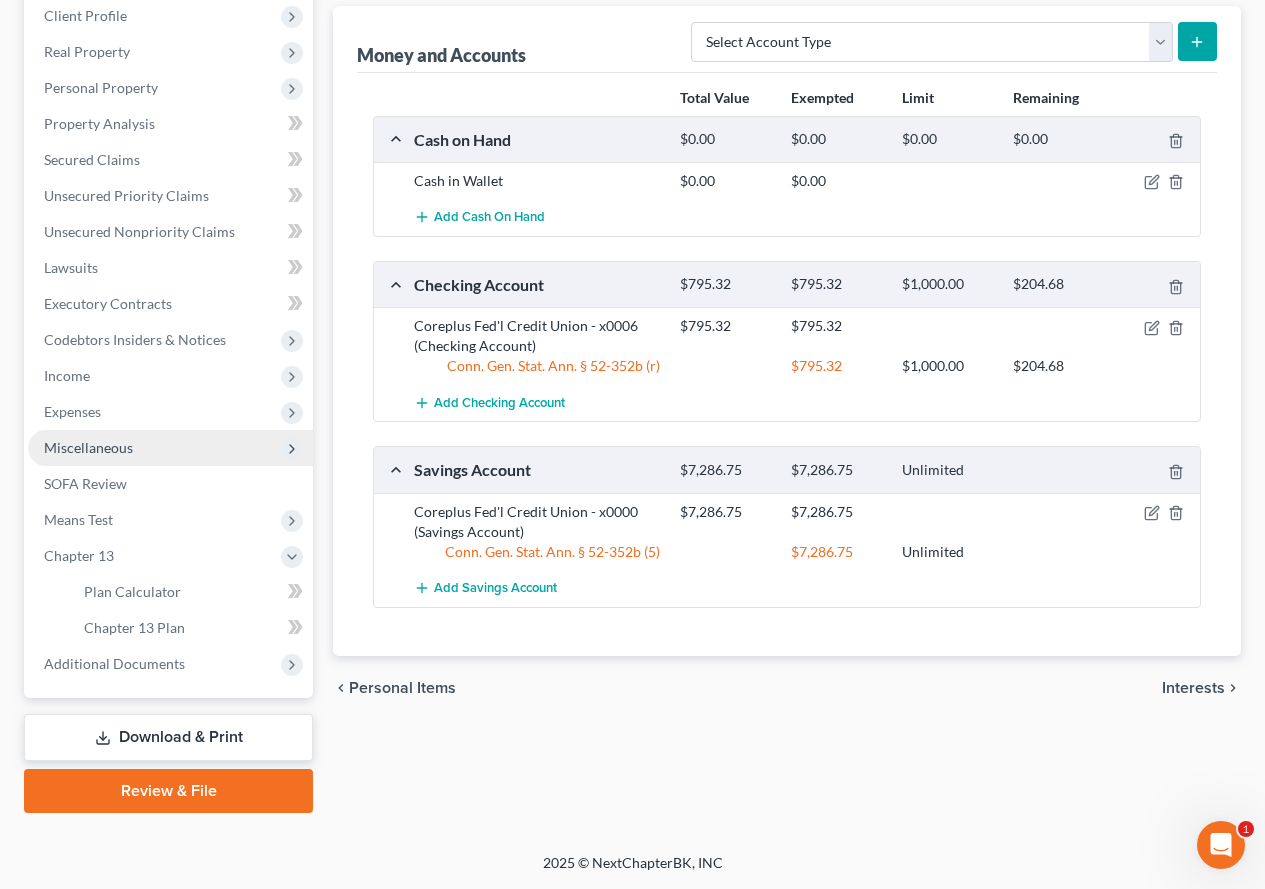 click on "Miscellaneous" at bounding box center (88, 447) 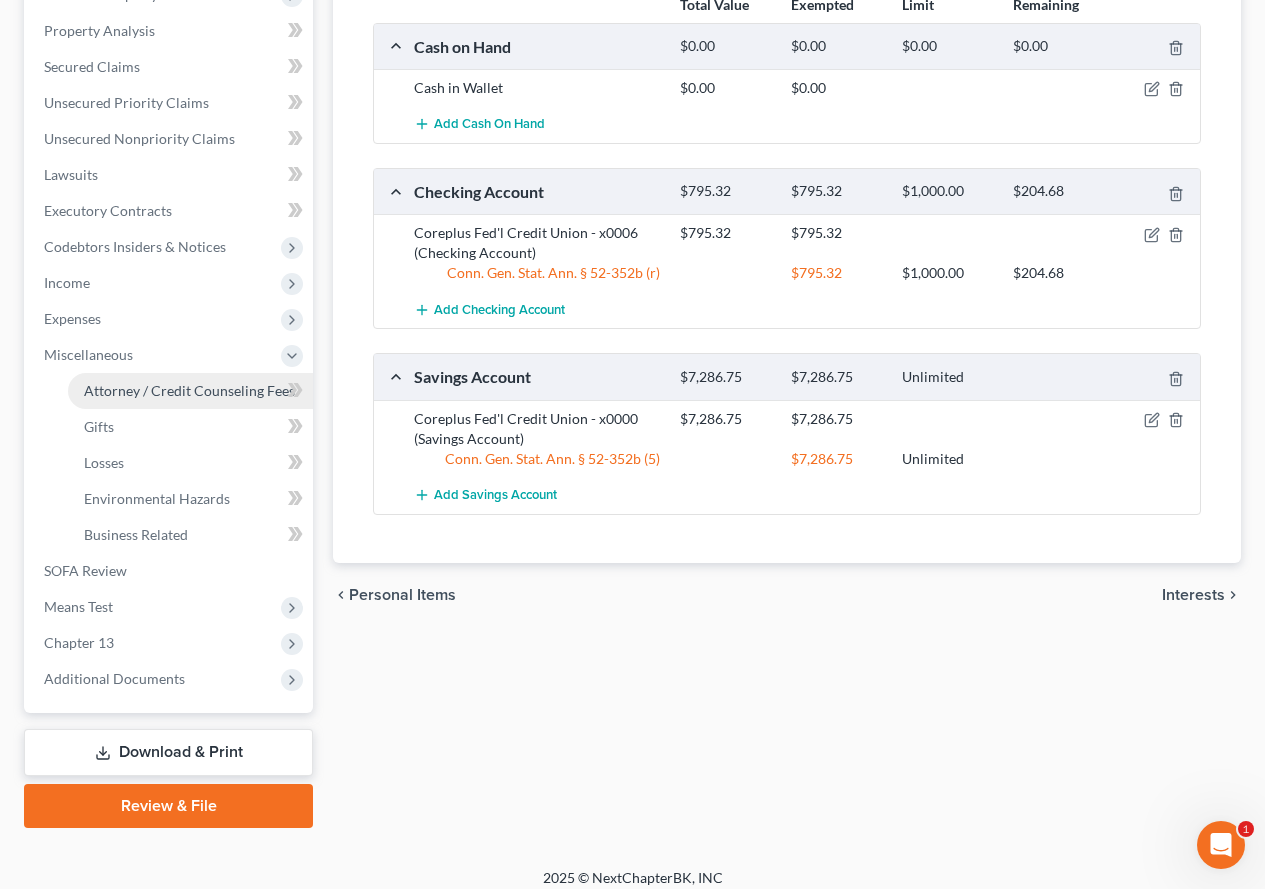 click on "Attorney / Credit Counseling Fees" at bounding box center [189, 390] 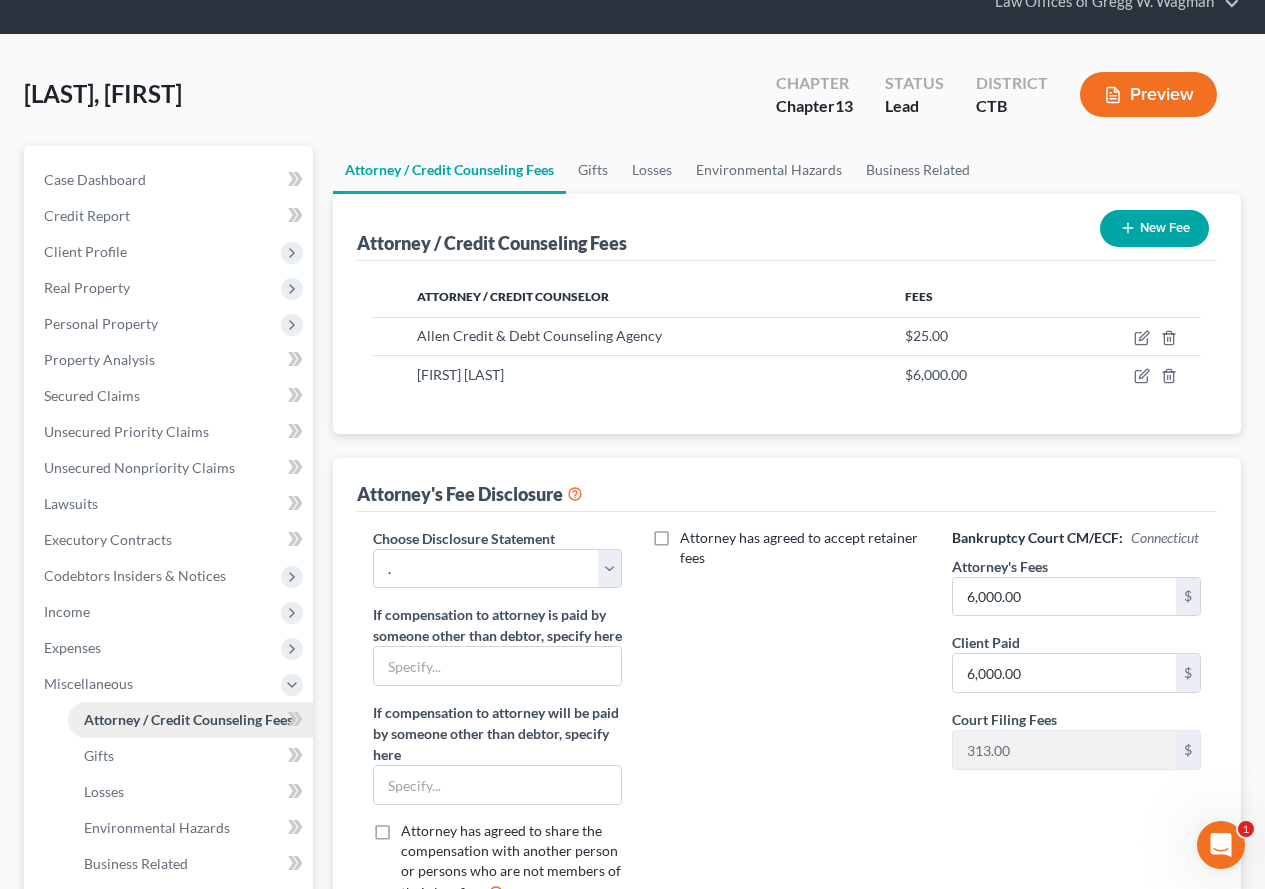 scroll, scrollTop: 0, scrollLeft: 0, axis: both 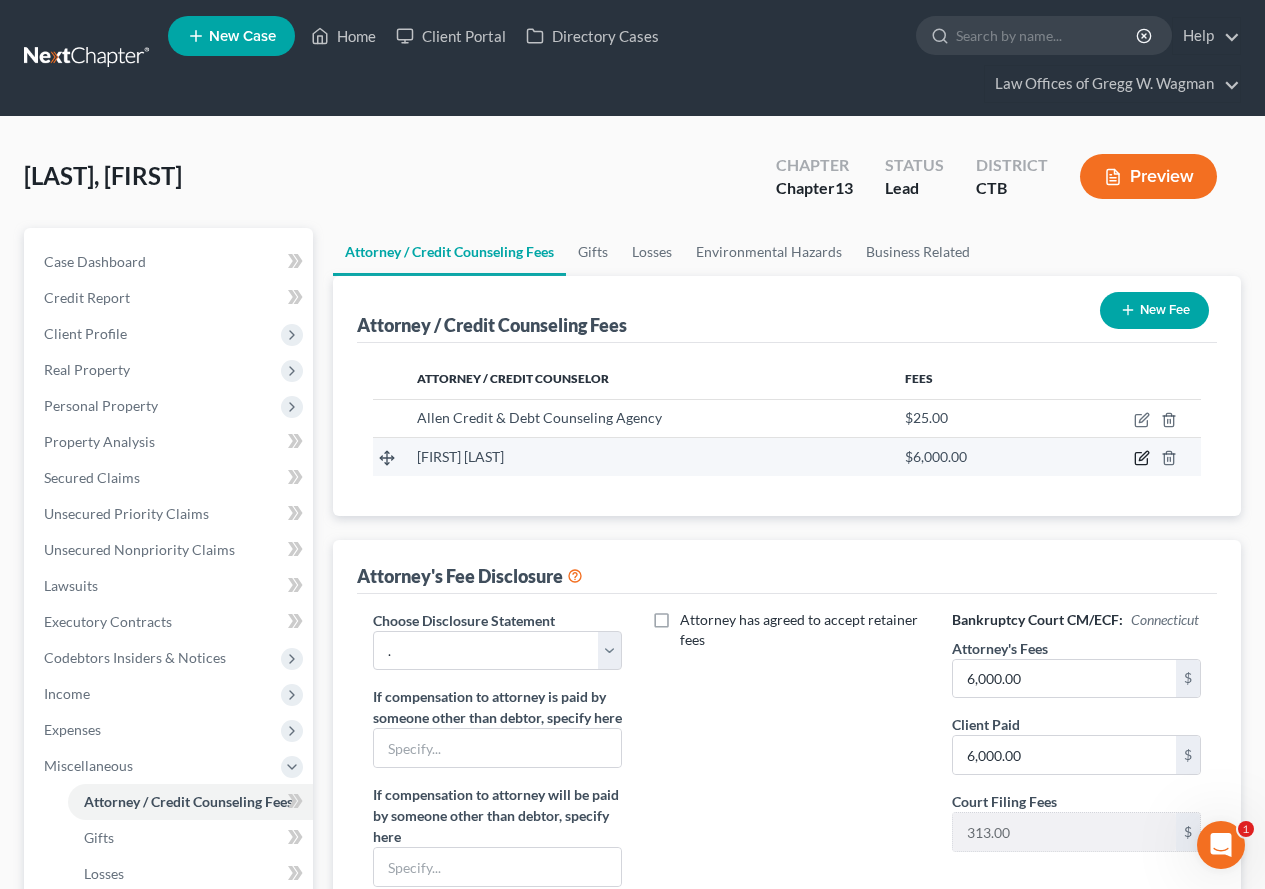 click 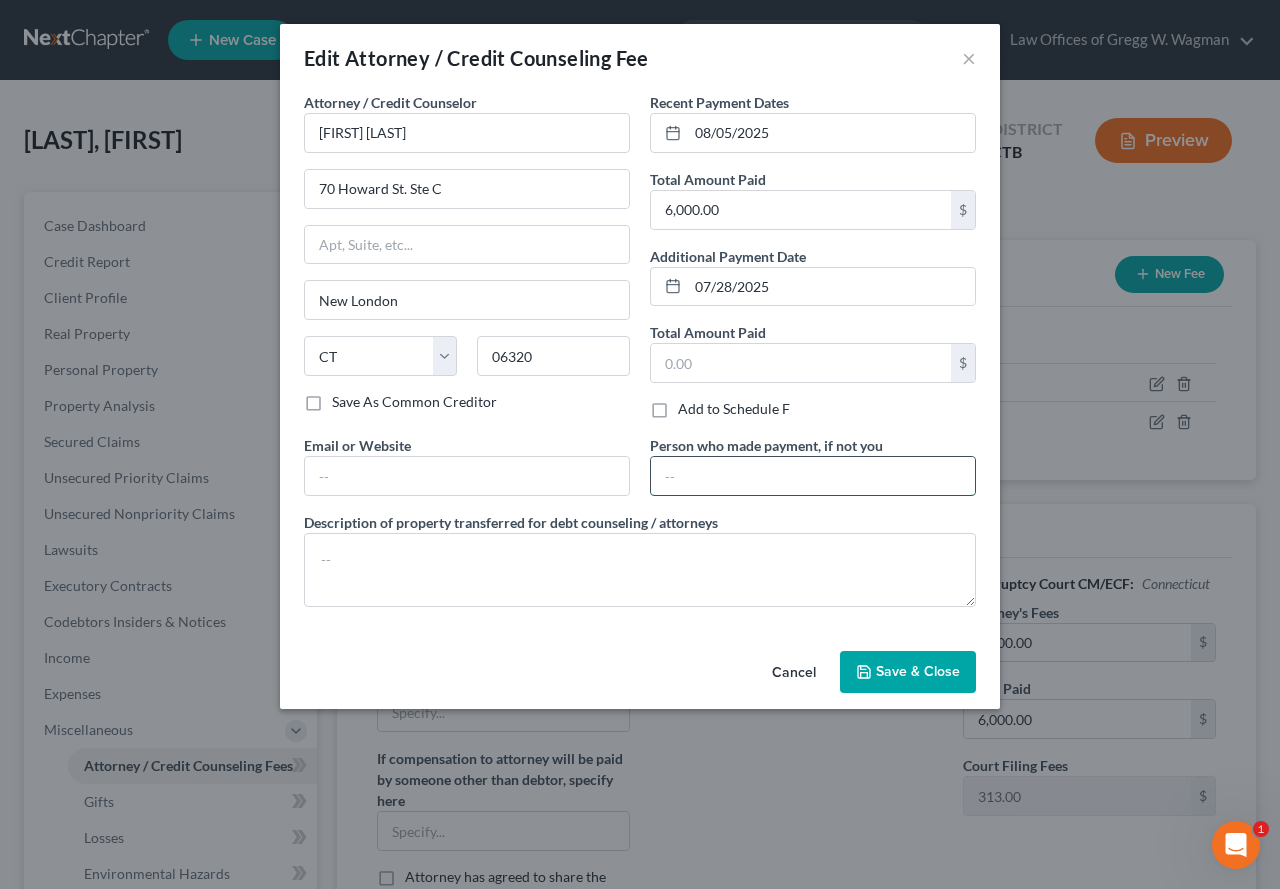 click at bounding box center [813, 476] 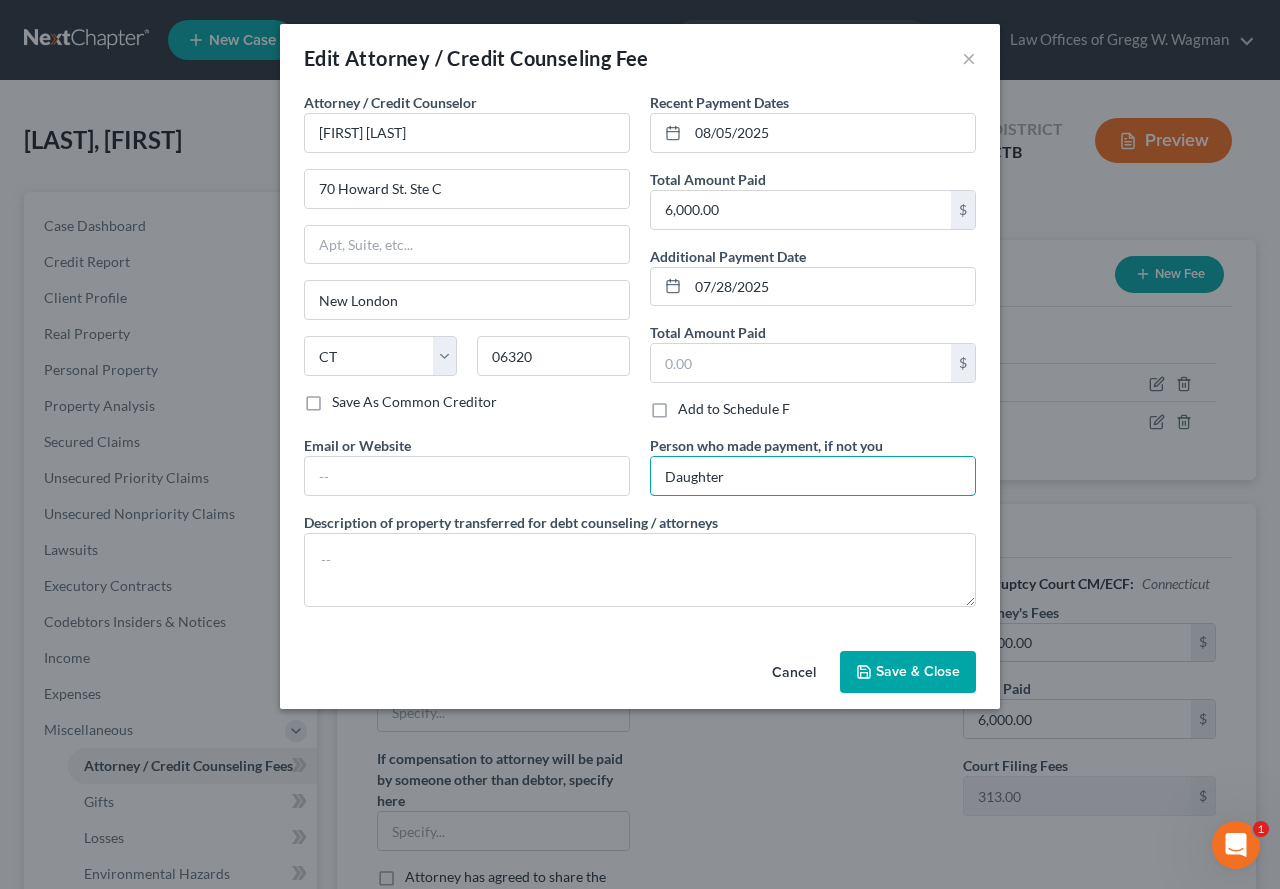 type on "Daughter" 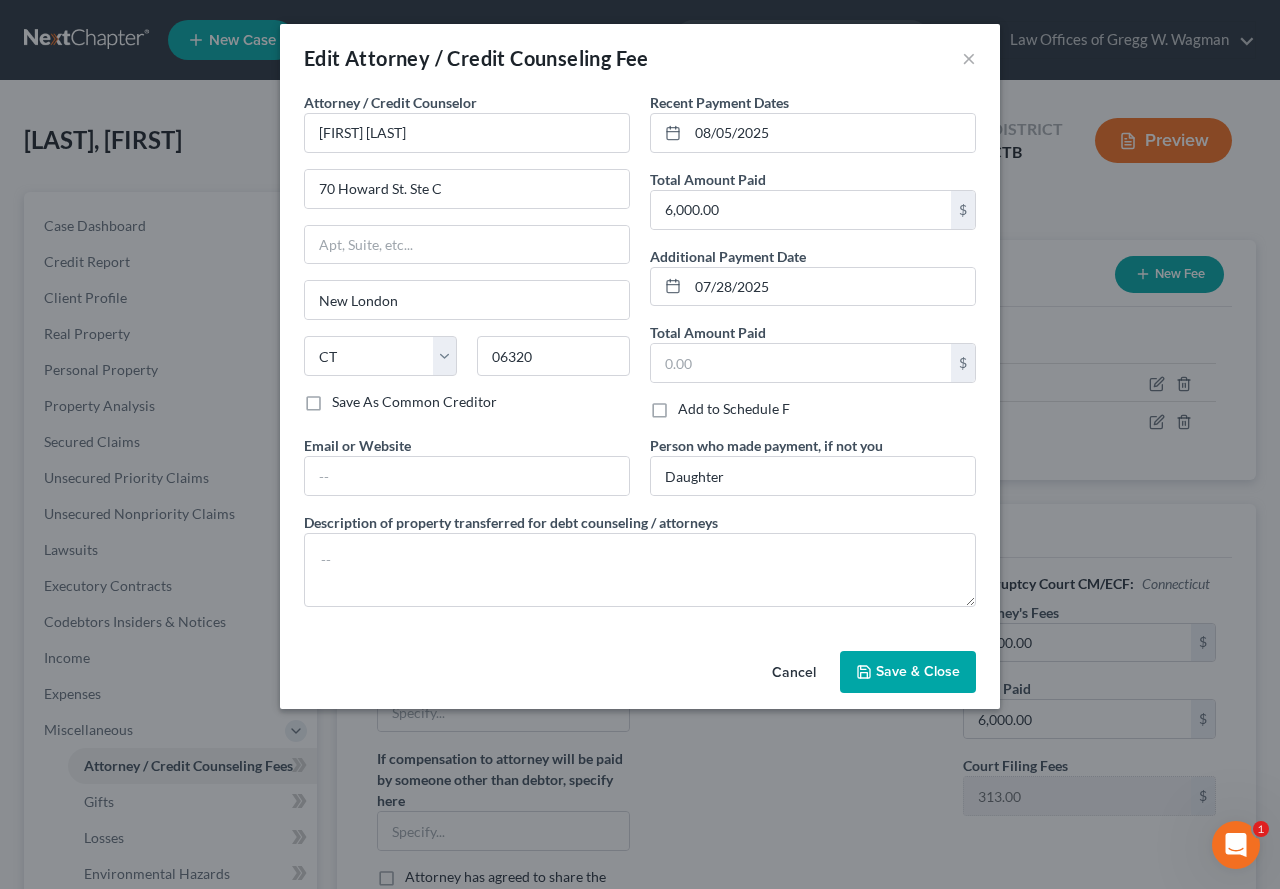 click on "Save & Close" at bounding box center (918, 671) 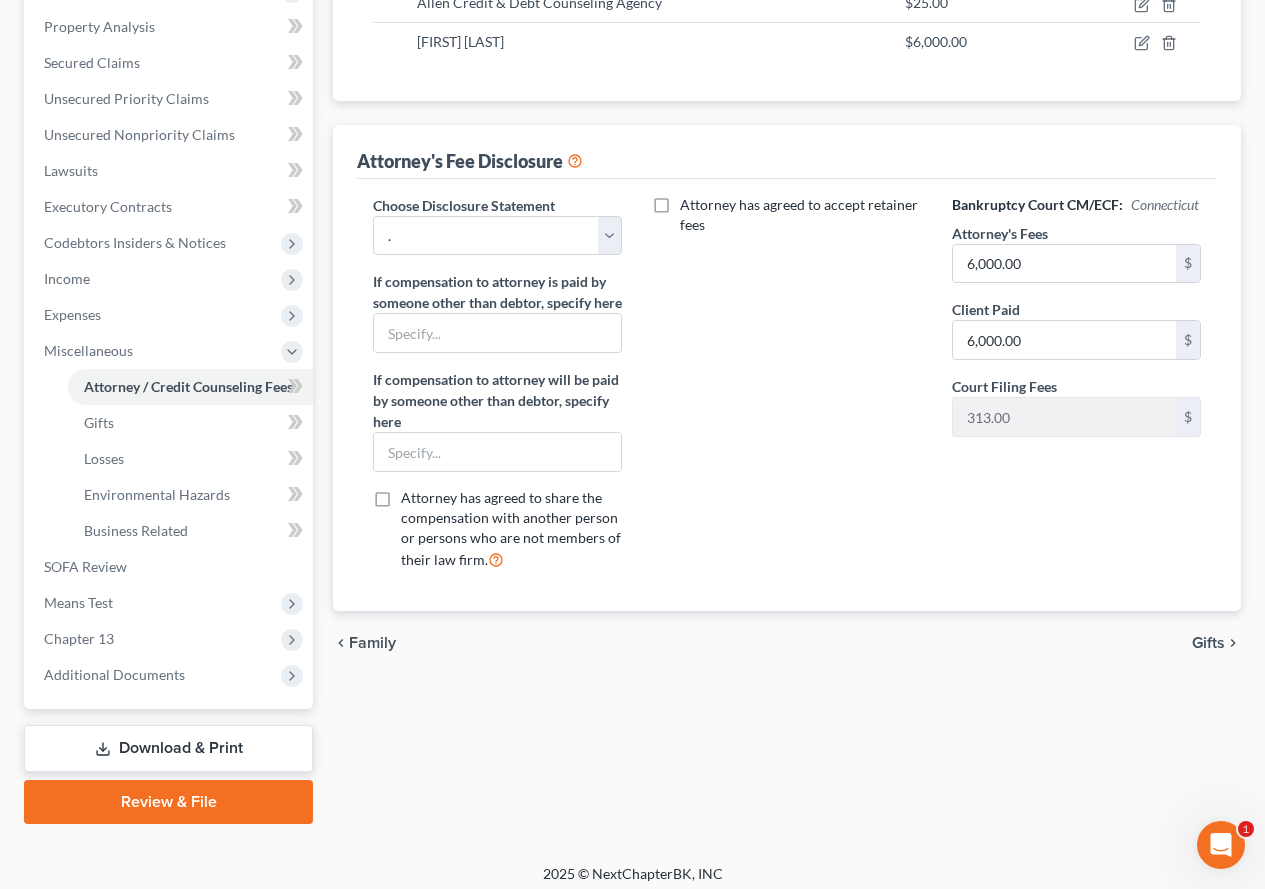 scroll, scrollTop: 426, scrollLeft: 0, axis: vertical 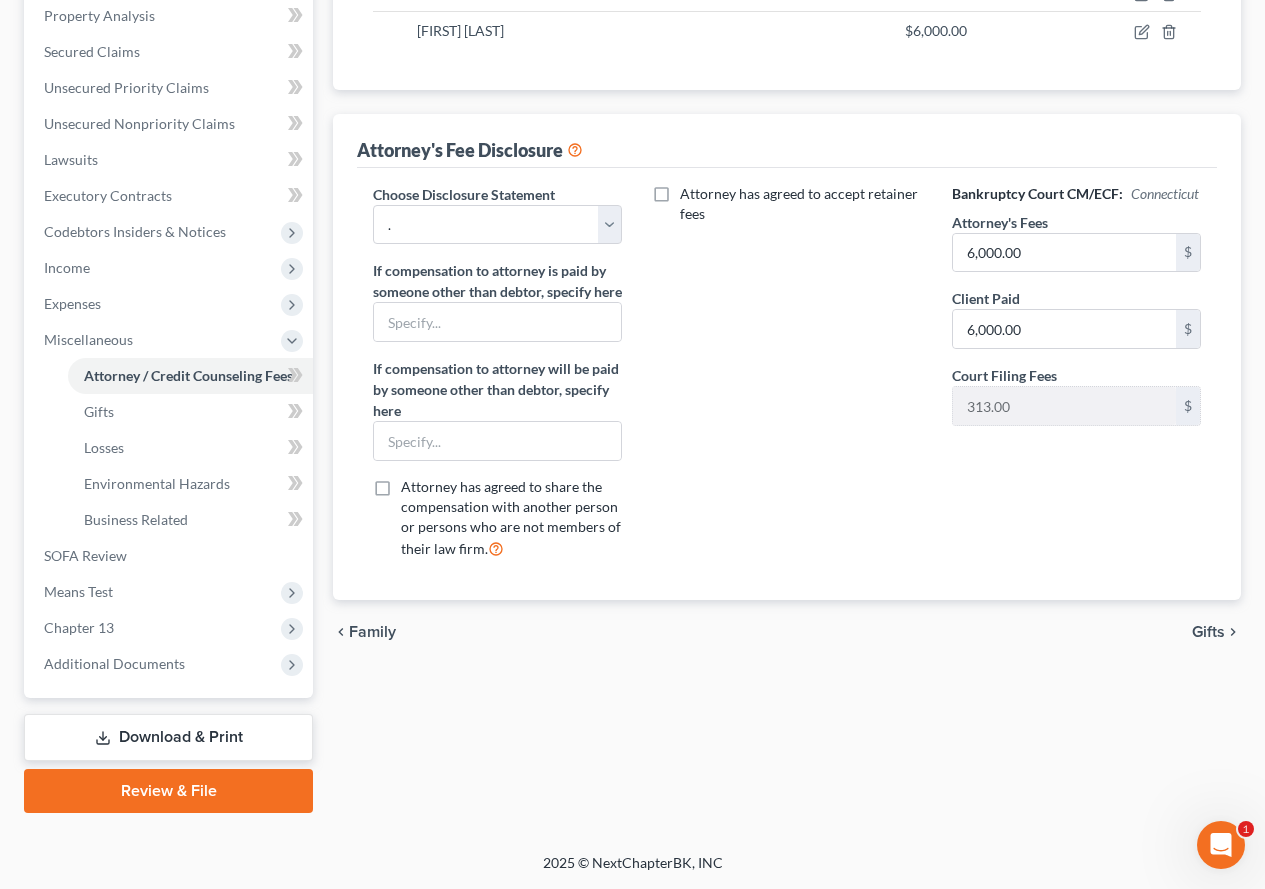 click on "Download & Print" at bounding box center (168, 737) 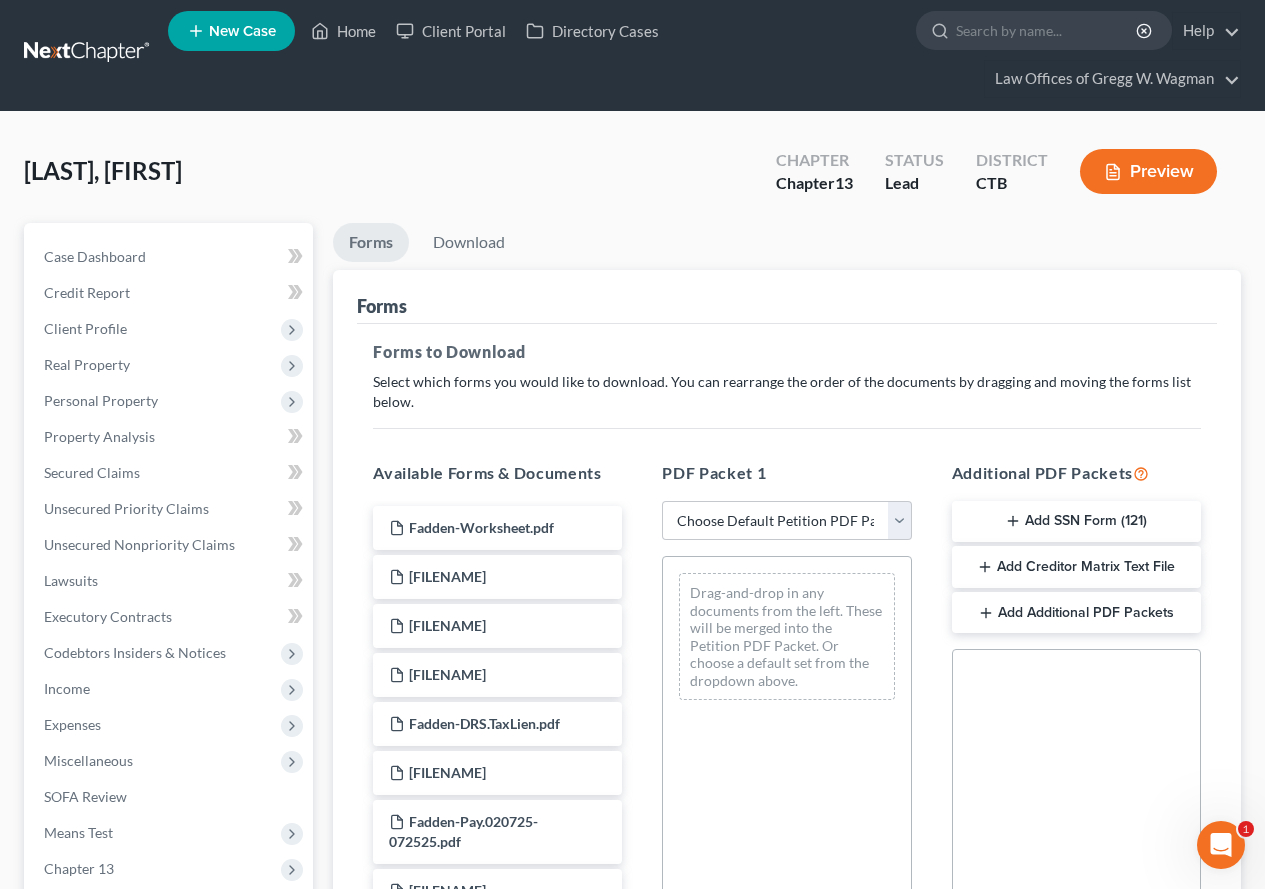 scroll, scrollTop: 0, scrollLeft: 0, axis: both 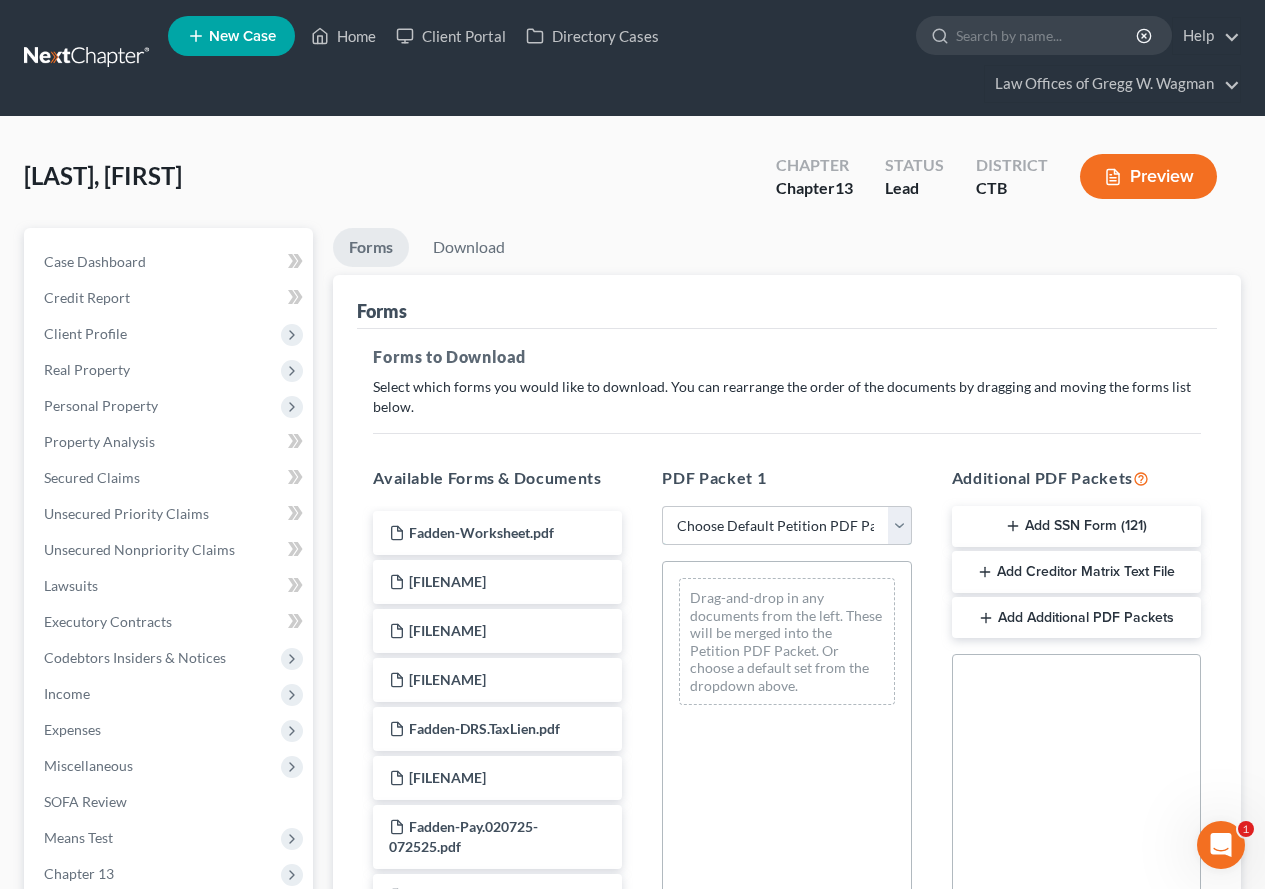 click on "Choose Default Petition PDF Packet Complete Bankruptcy Petition (all forms and schedules) Emergency Filing Forms (Petition and Creditor List Only) Amended Forms Signature Pages Only Supplemental Post Petition (Sch. I & J) Supplemental Post Petition (Sch. I) Supplemental Post Petition (Sch. J) After Barebones Filing" at bounding box center [786, 526] 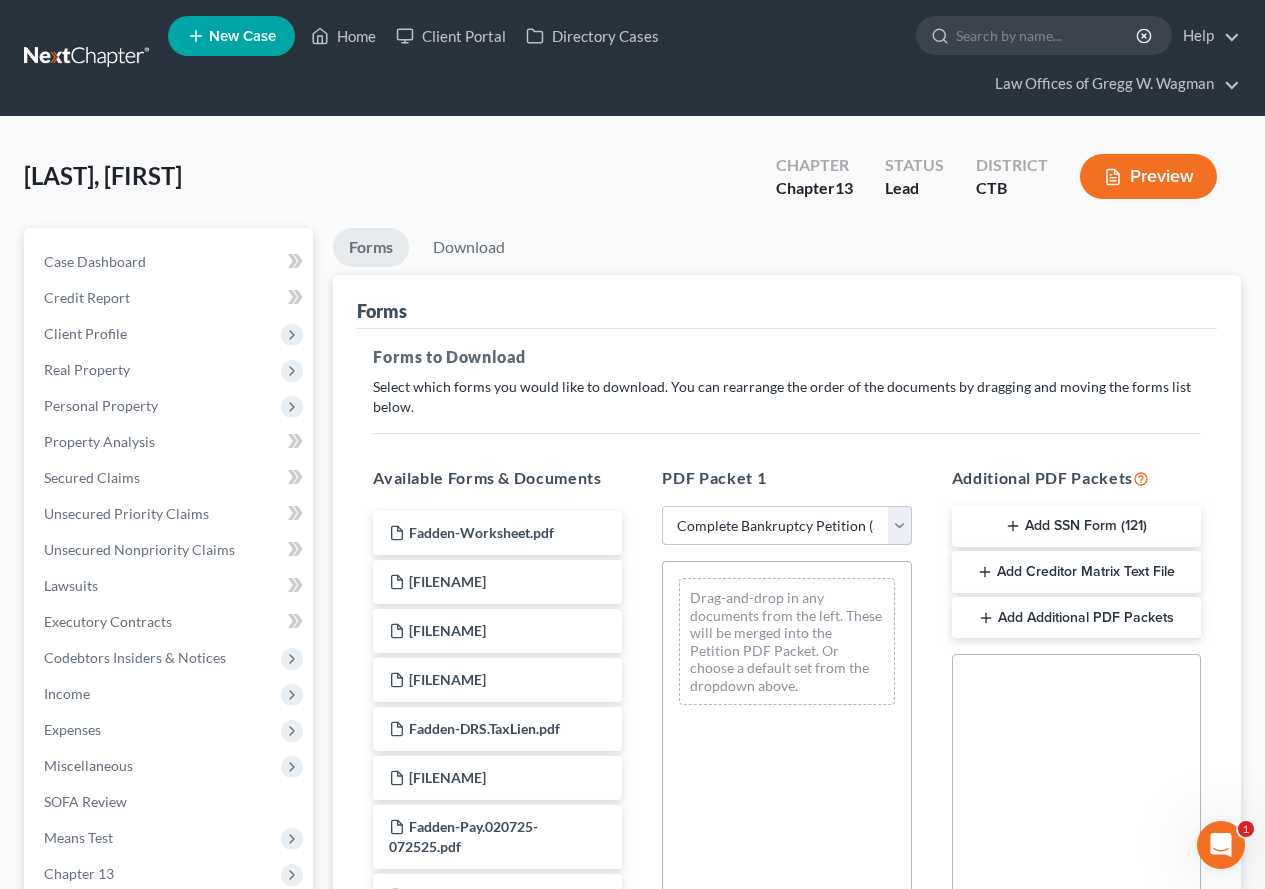 click on "Choose Default Petition PDF Packet Complete Bankruptcy Petition (all forms and schedules) Emergency Filing Forms (Petition and Creditor List Only) Amended Forms Signature Pages Only Supplemental Post Petition (Sch. I & J) Supplemental Post Petition (Sch. I) Supplemental Post Petition (Sch. J) After Barebones Filing" at bounding box center (786, 526) 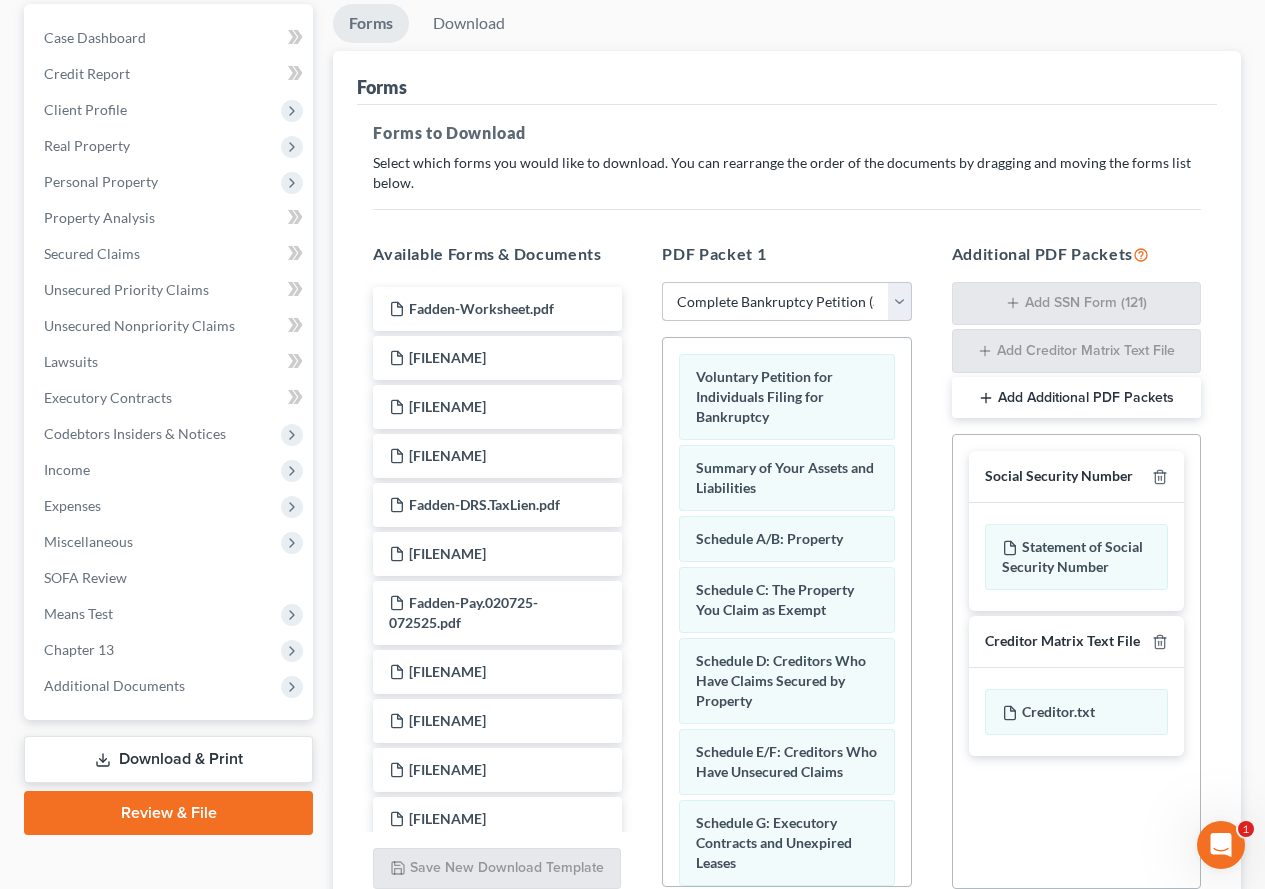 scroll, scrollTop: 404, scrollLeft: 0, axis: vertical 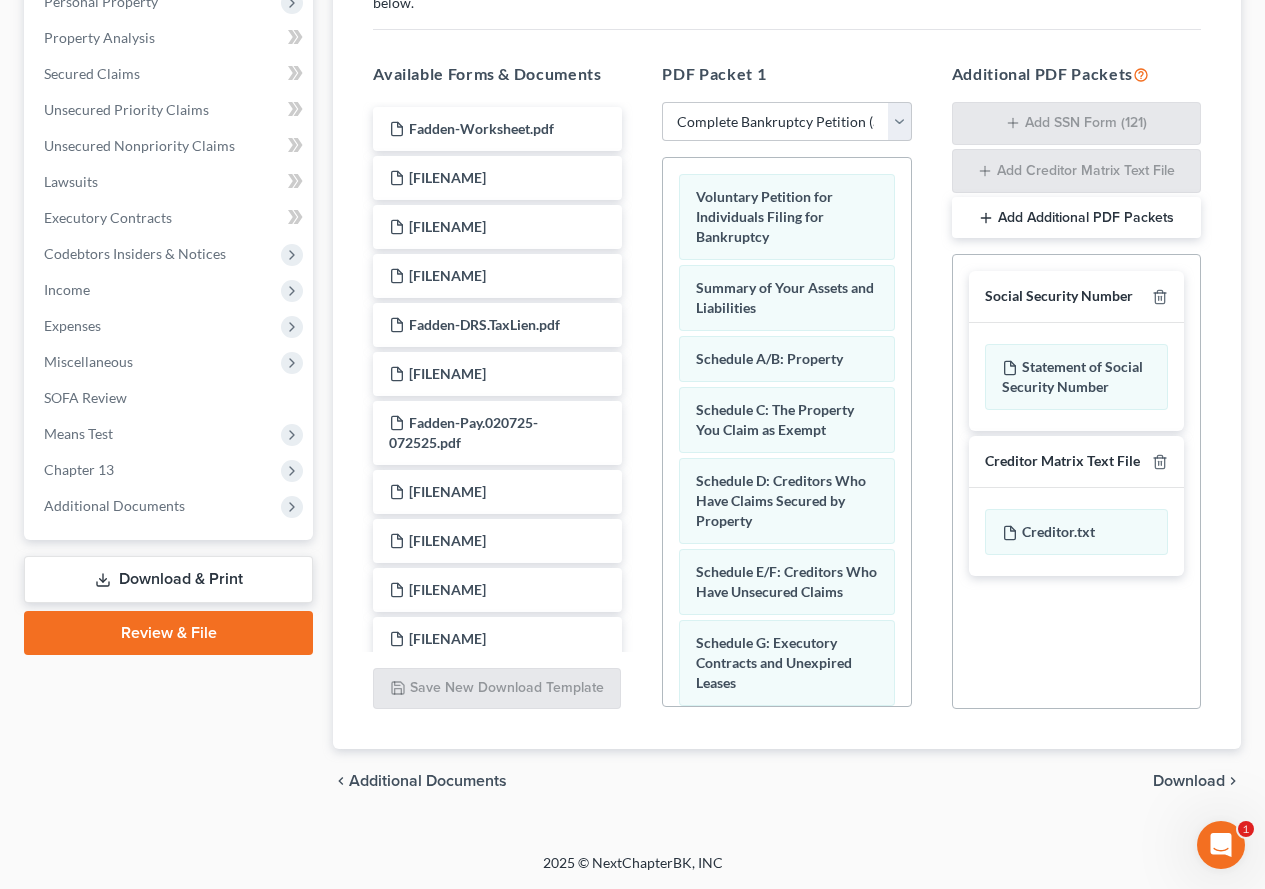 click on "Download" at bounding box center (1189, 781) 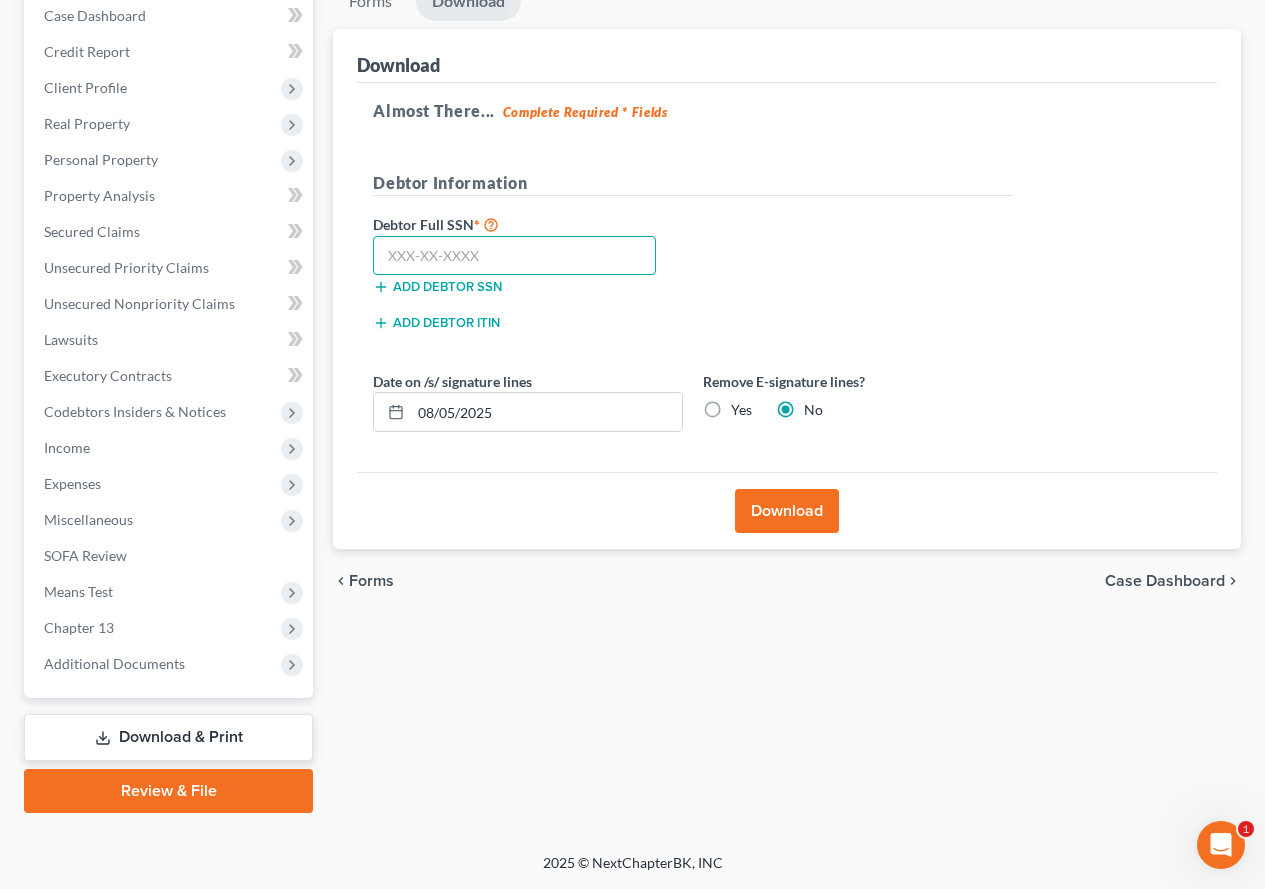 click at bounding box center [514, 256] 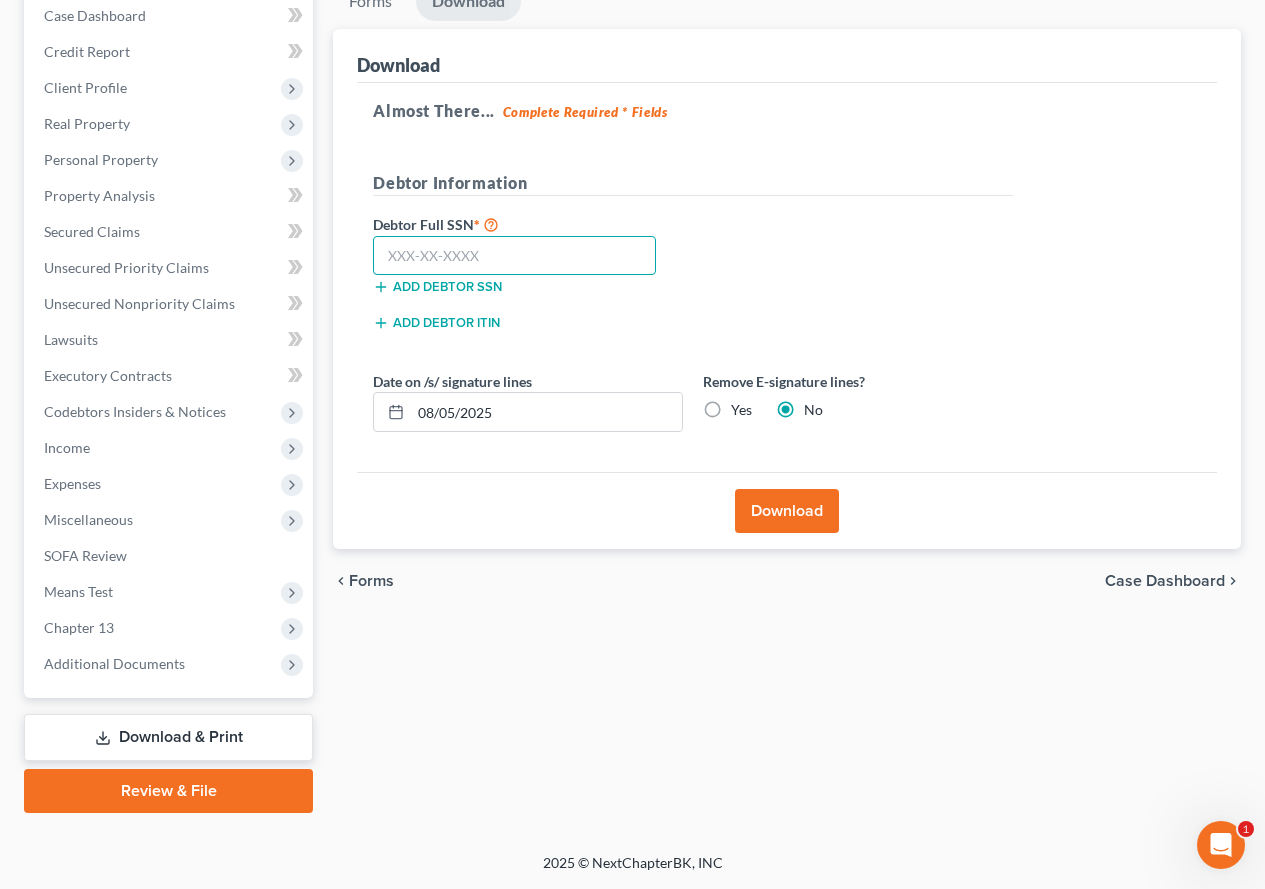 paste on "[SSN]" 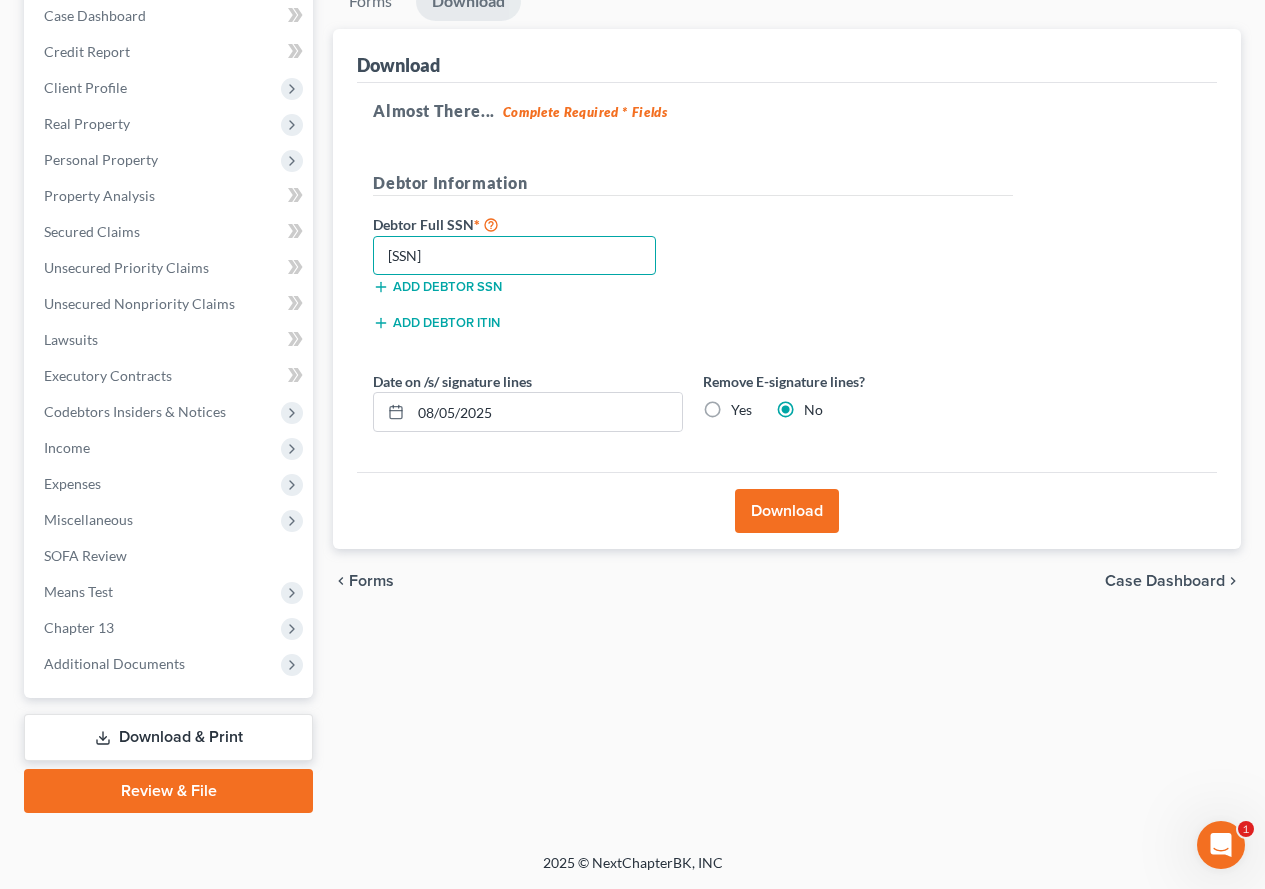 type on "[SSN]" 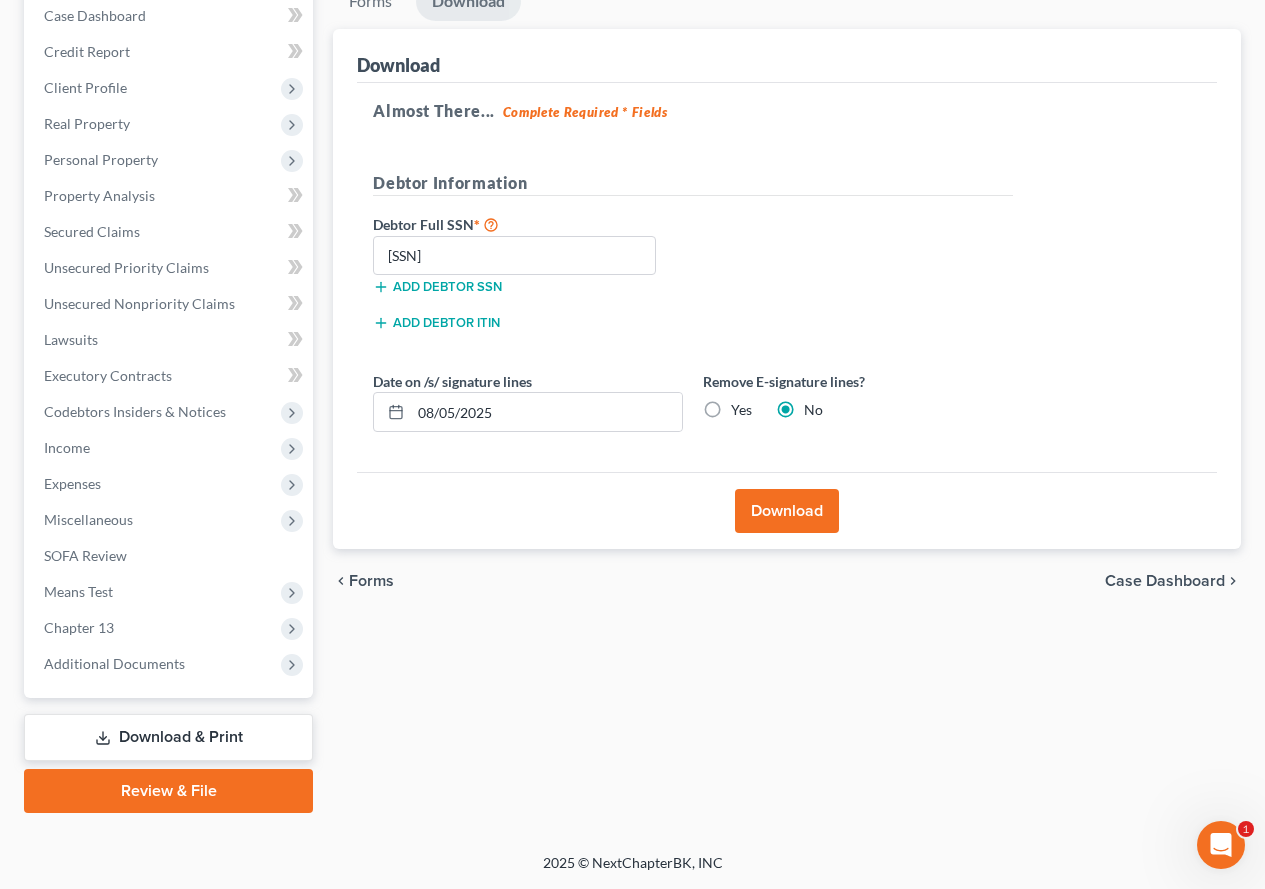 click on "Debtor Full SSN  *   [SSN] Add debtor SSN" at bounding box center [693, 262] 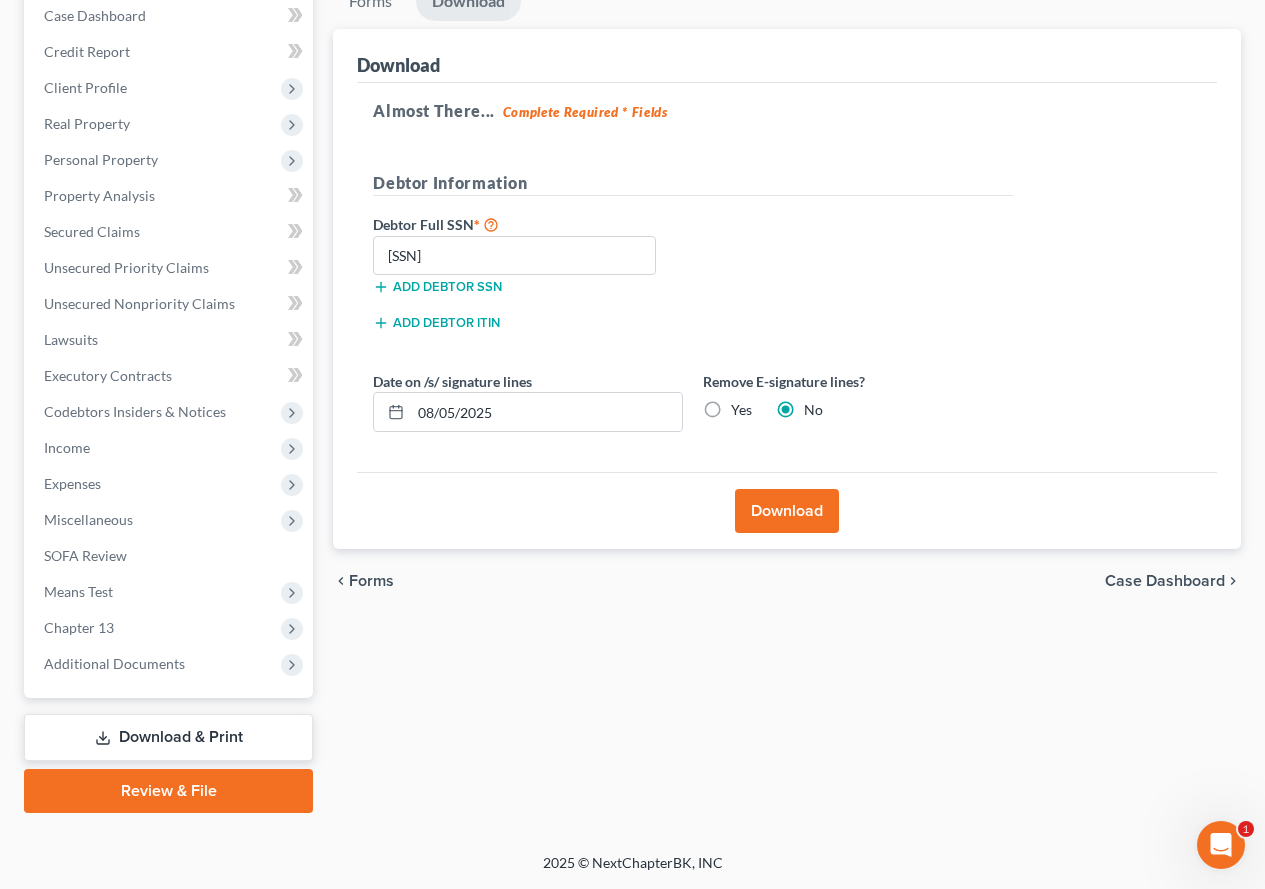 click on "Download" at bounding box center (787, 511) 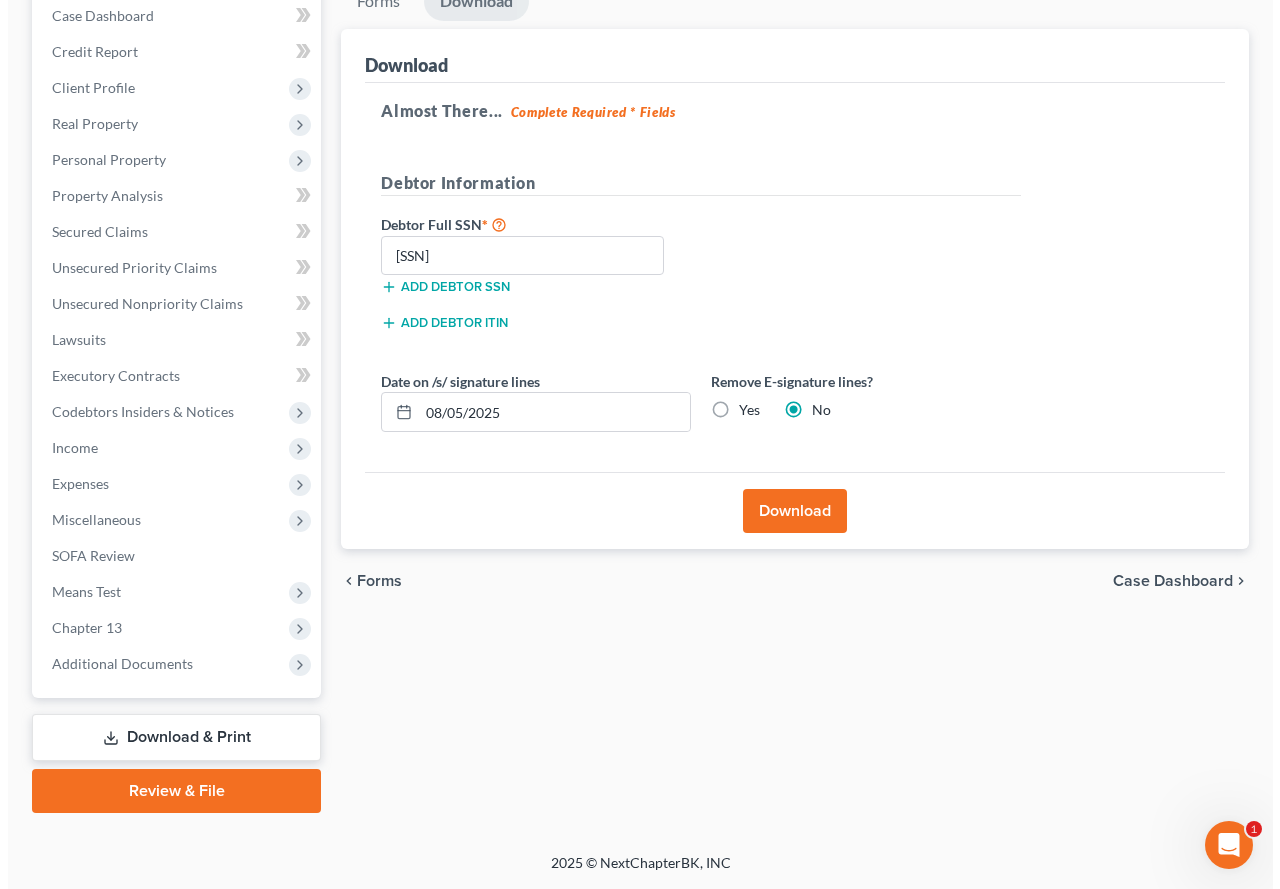 scroll, scrollTop: 210, scrollLeft: 0, axis: vertical 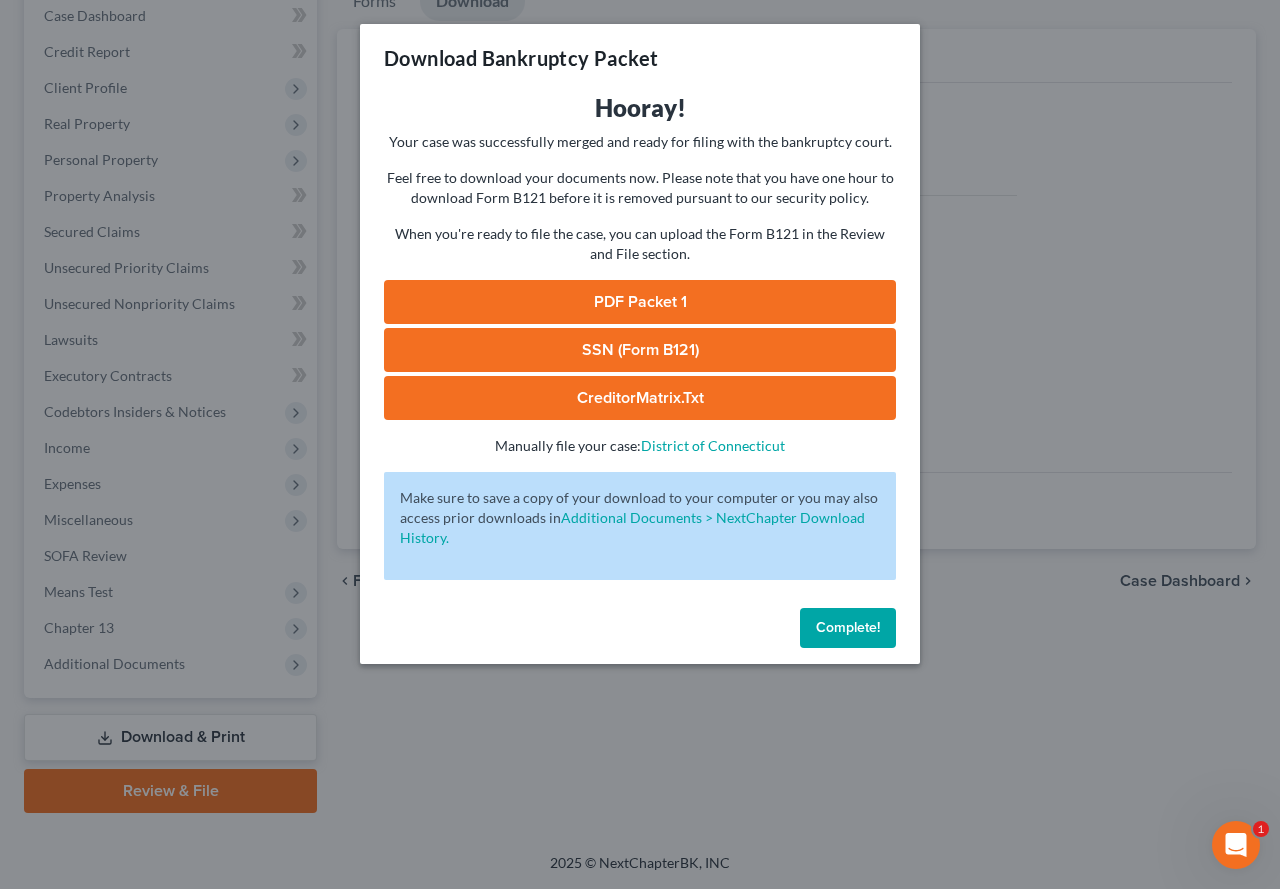 click on "SSN (Form B121)" at bounding box center [640, 350] 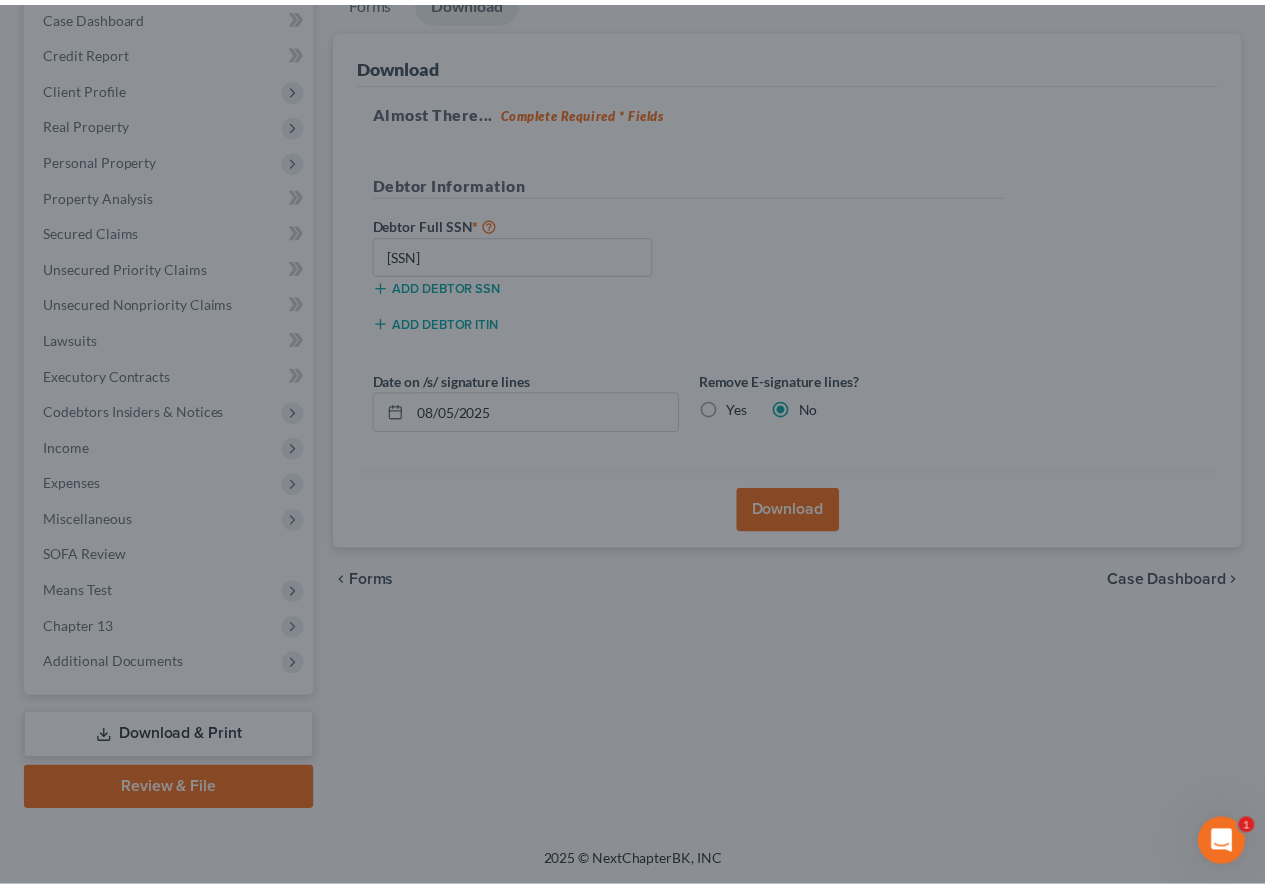 scroll, scrollTop: 246, scrollLeft: 0, axis: vertical 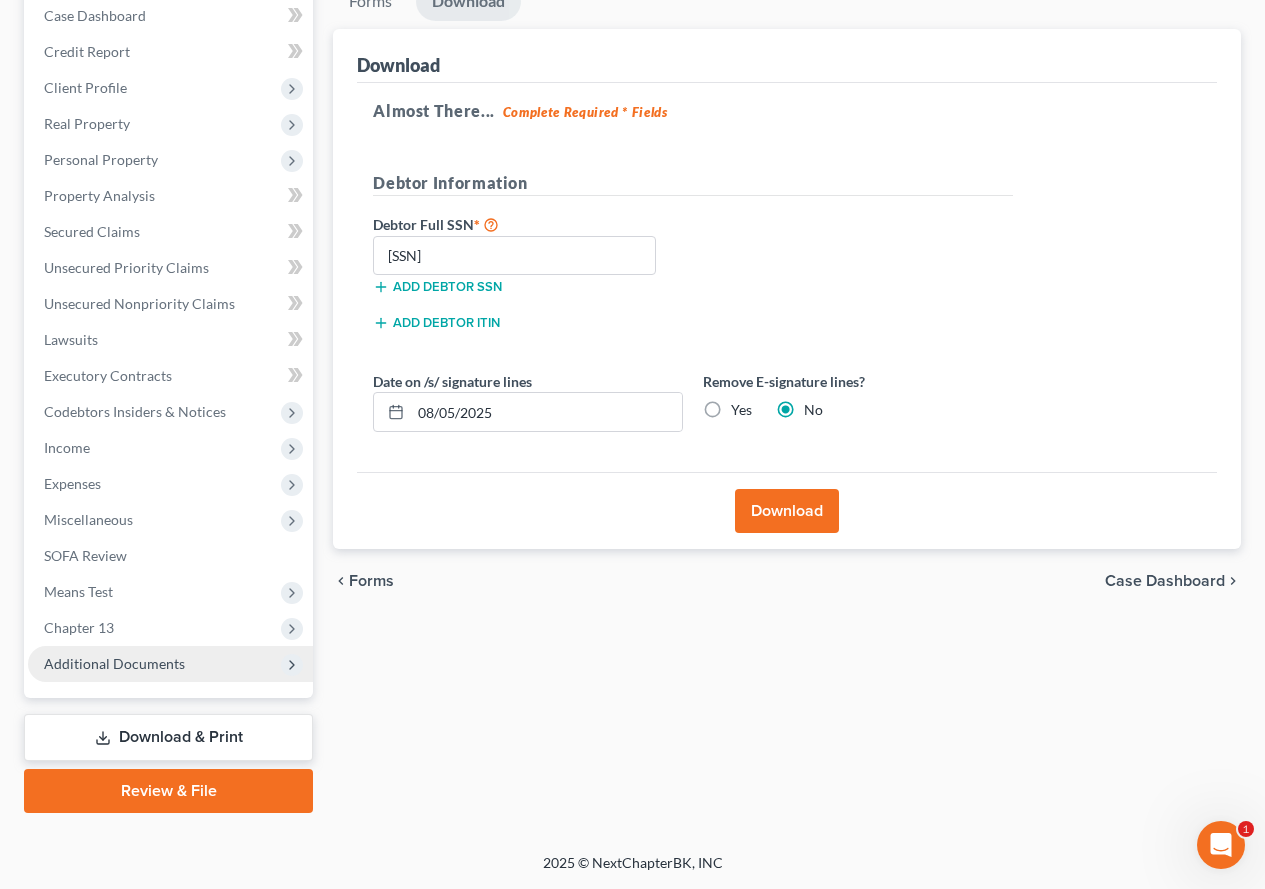 click on "Additional Documents" at bounding box center (114, 663) 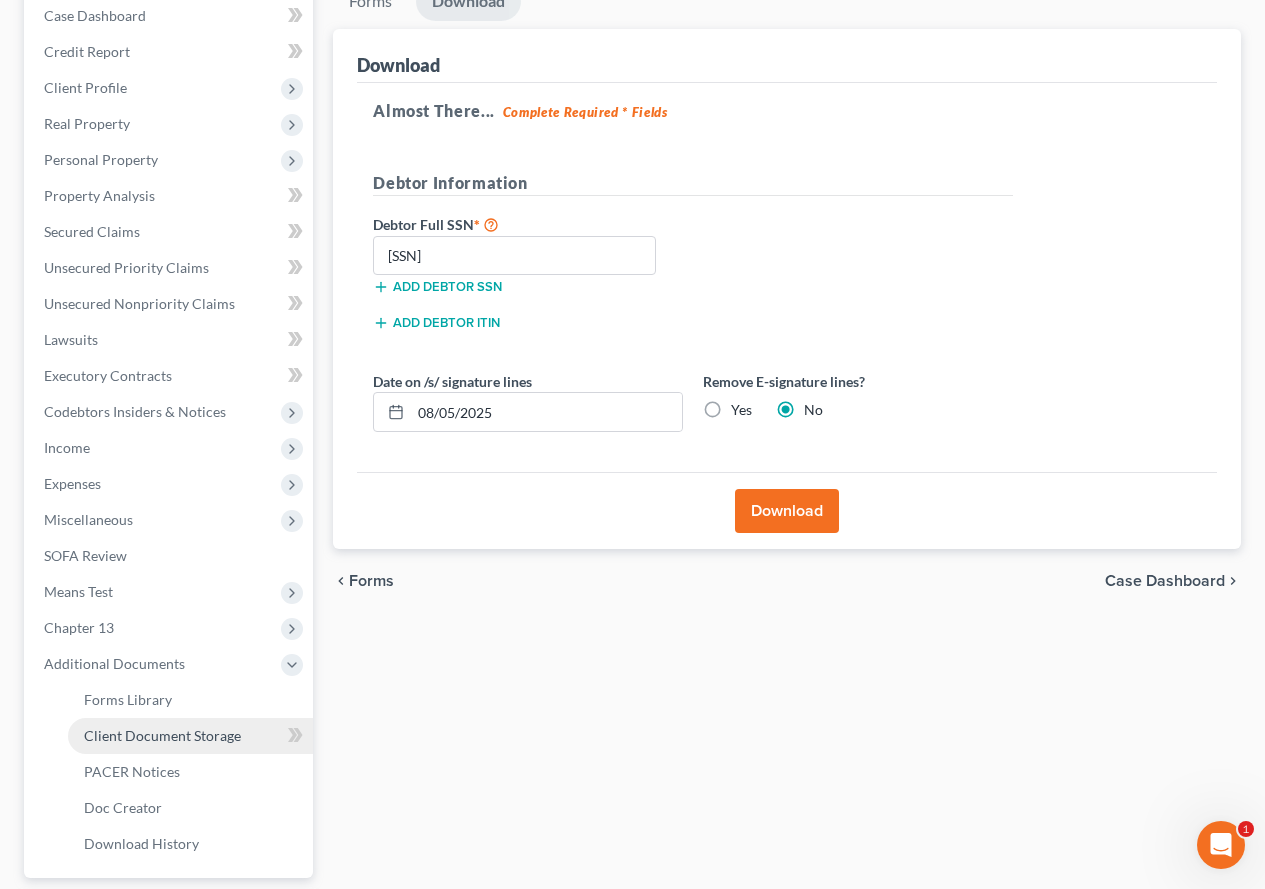 click on "Client Document Storage" at bounding box center [162, 735] 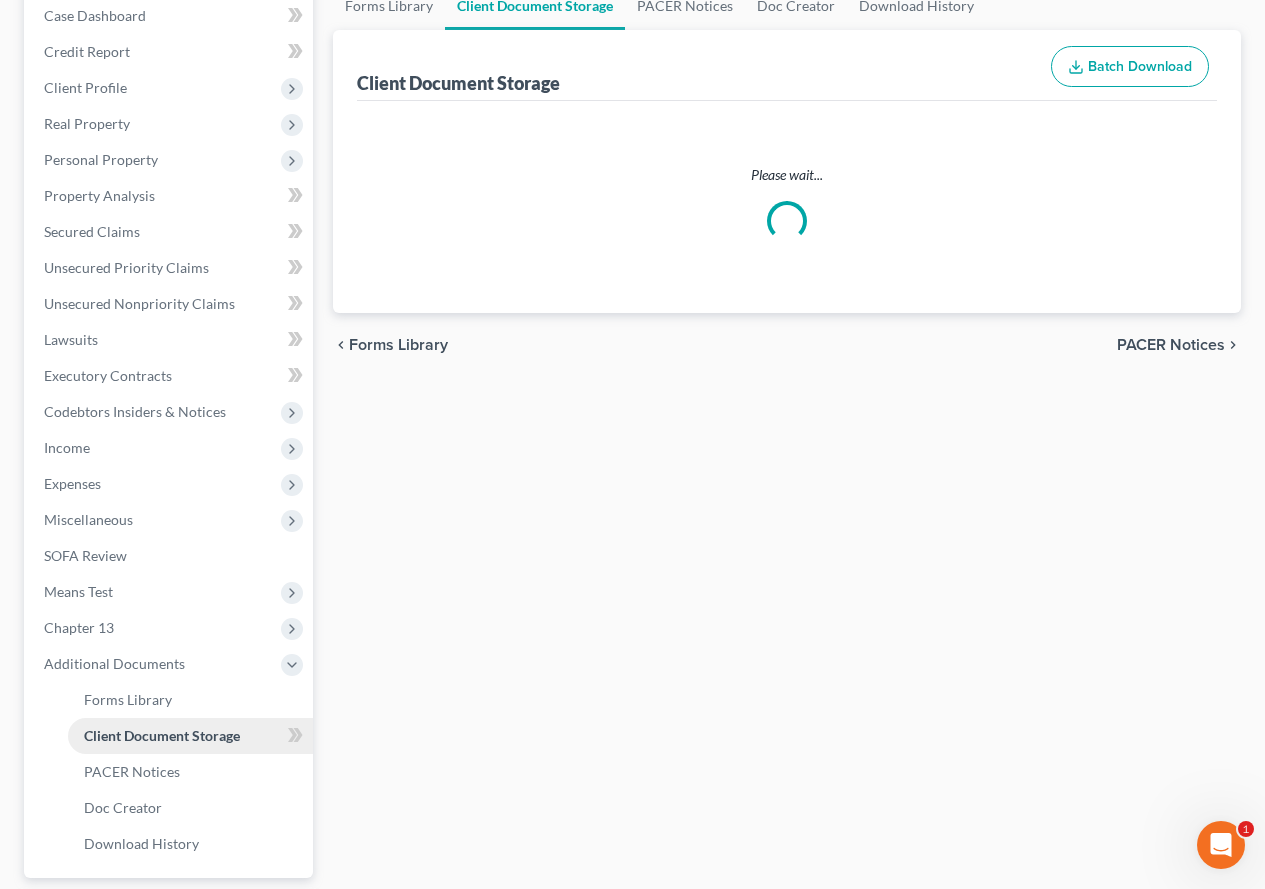 scroll, scrollTop: 146, scrollLeft: 0, axis: vertical 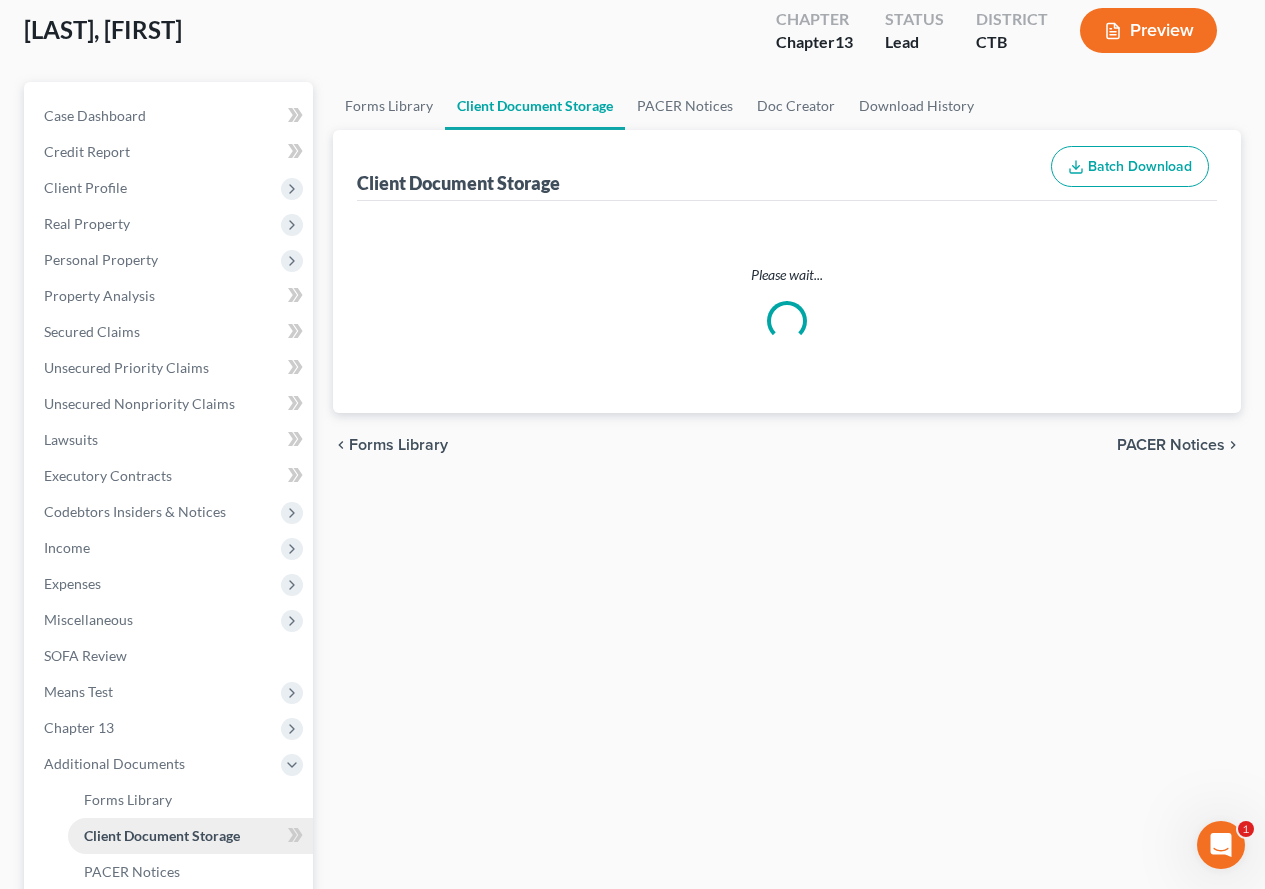 select on "0" 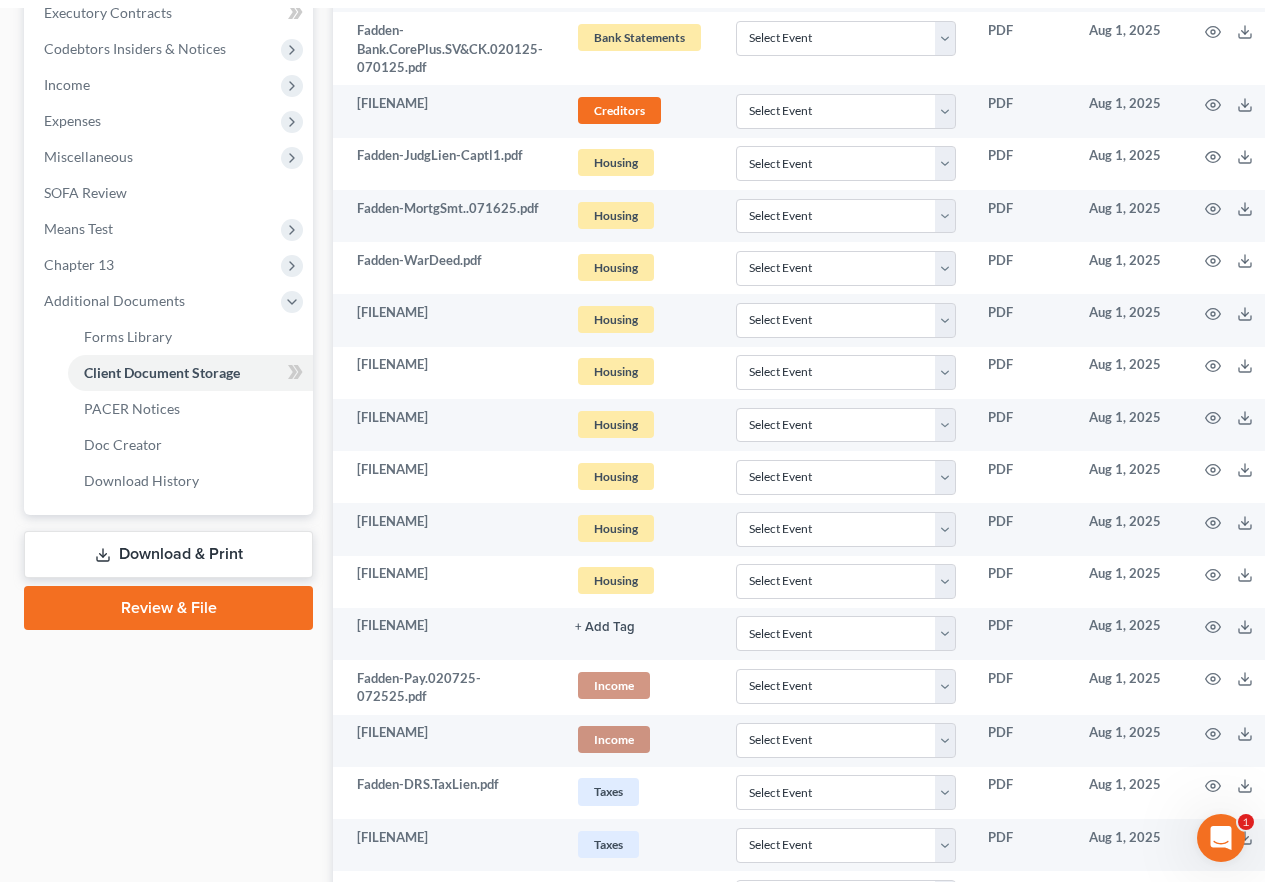 scroll, scrollTop: 417, scrollLeft: 0, axis: vertical 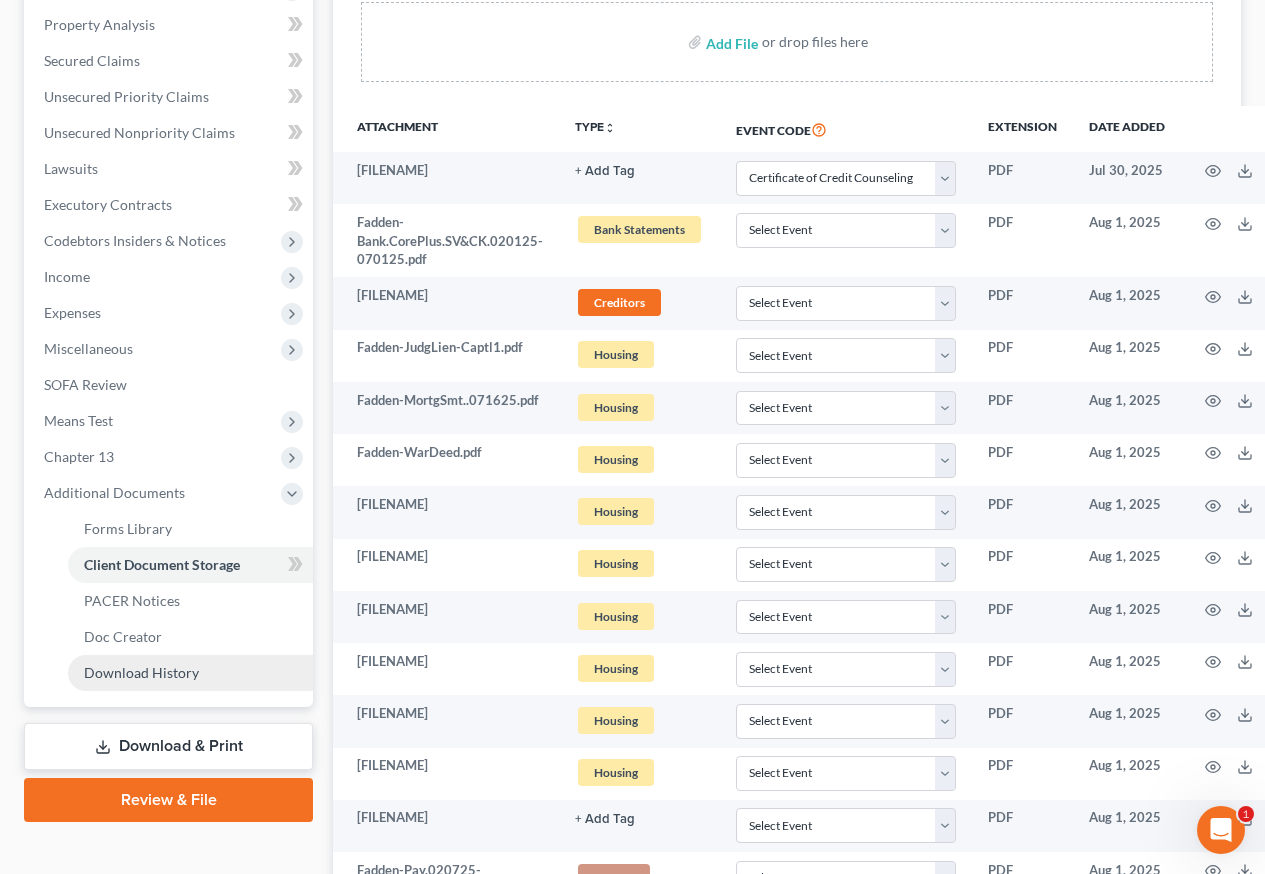 click on "Download History" at bounding box center (141, 672) 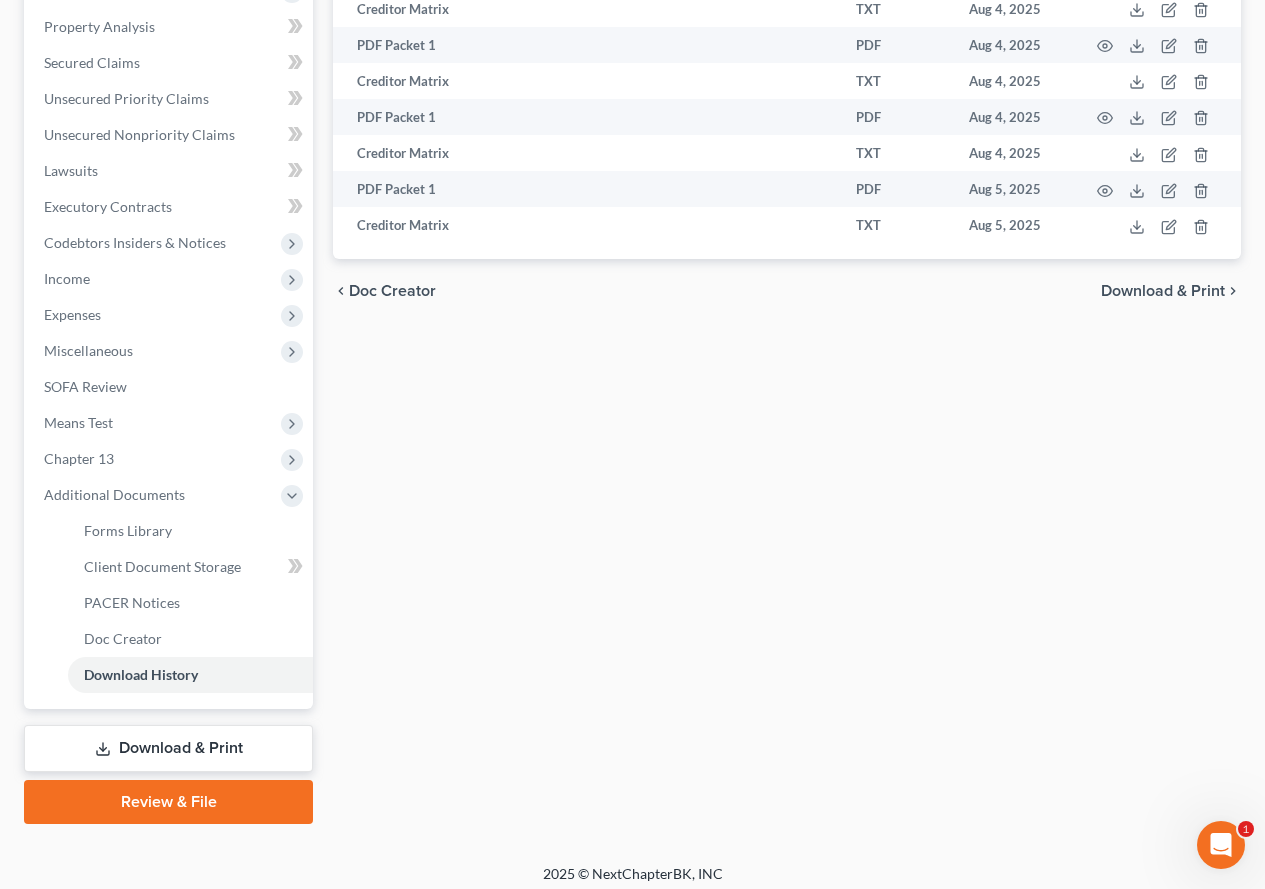 scroll, scrollTop: 426, scrollLeft: 0, axis: vertical 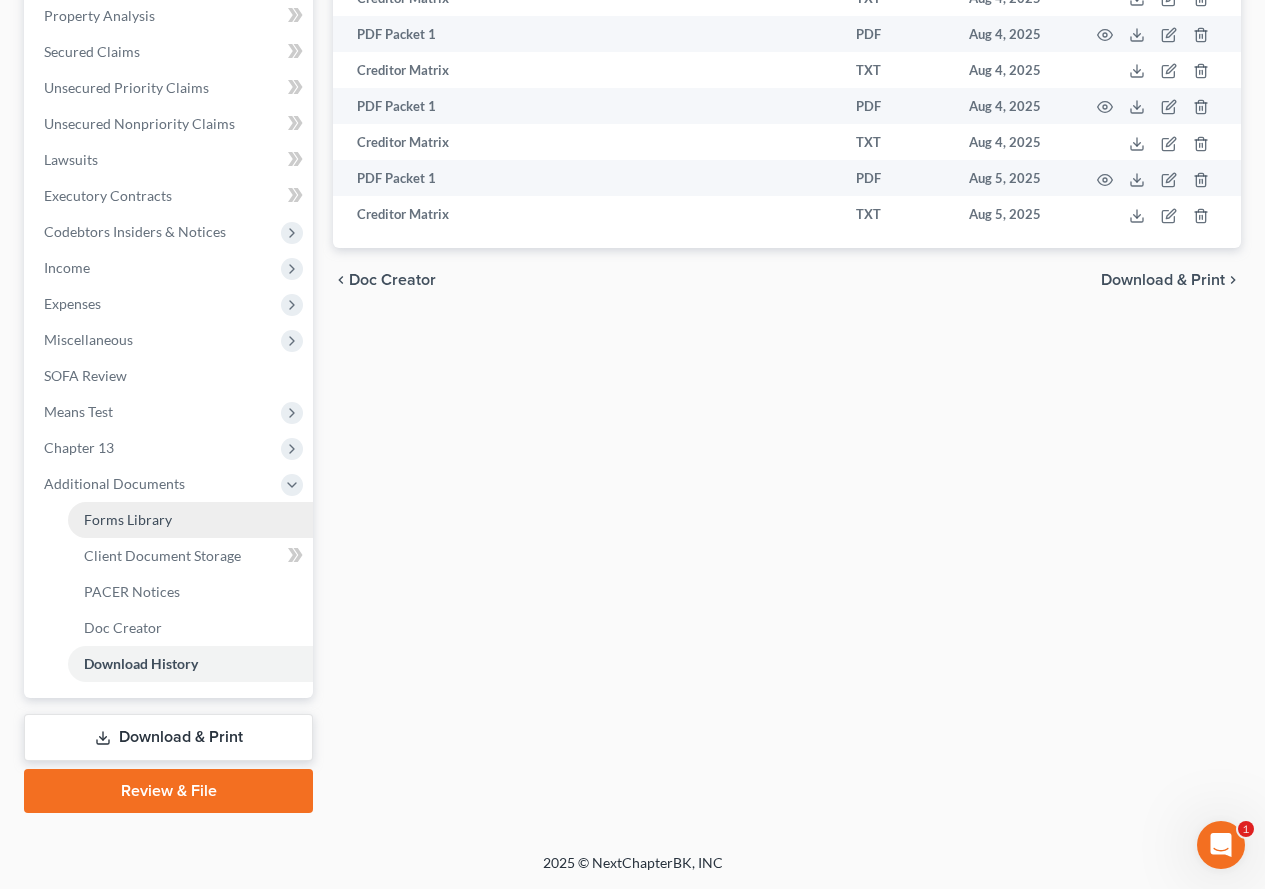 click on "Forms Library" at bounding box center [128, 519] 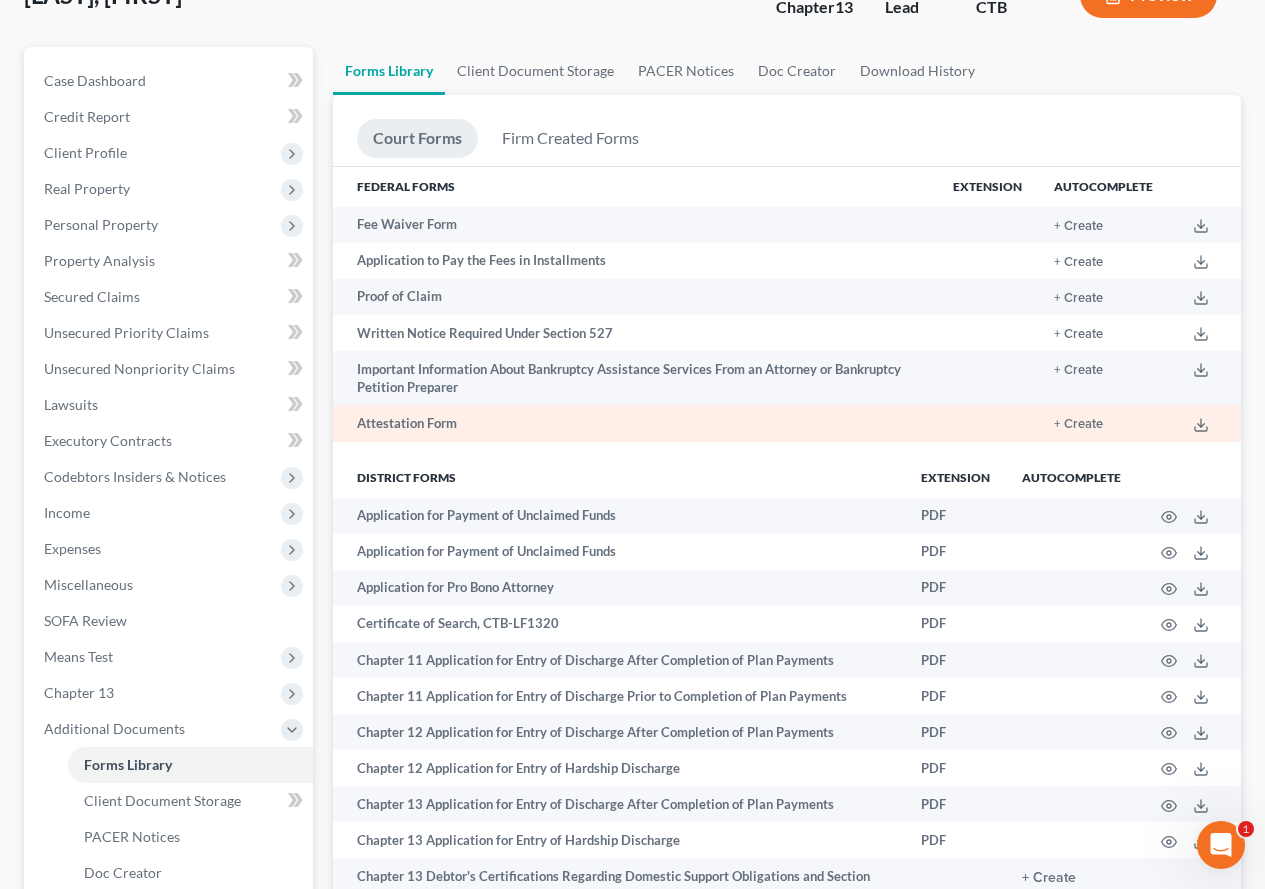 scroll, scrollTop: 200, scrollLeft: 0, axis: vertical 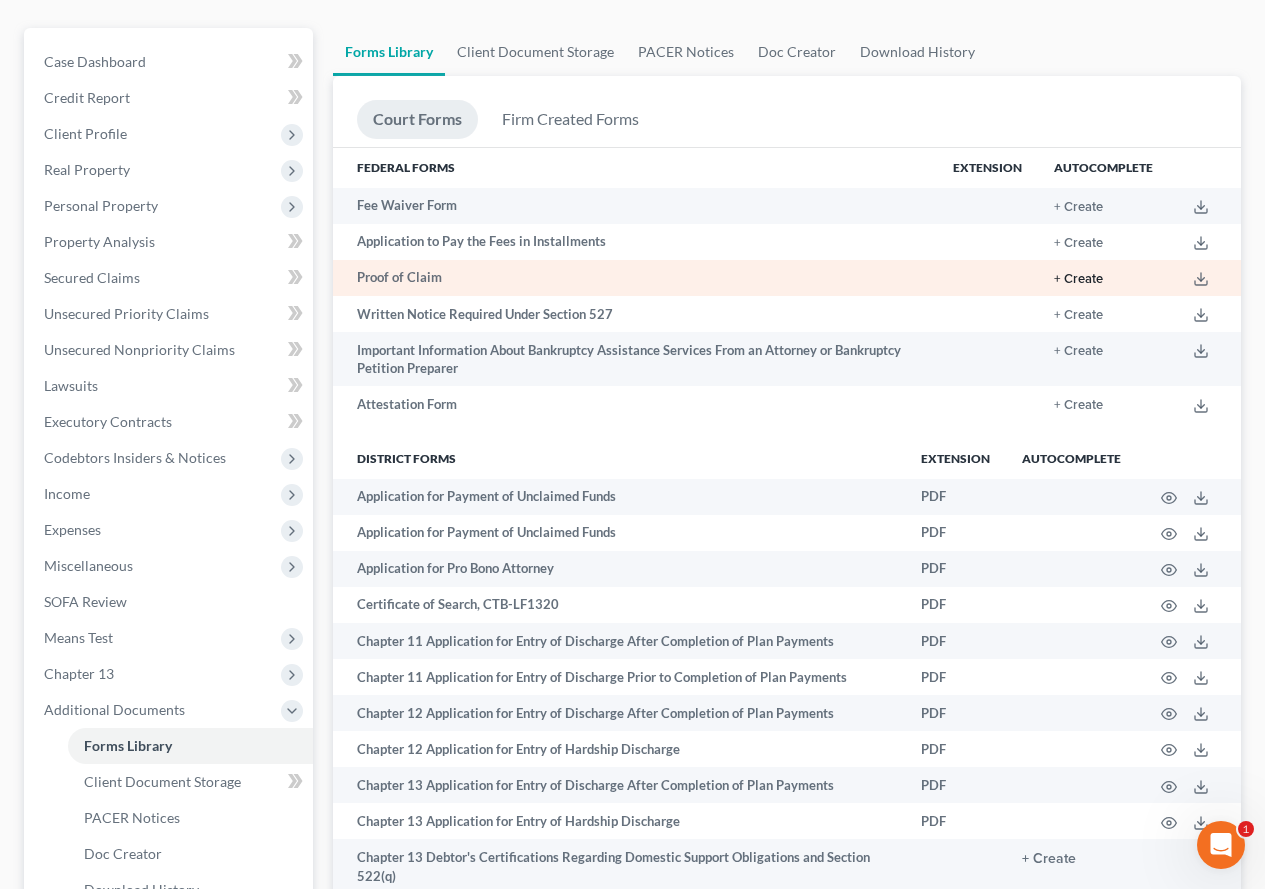 click on "+ Create" at bounding box center [1078, 279] 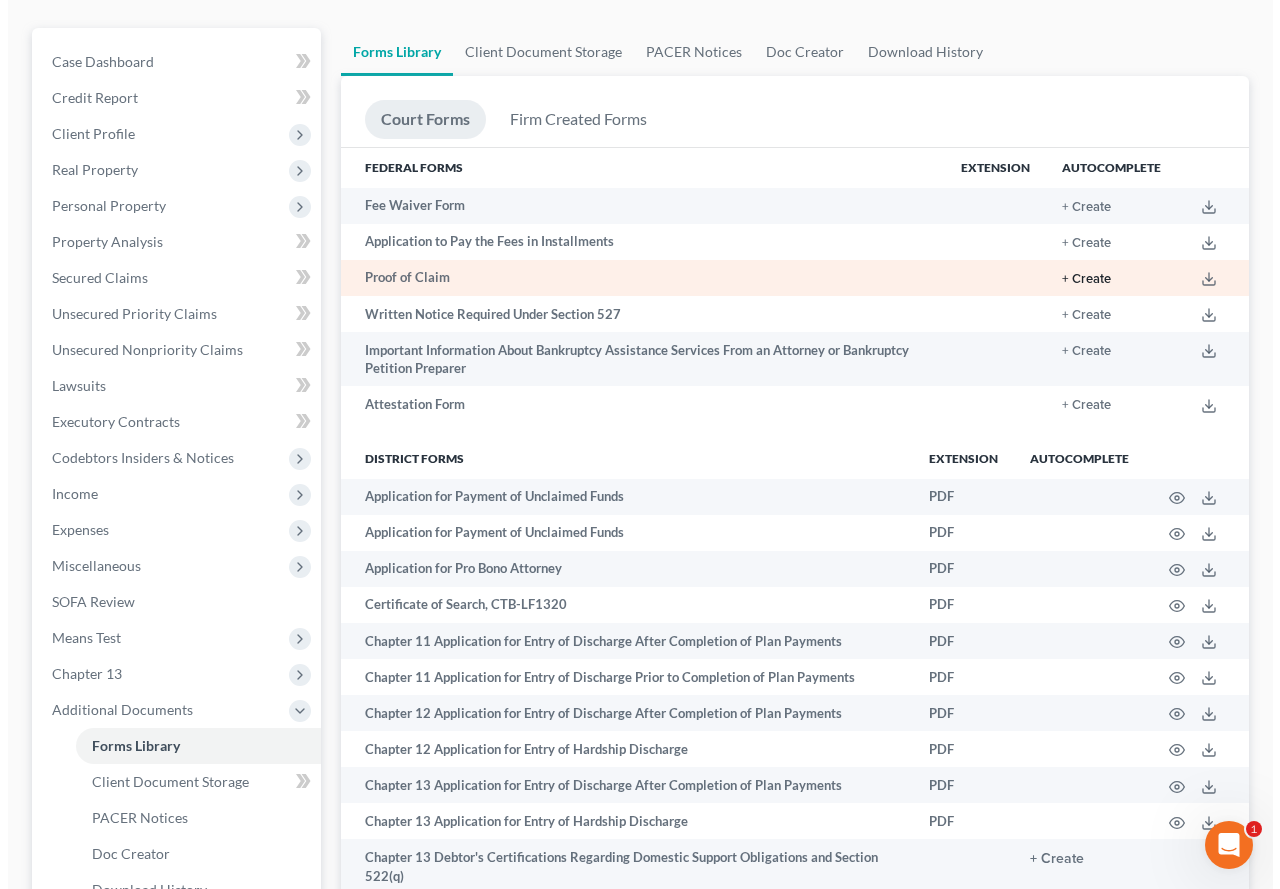 scroll, scrollTop: 164, scrollLeft: 0, axis: vertical 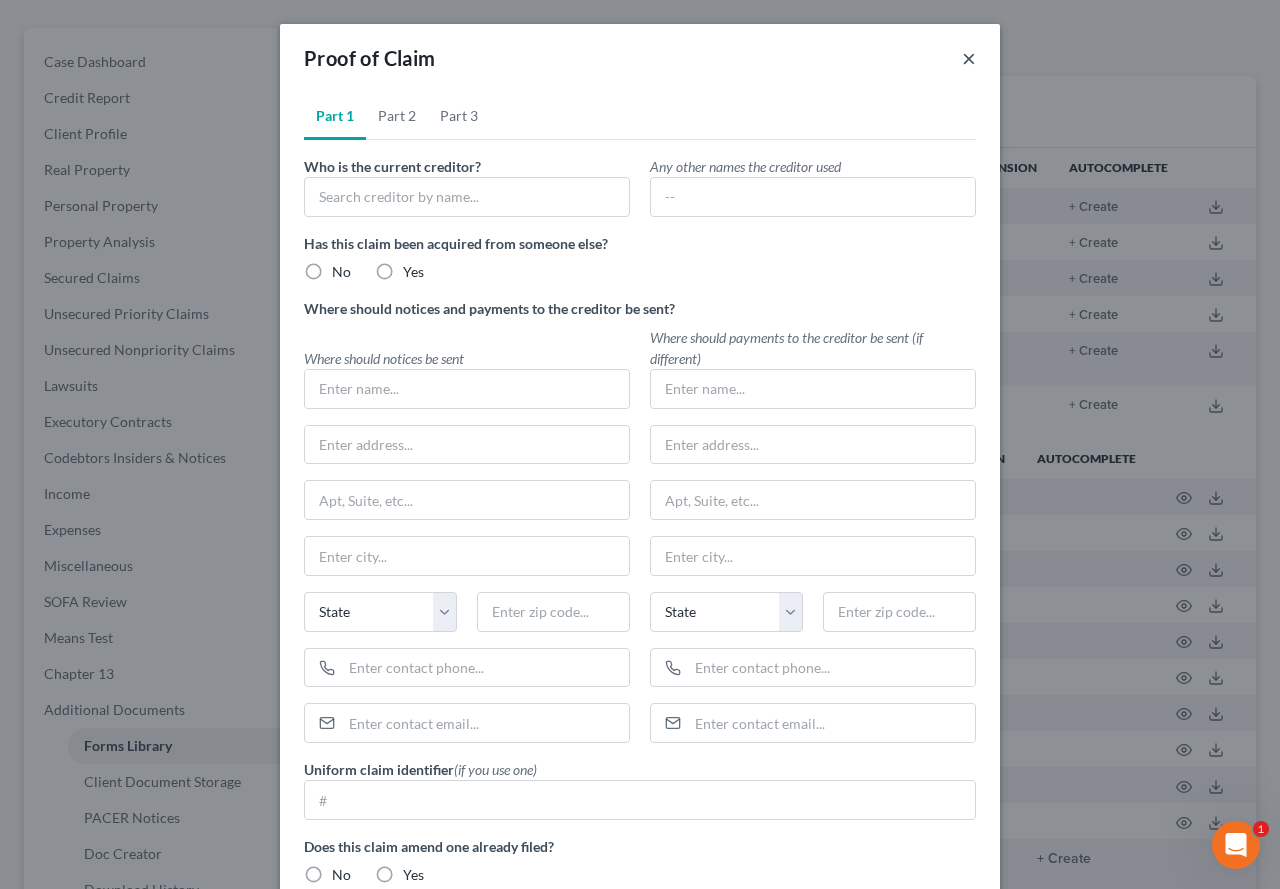 click on "×" at bounding box center [969, 58] 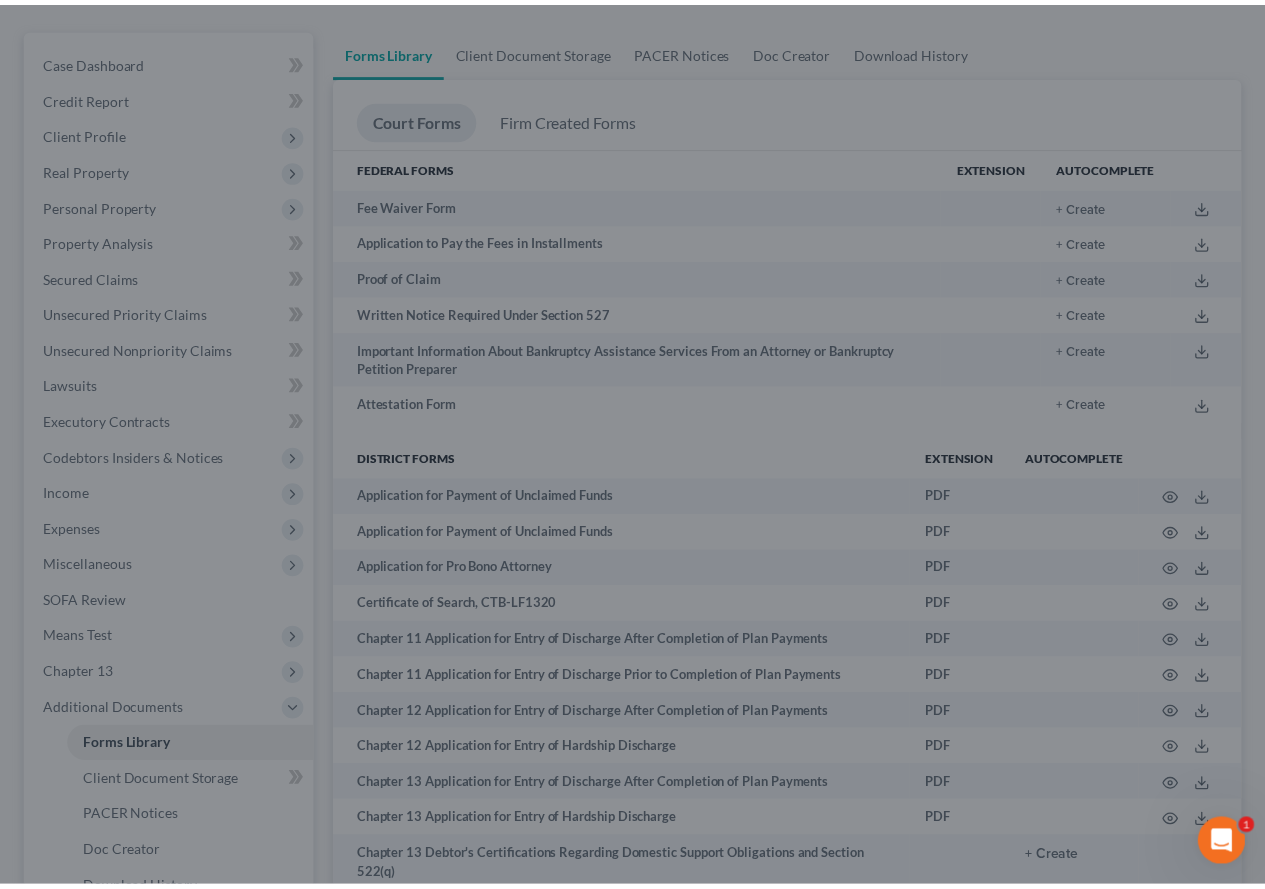 scroll, scrollTop: 200, scrollLeft: 0, axis: vertical 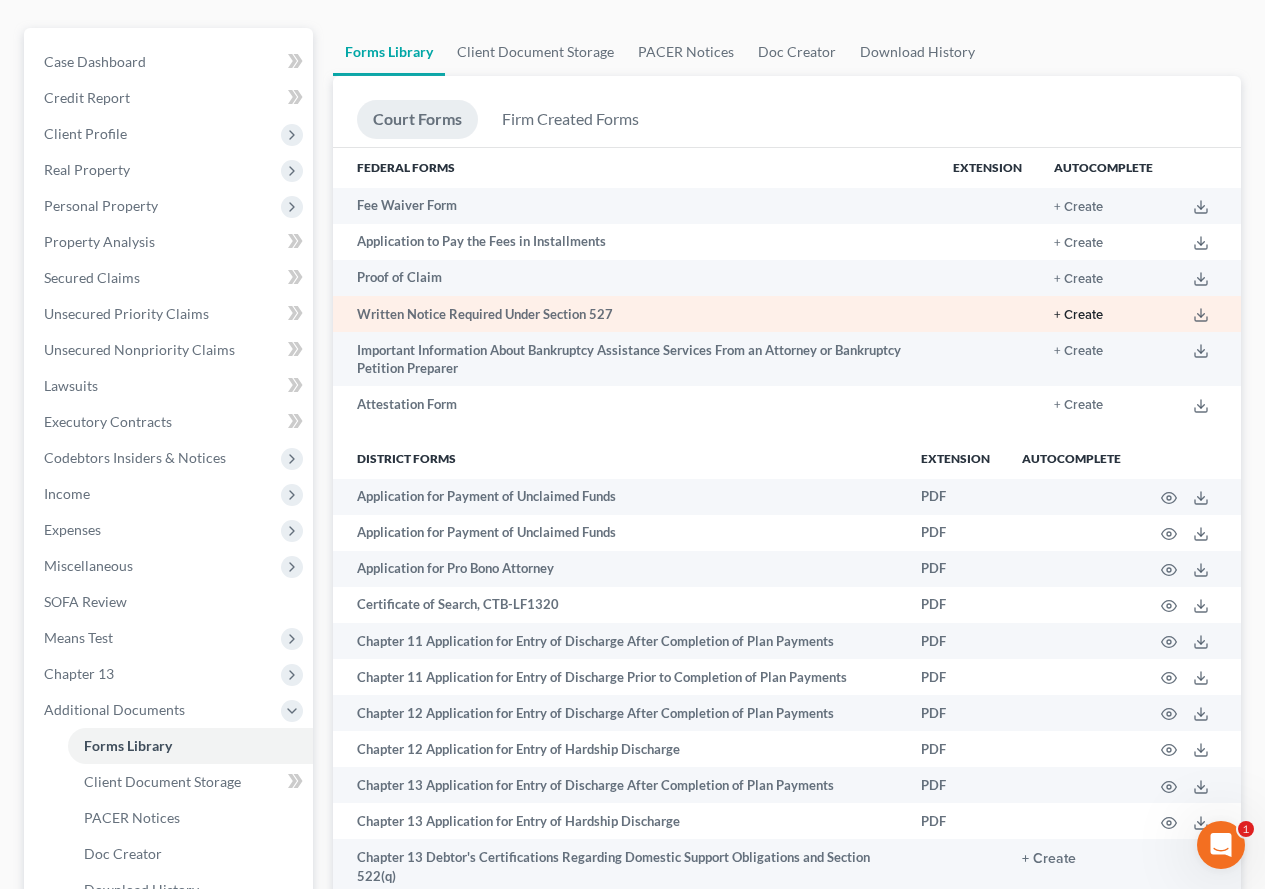 click on "+ Create" at bounding box center [1078, 315] 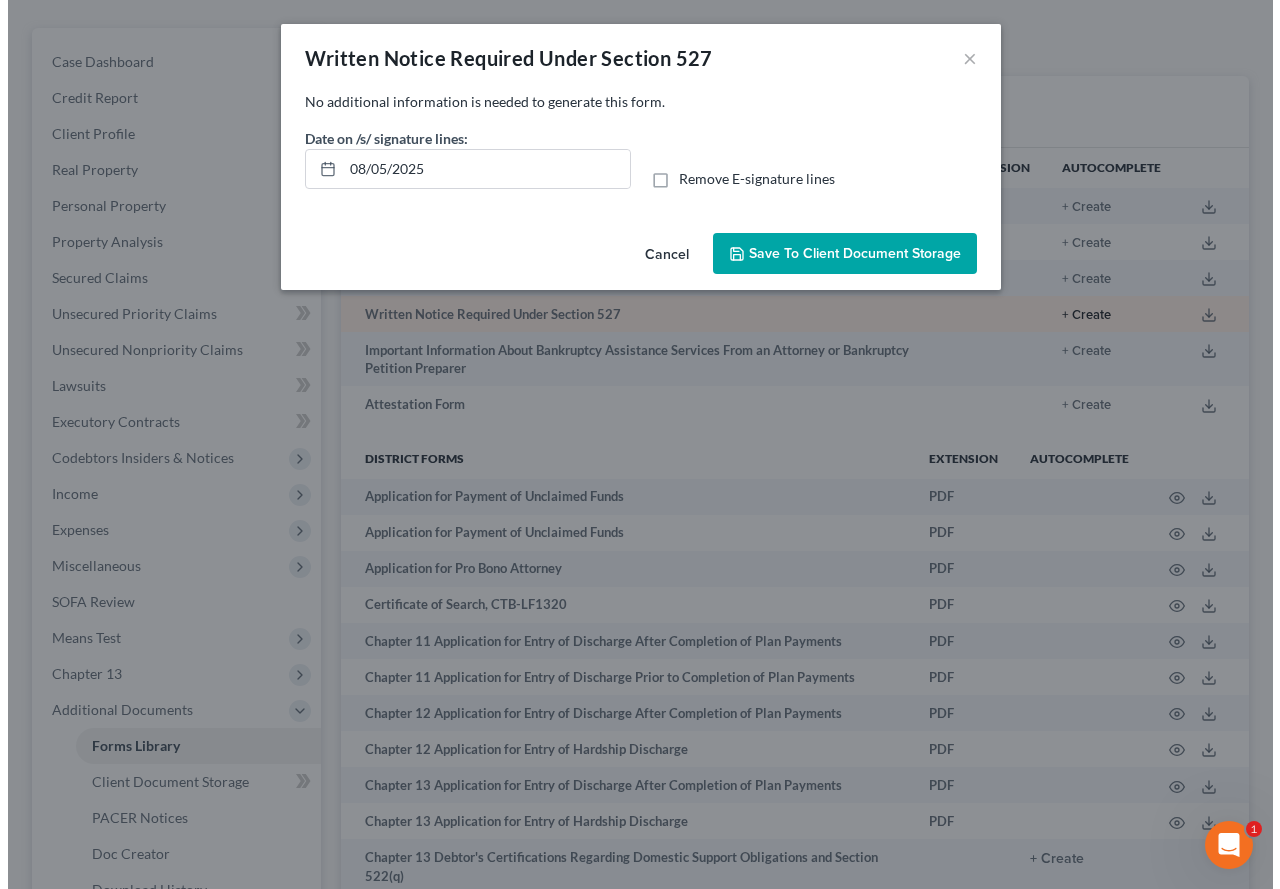 scroll, scrollTop: 164, scrollLeft: 0, axis: vertical 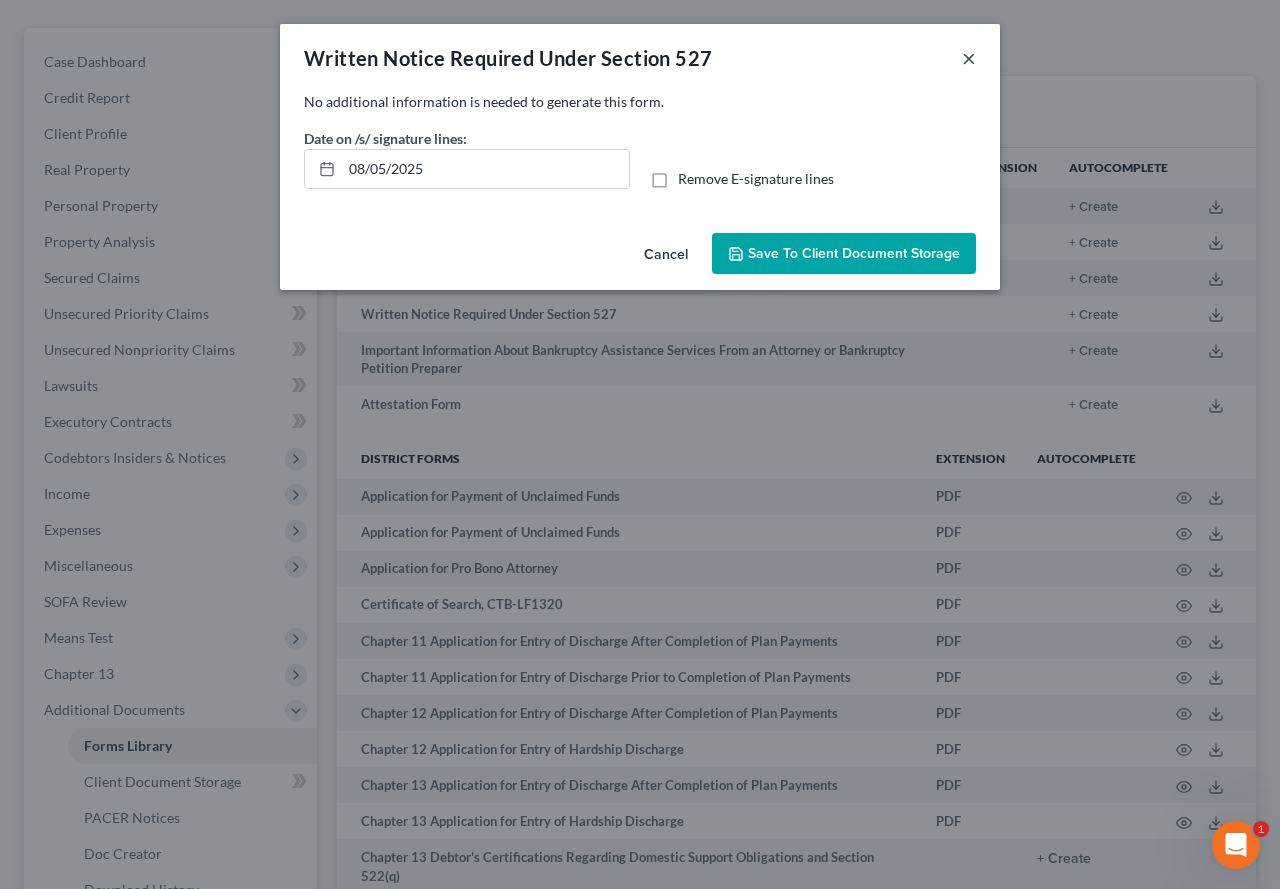 click on "×" at bounding box center (969, 58) 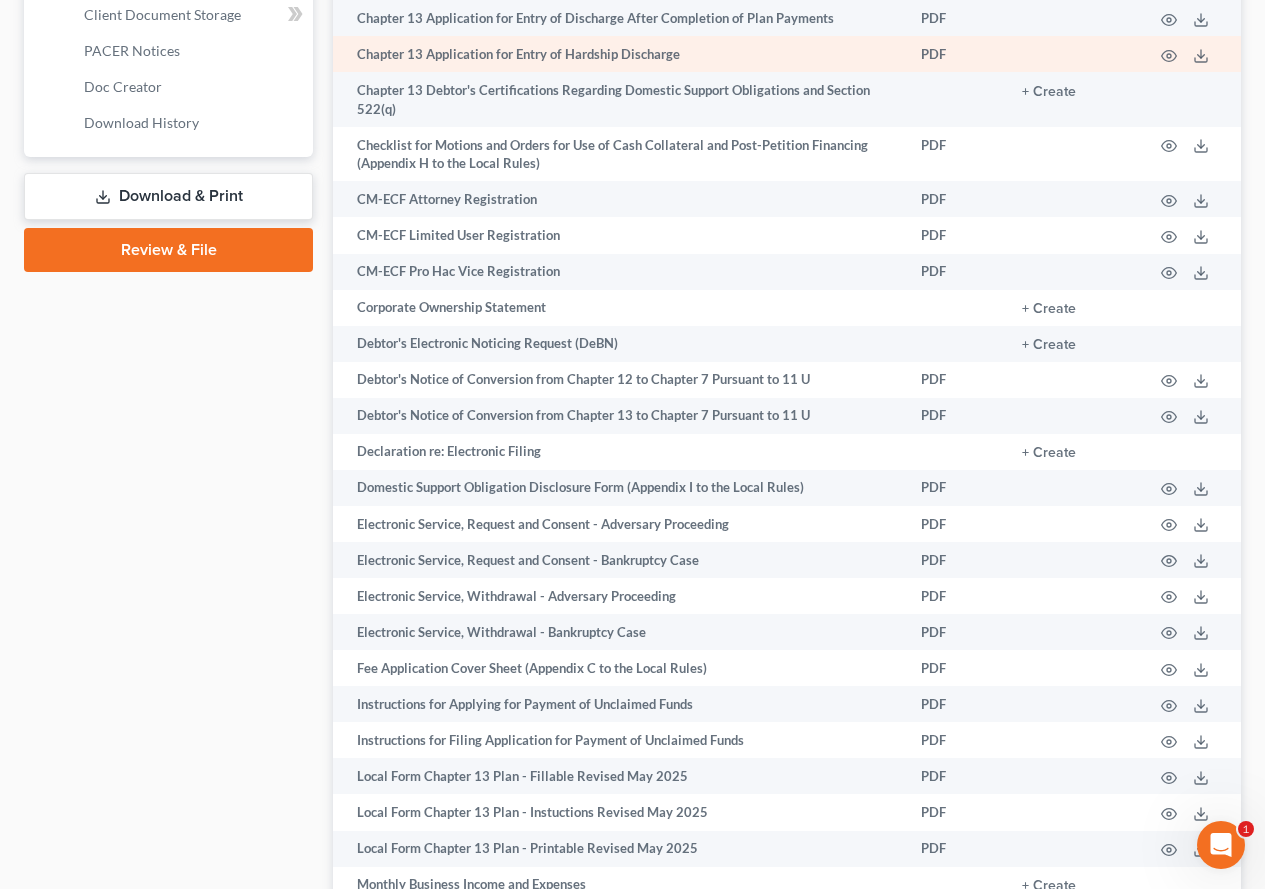 scroll, scrollTop: 1000, scrollLeft: 0, axis: vertical 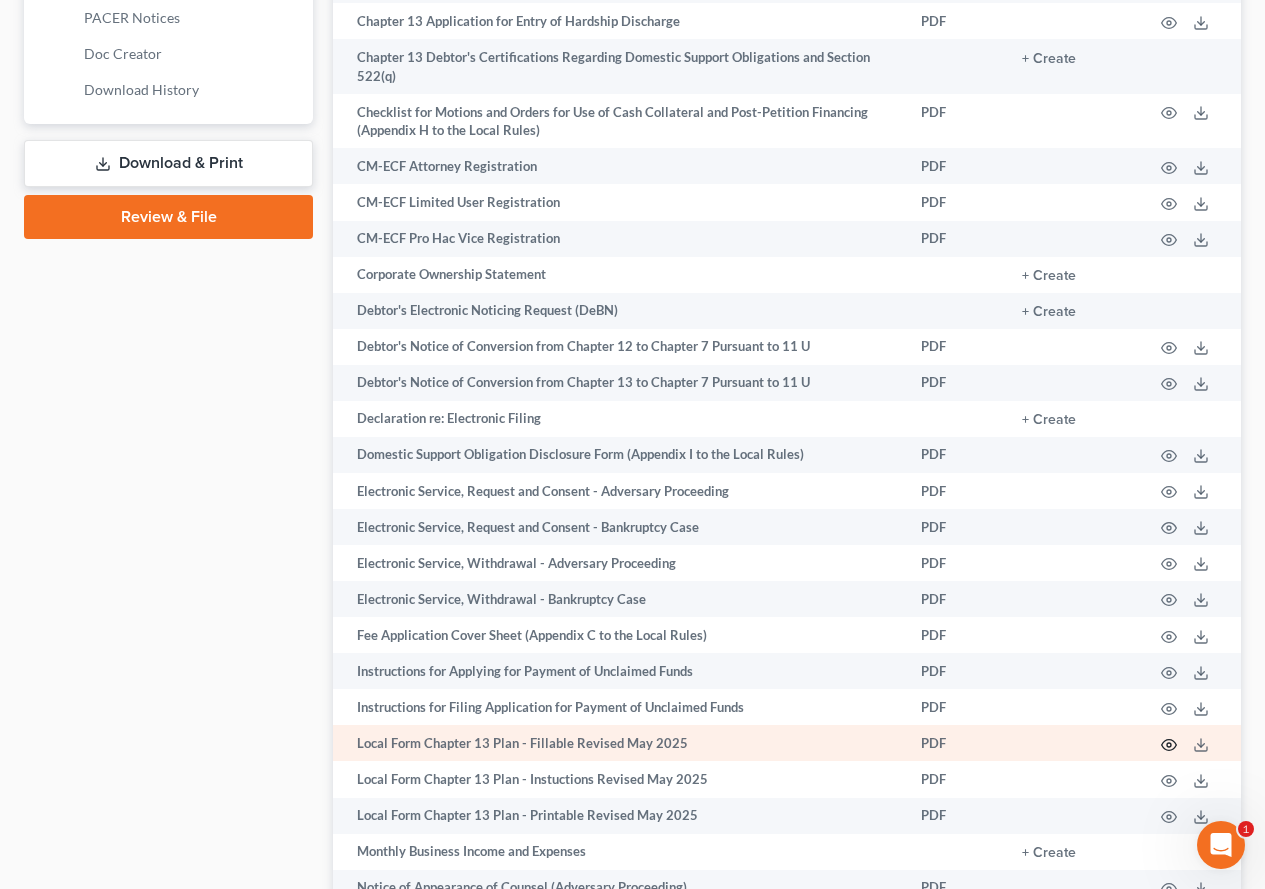 click 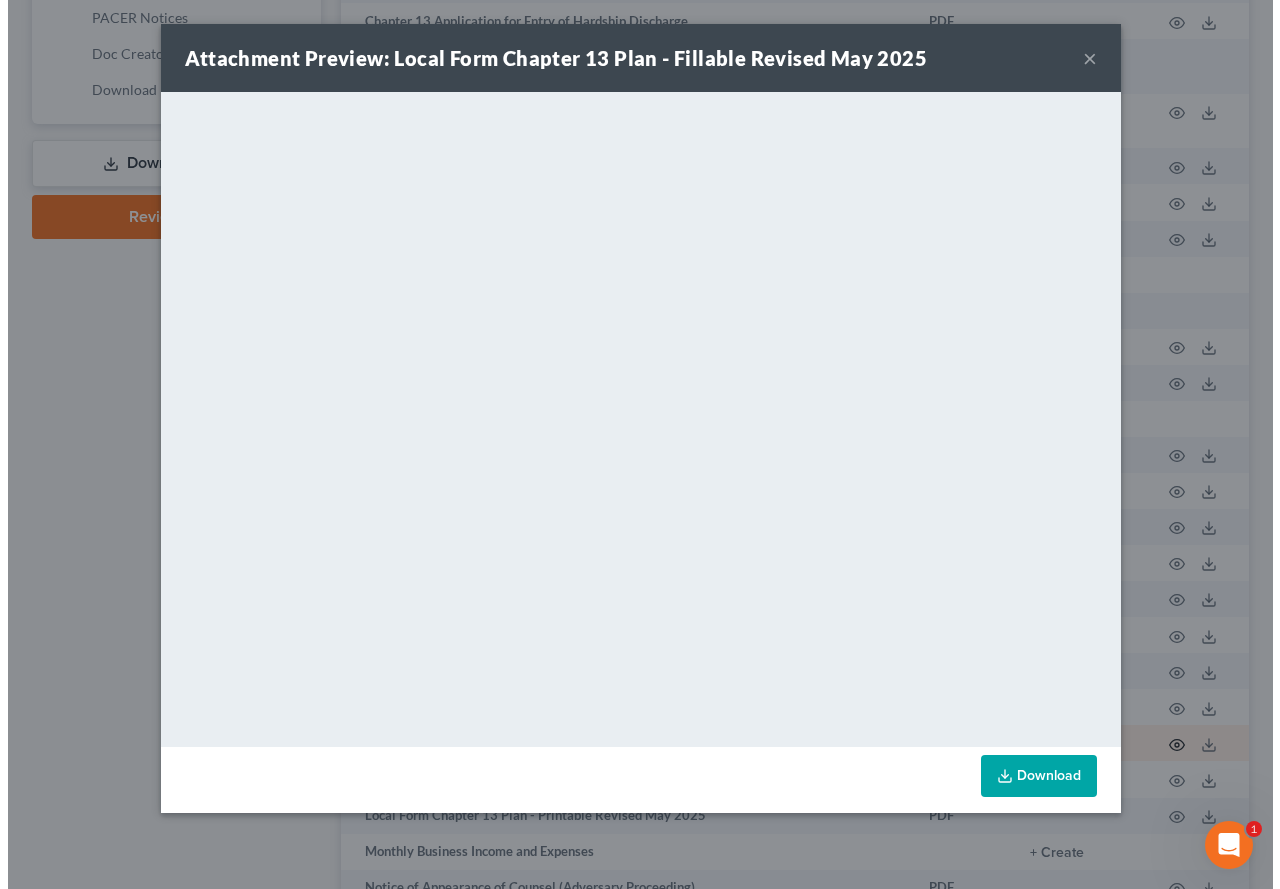 scroll, scrollTop: 964, scrollLeft: 0, axis: vertical 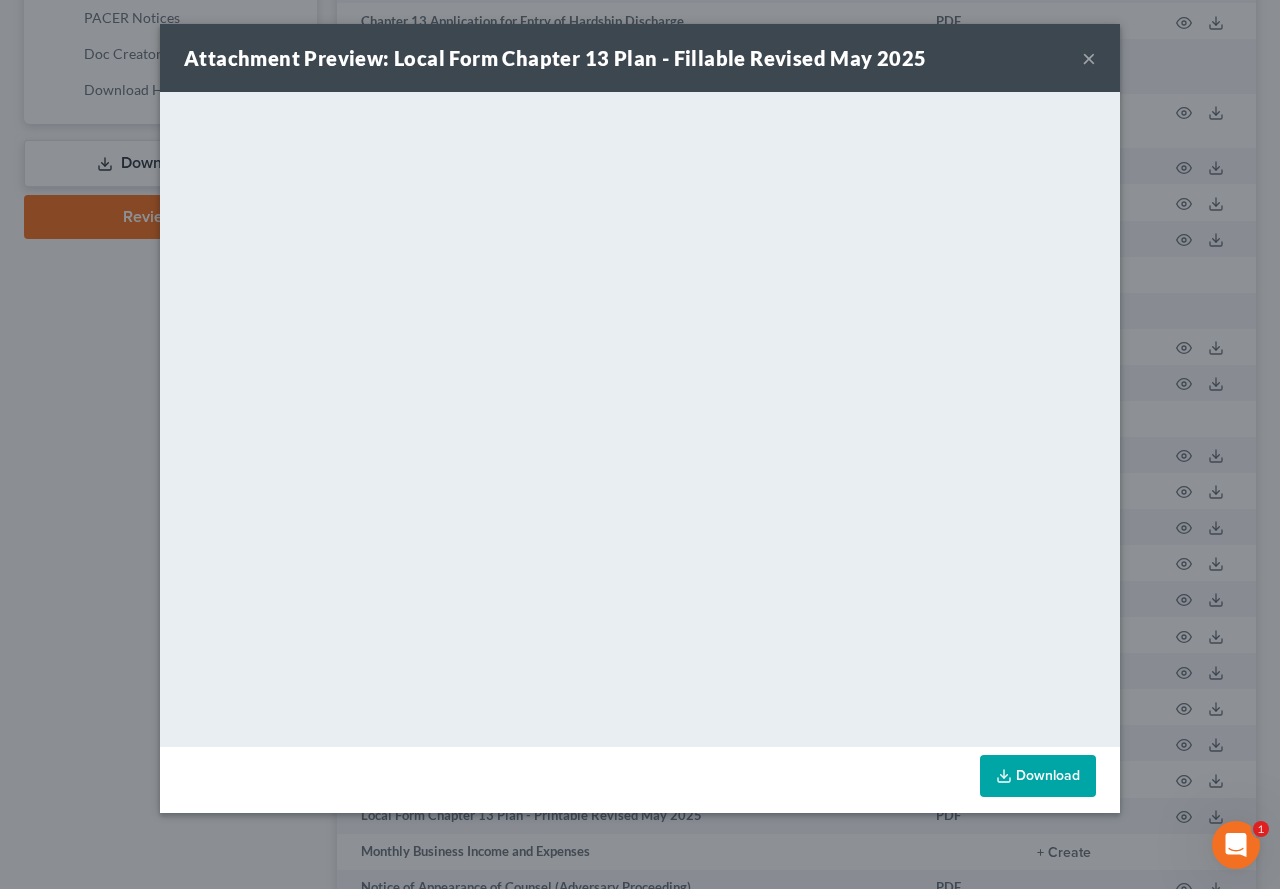 click on "×" at bounding box center (1089, 58) 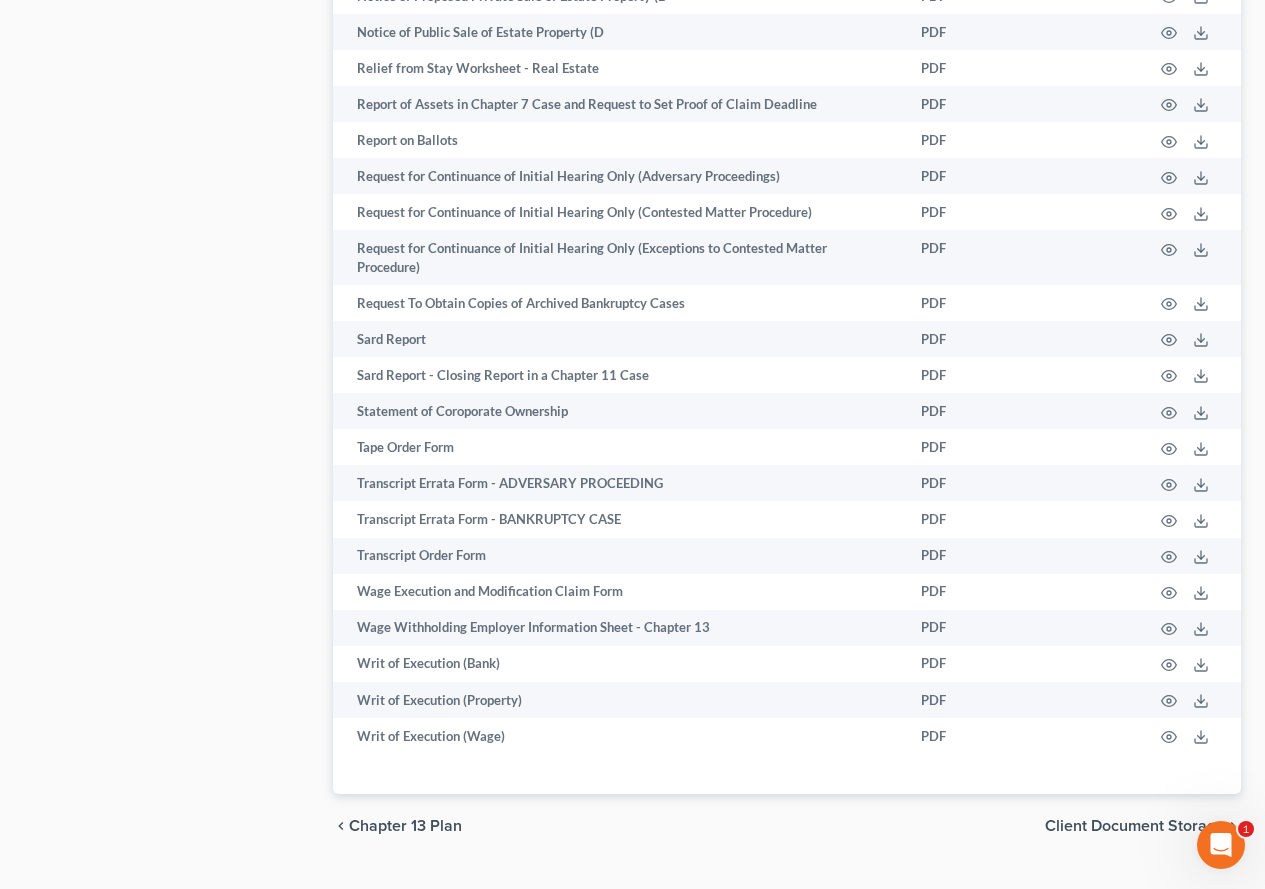 scroll, scrollTop: 2027, scrollLeft: 0, axis: vertical 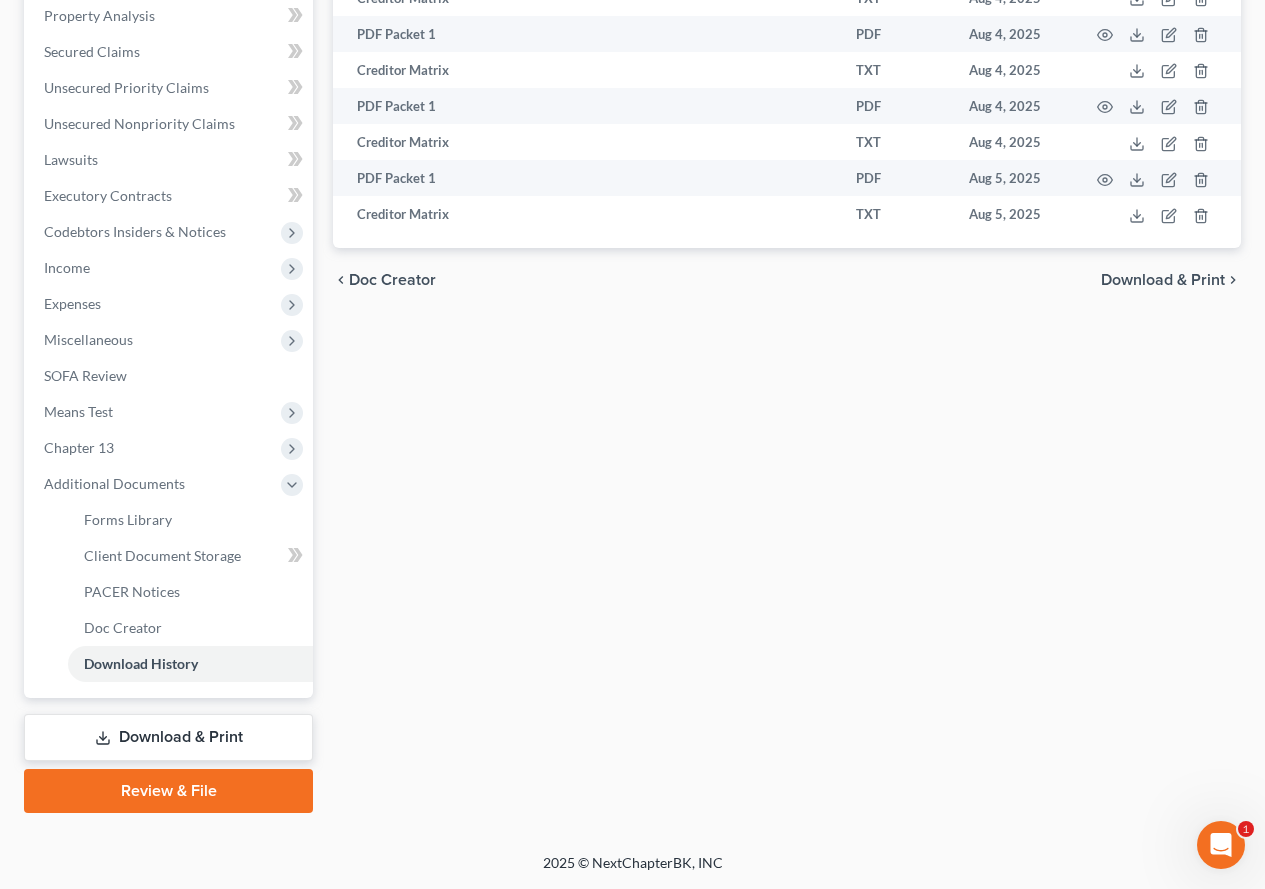 click on "Review & File" at bounding box center (168, 791) 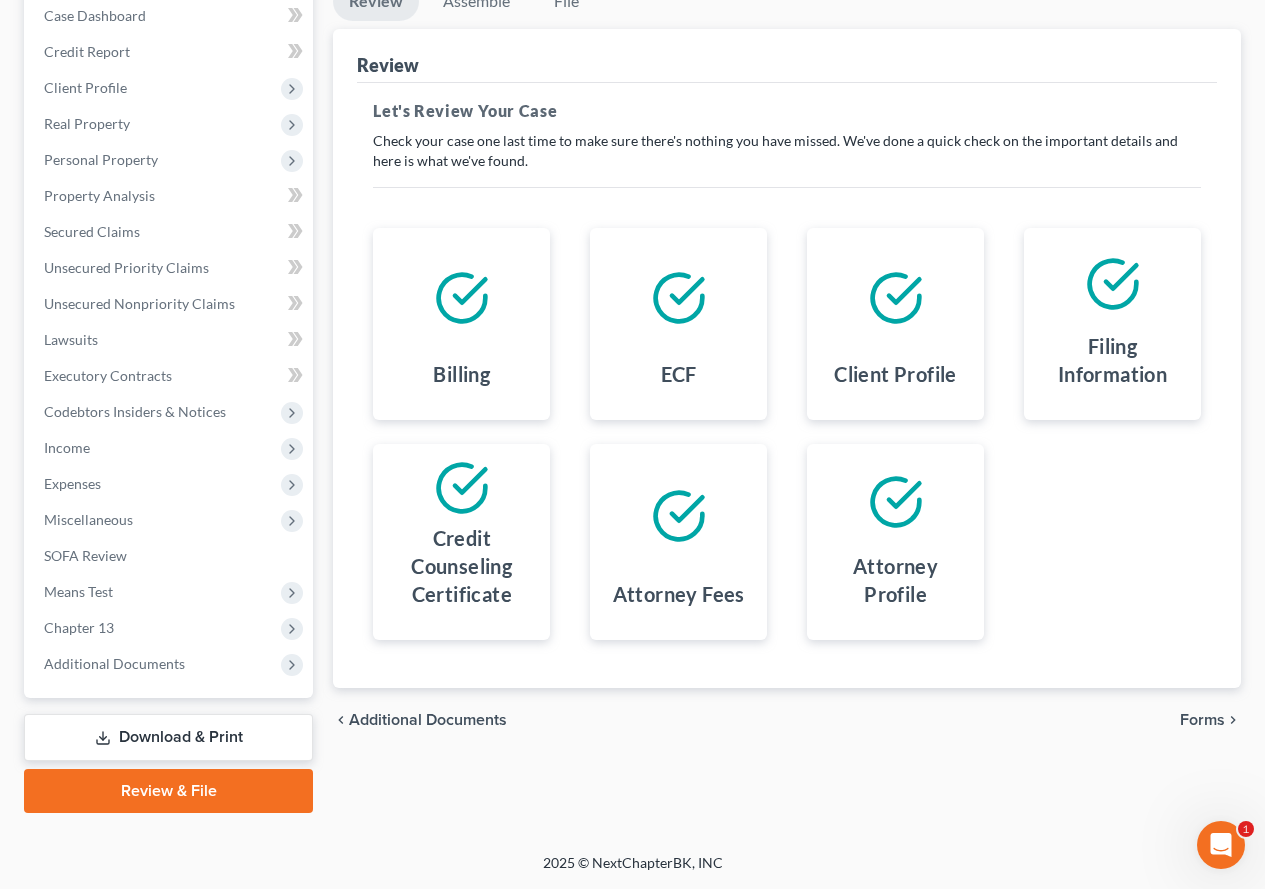 scroll, scrollTop: 0, scrollLeft: 0, axis: both 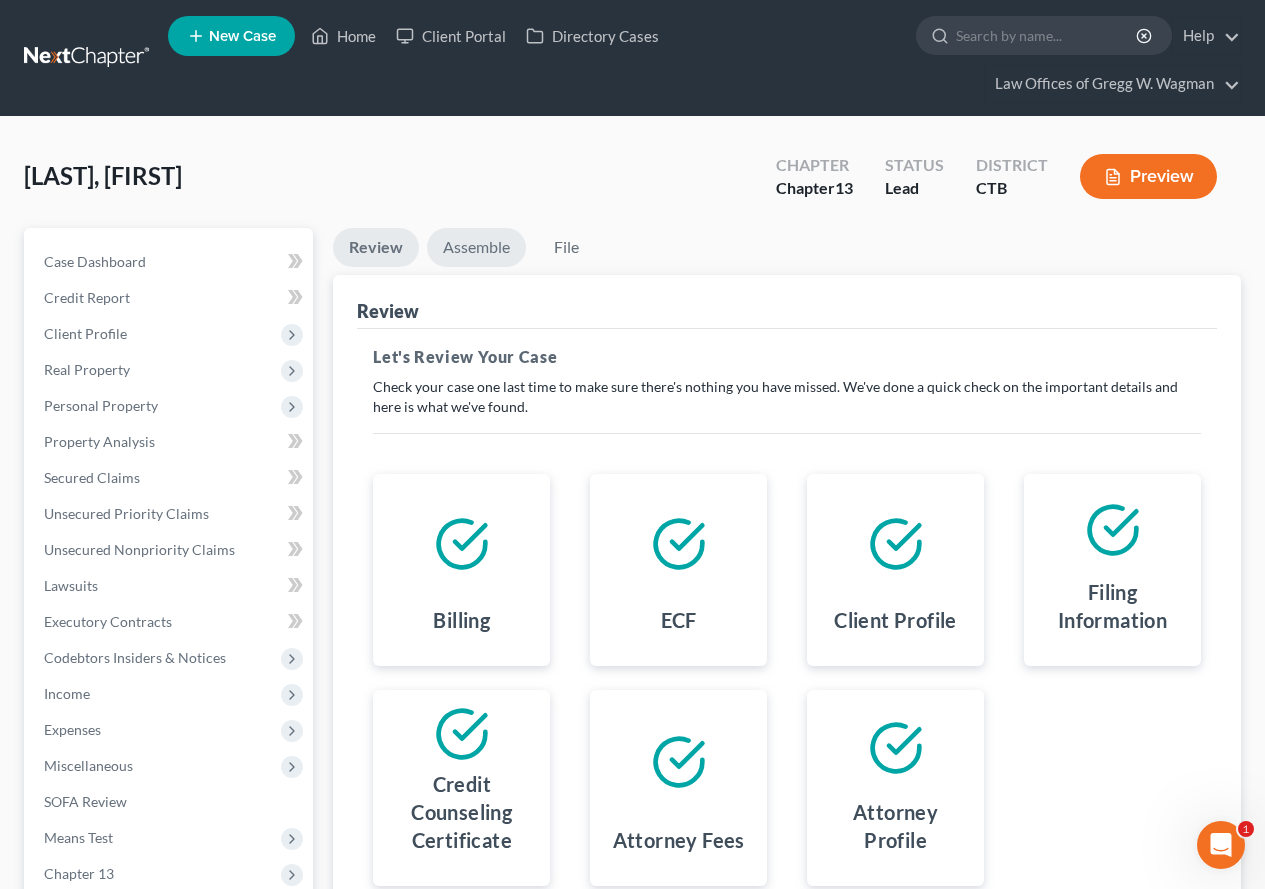 click on "Assemble" at bounding box center [476, 247] 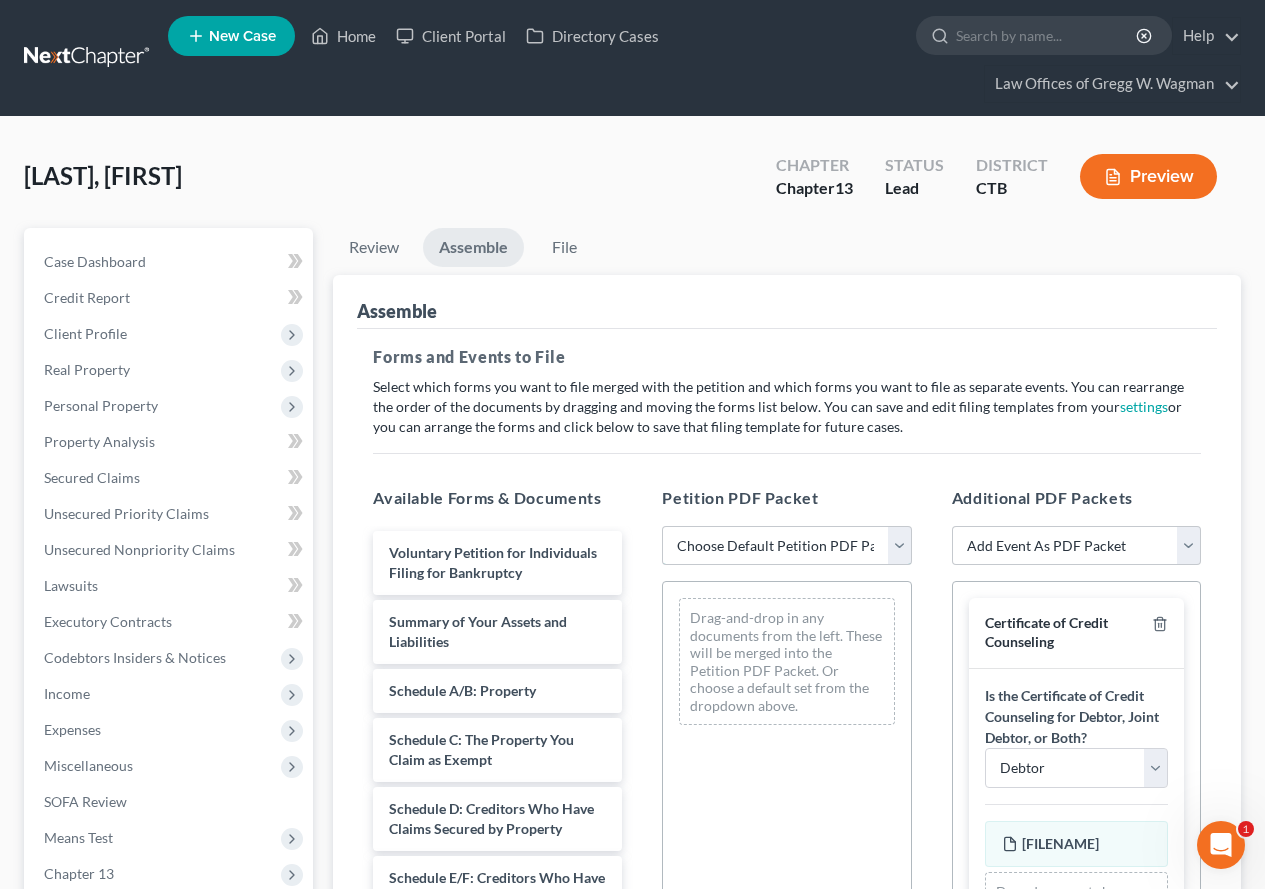 click on "Choose Default Petition PDF Packet Emergency Filing (Voluntary Petition and Creditor List Only) Chapter 13 Template" at bounding box center (786, 546) 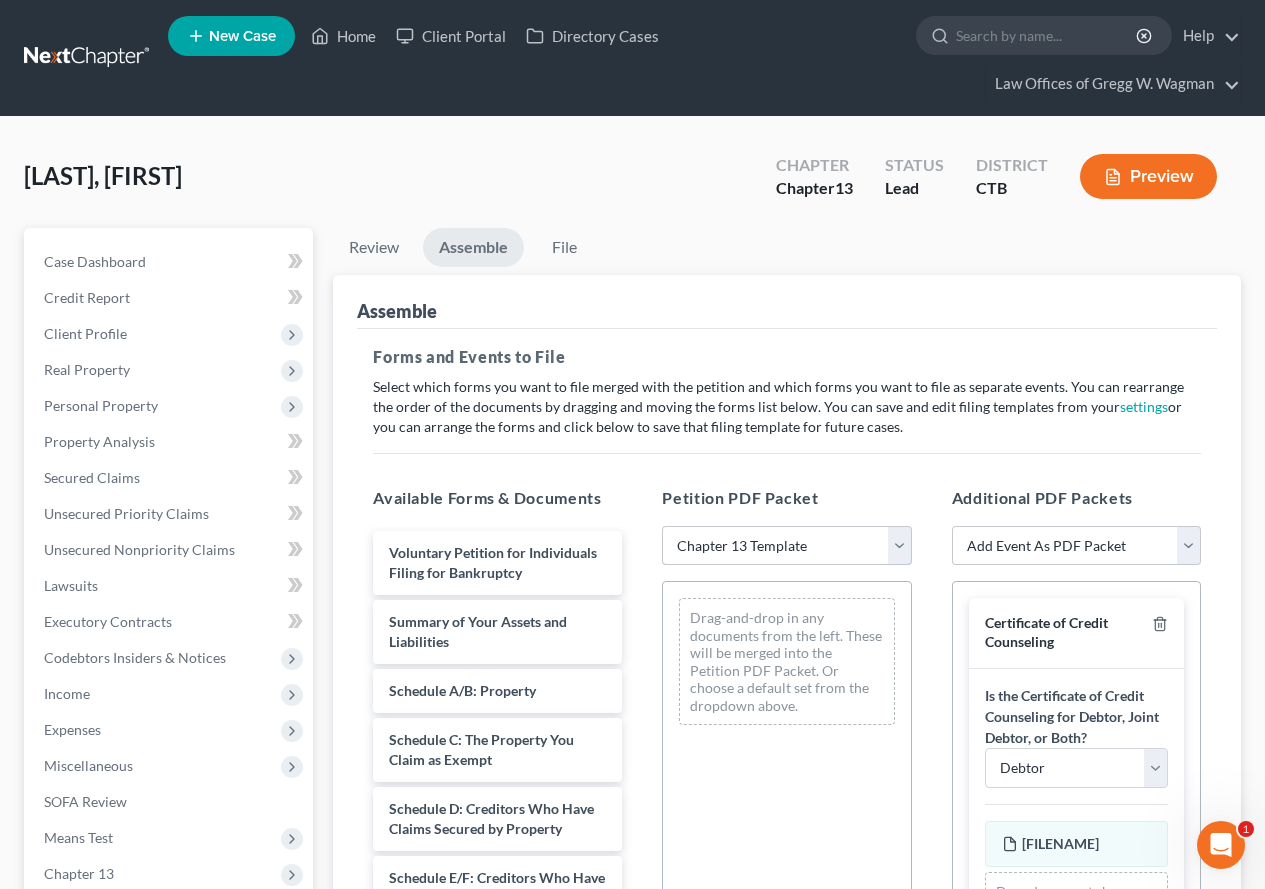 click on "Choose Default Petition PDF Packet Emergency Filing (Voluntary Petition and Creditor List Only) Chapter 13 Template" at bounding box center (786, 546) 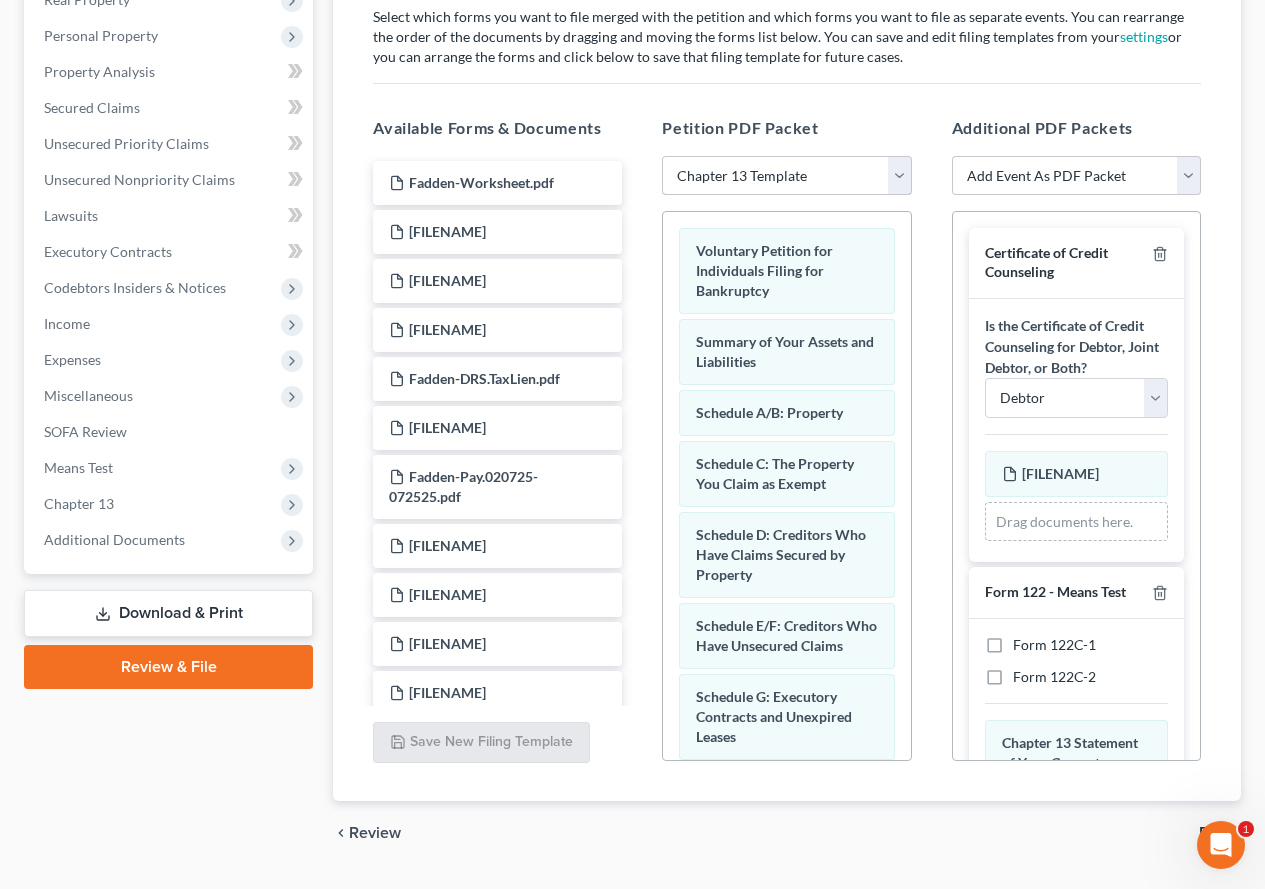 scroll, scrollTop: 379, scrollLeft: 0, axis: vertical 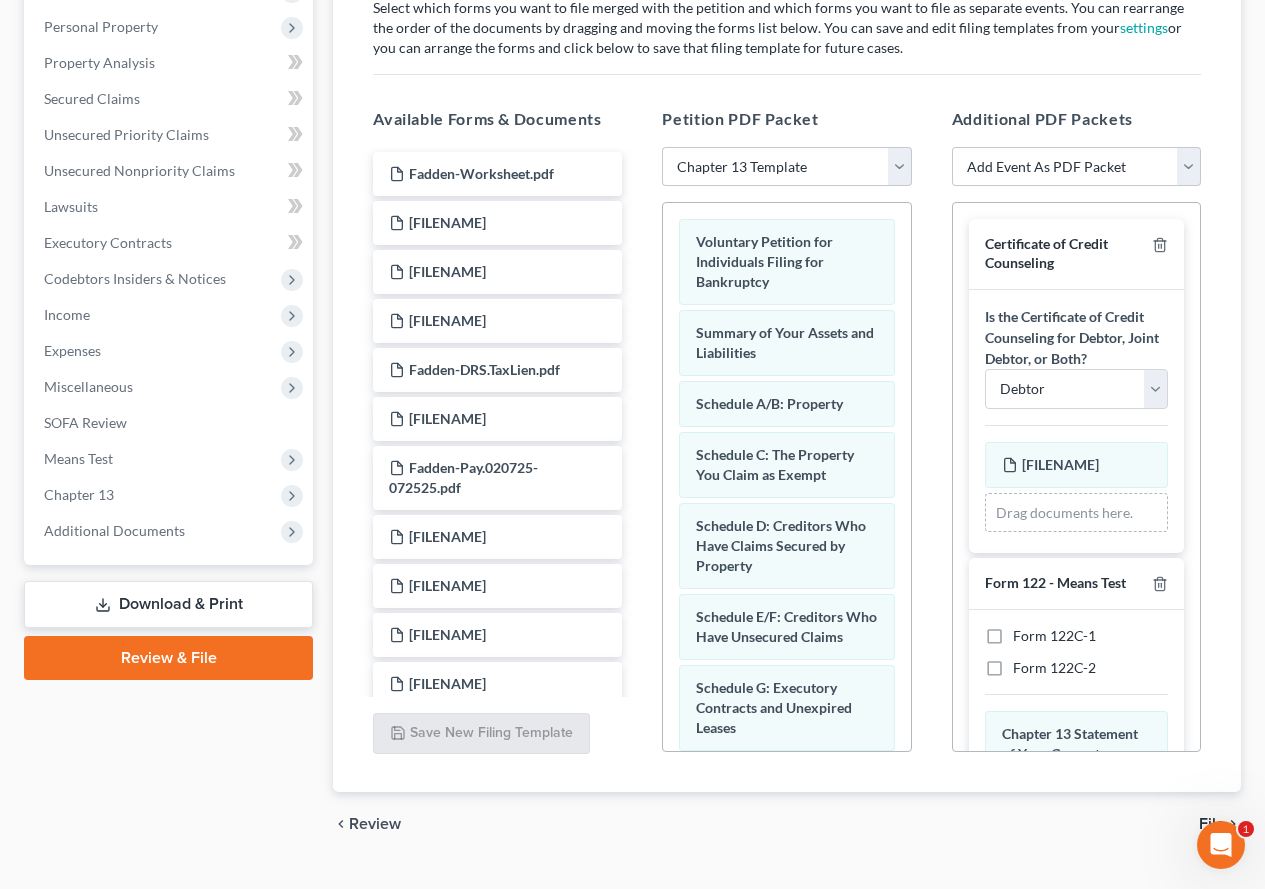 click on "Form 122C-1" at bounding box center (1054, 636) 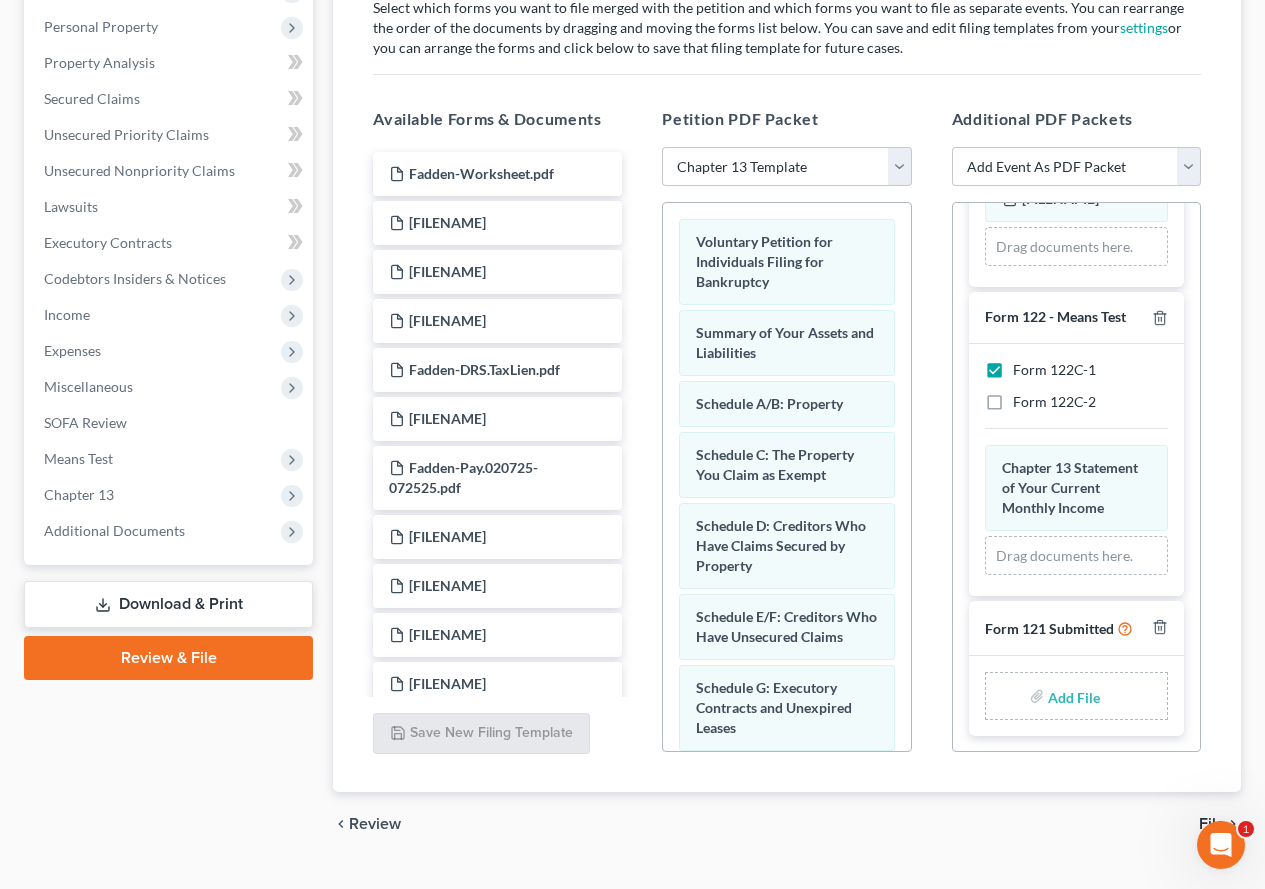 scroll, scrollTop: 325, scrollLeft: 0, axis: vertical 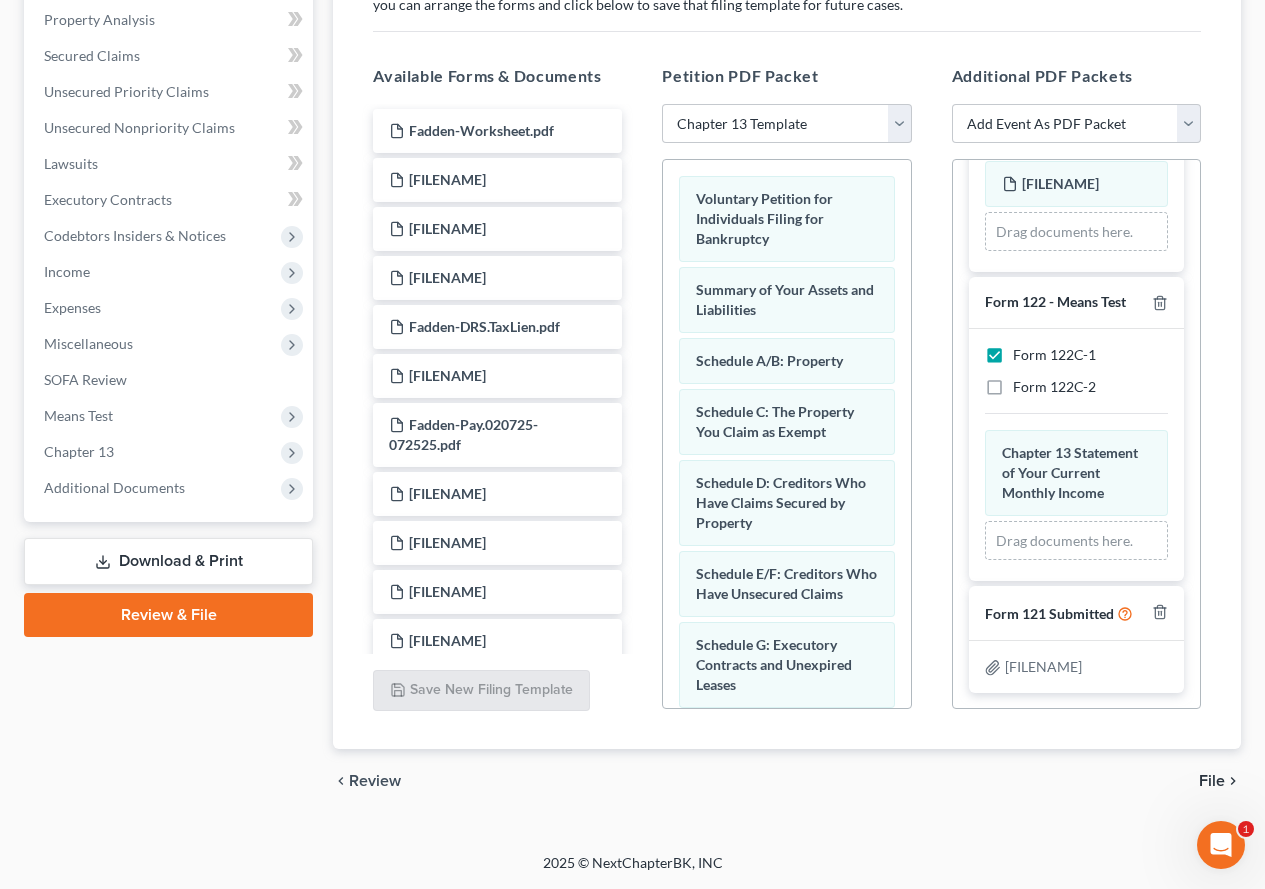 click on "File" at bounding box center (1212, 781) 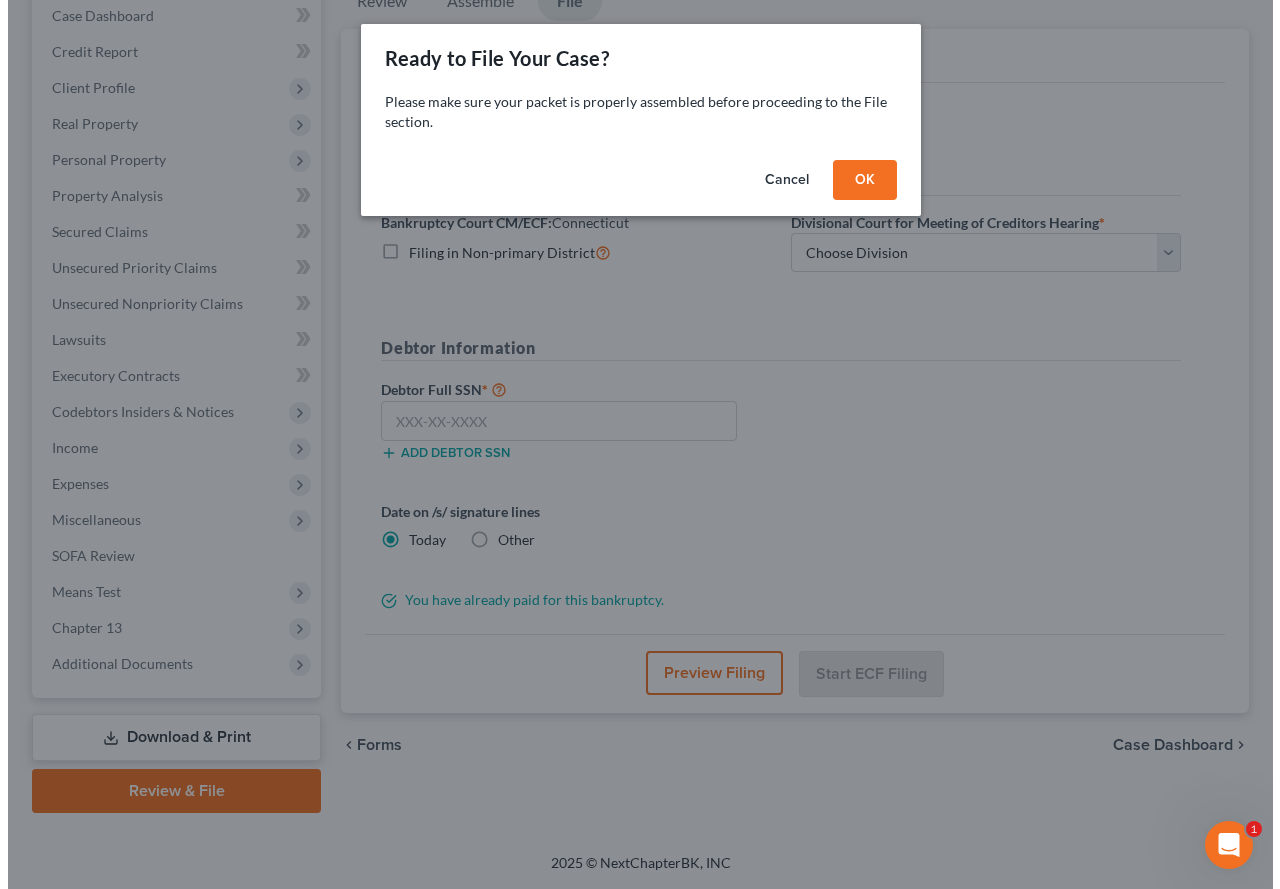 scroll, scrollTop: 210, scrollLeft: 0, axis: vertical 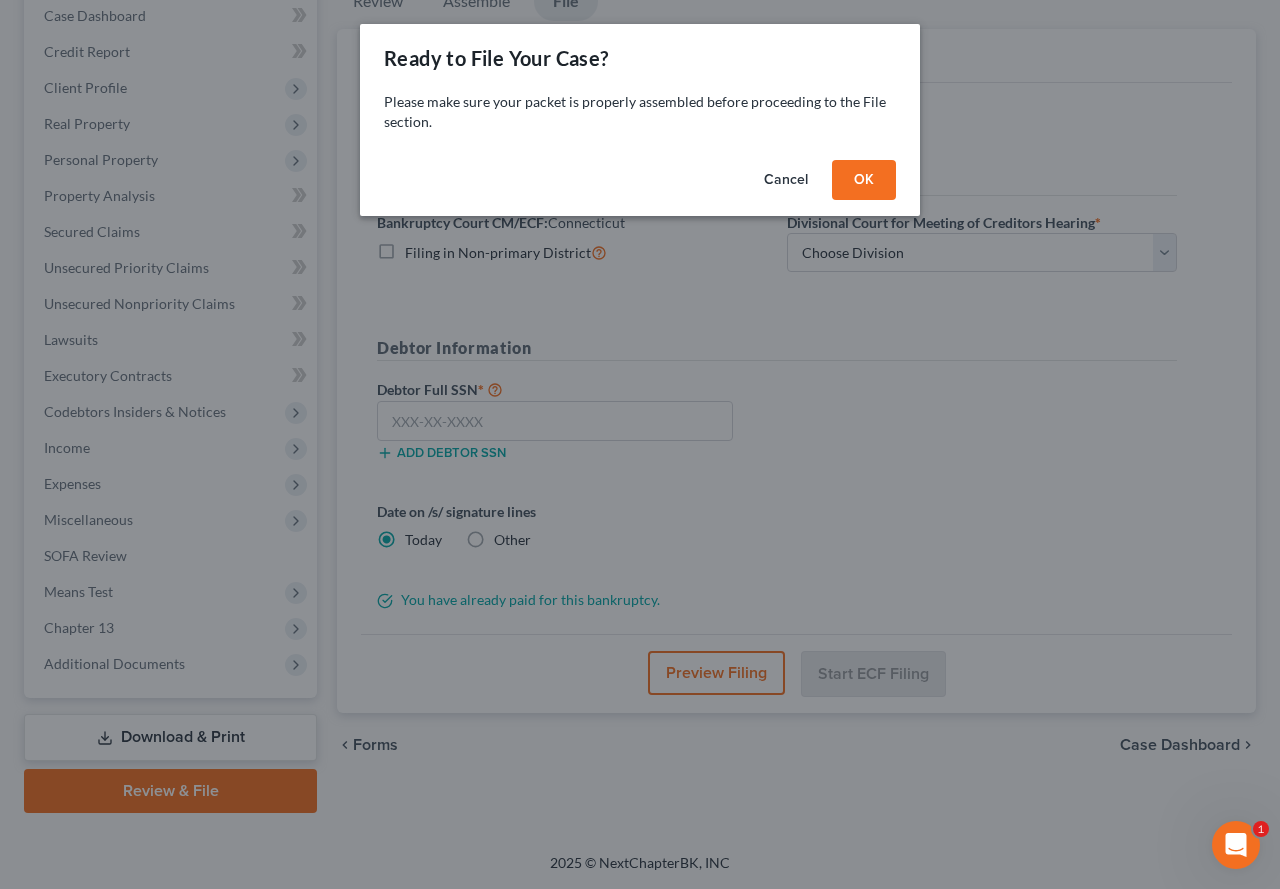 click on "OK" at bounding box center (864, 180) 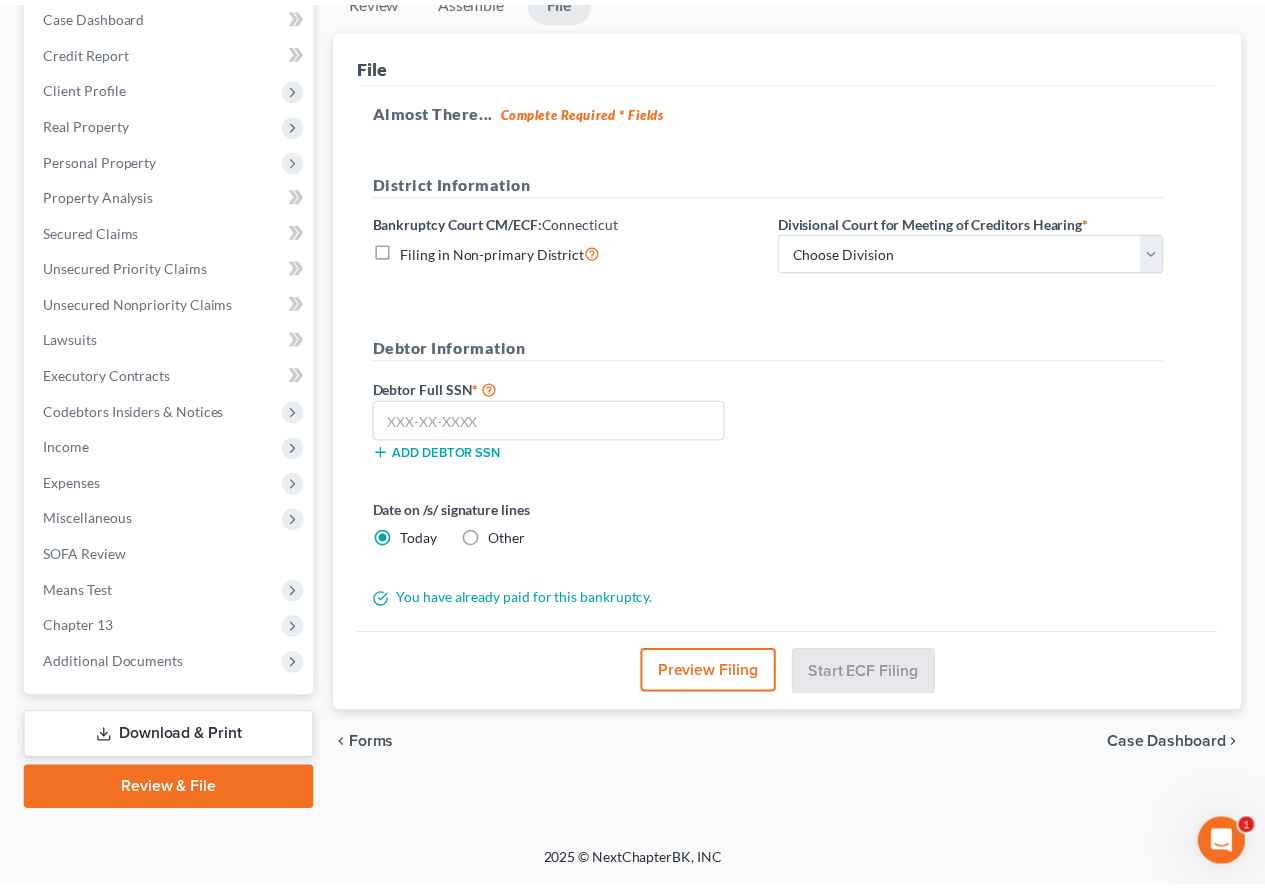 scroll, scrollTop: 246, scrollLeft: 0, axis: vertical 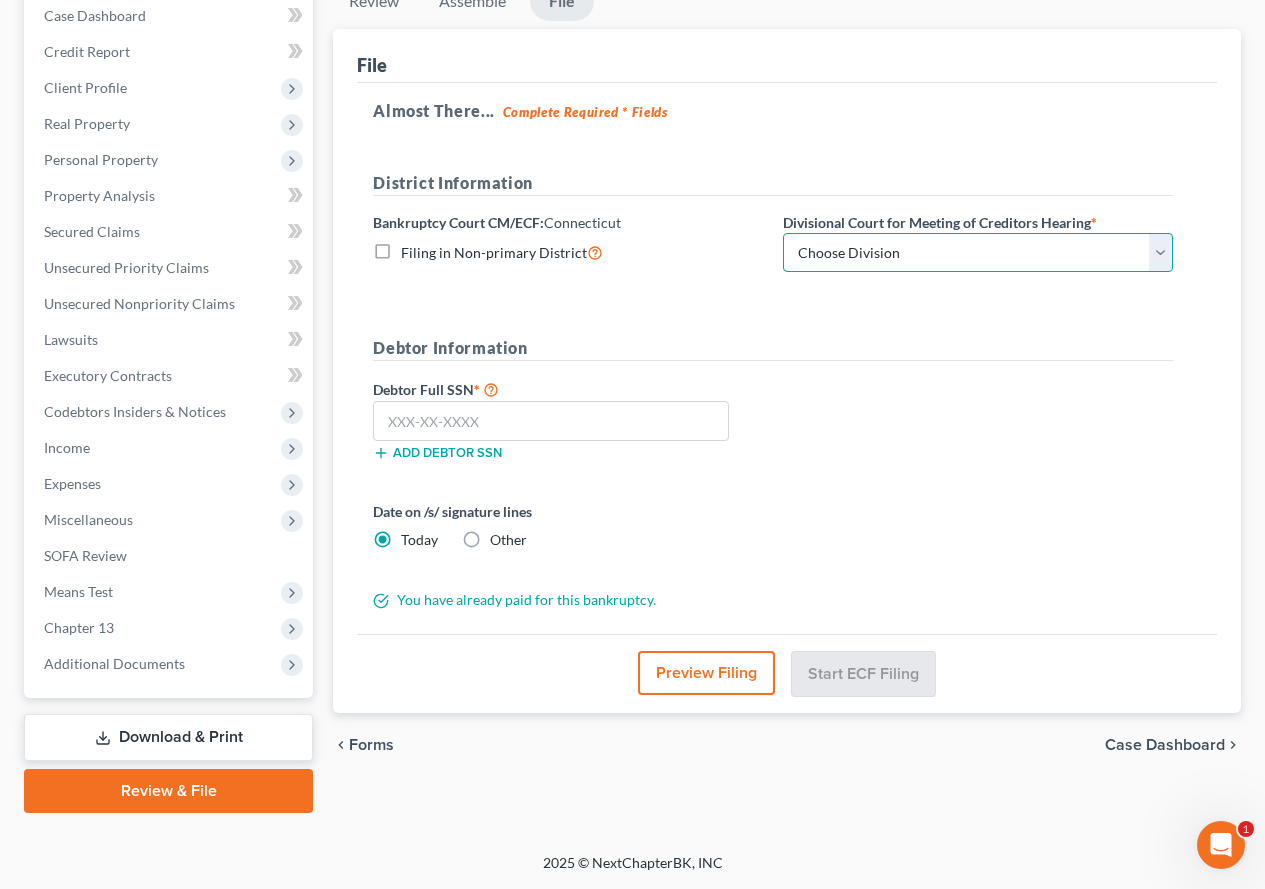 click on "Choose Division [CITY] [CITY] [CITY]" at bounding box center (978, 253) 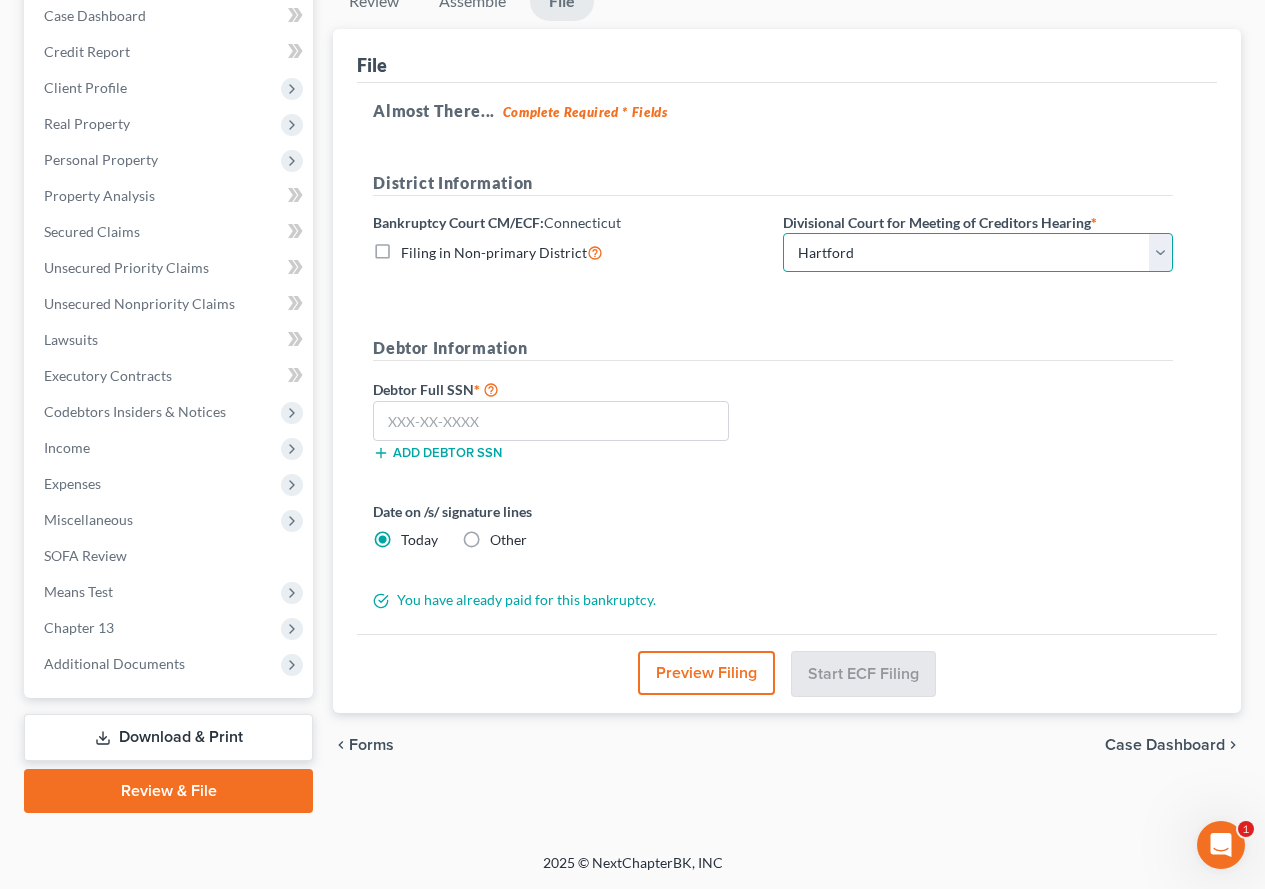 click on "Choose Division [CITY] [CITY] [CITY]" at bounding box center [978, 253] 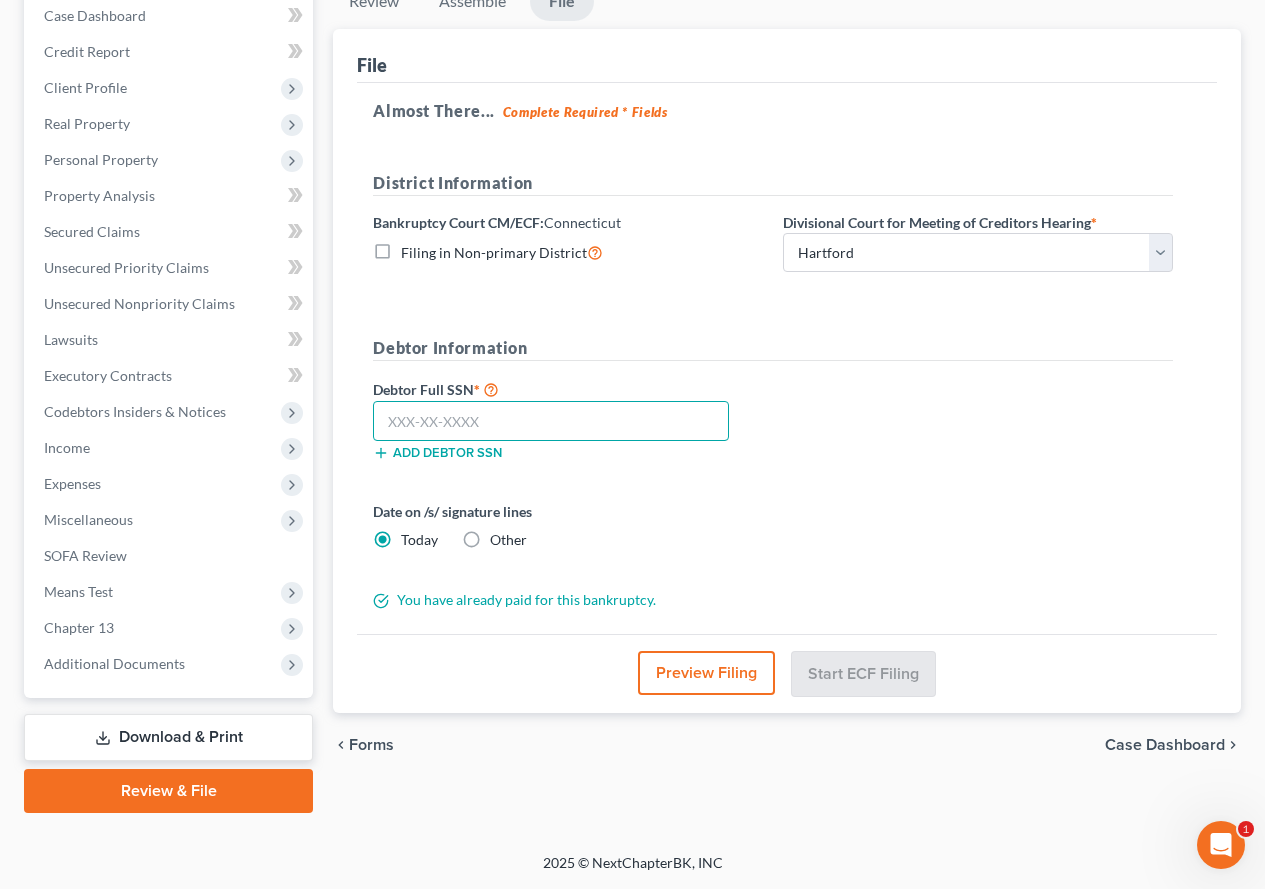 paste 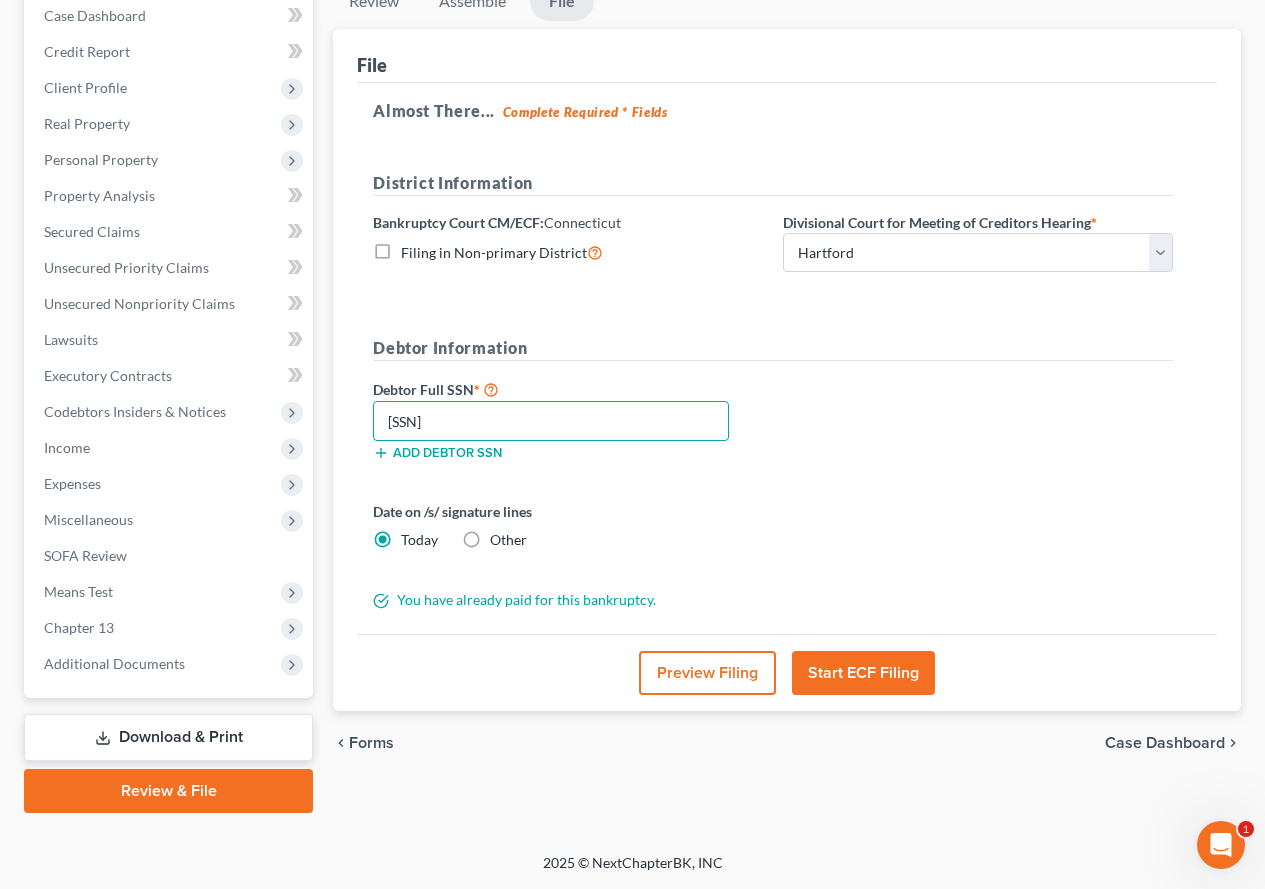 type on "[SSN]" 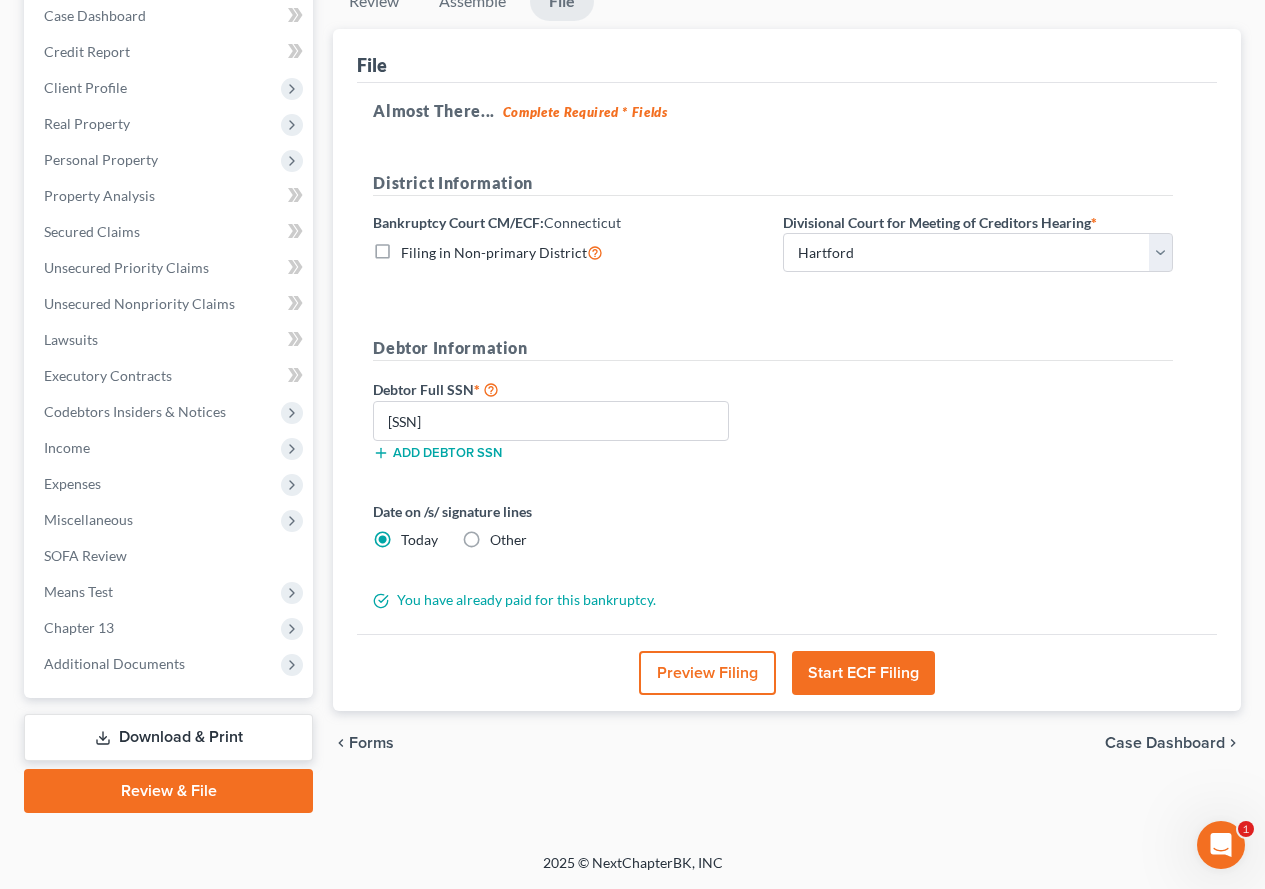 click on "Date on /s/ signature lines Today Other" at bounding box center [568, 525] 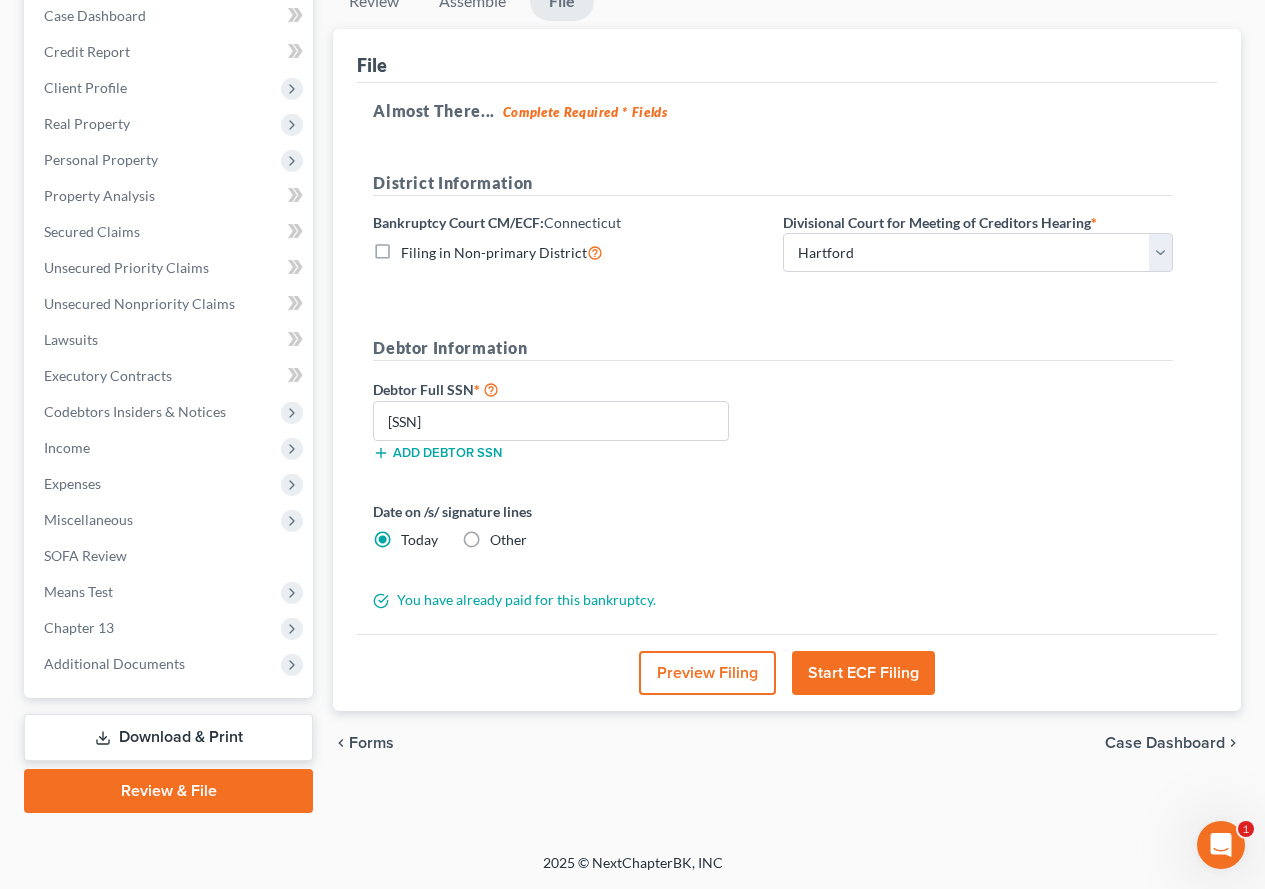 click on "Start ECF Filing" at bounding box center [863, 673] 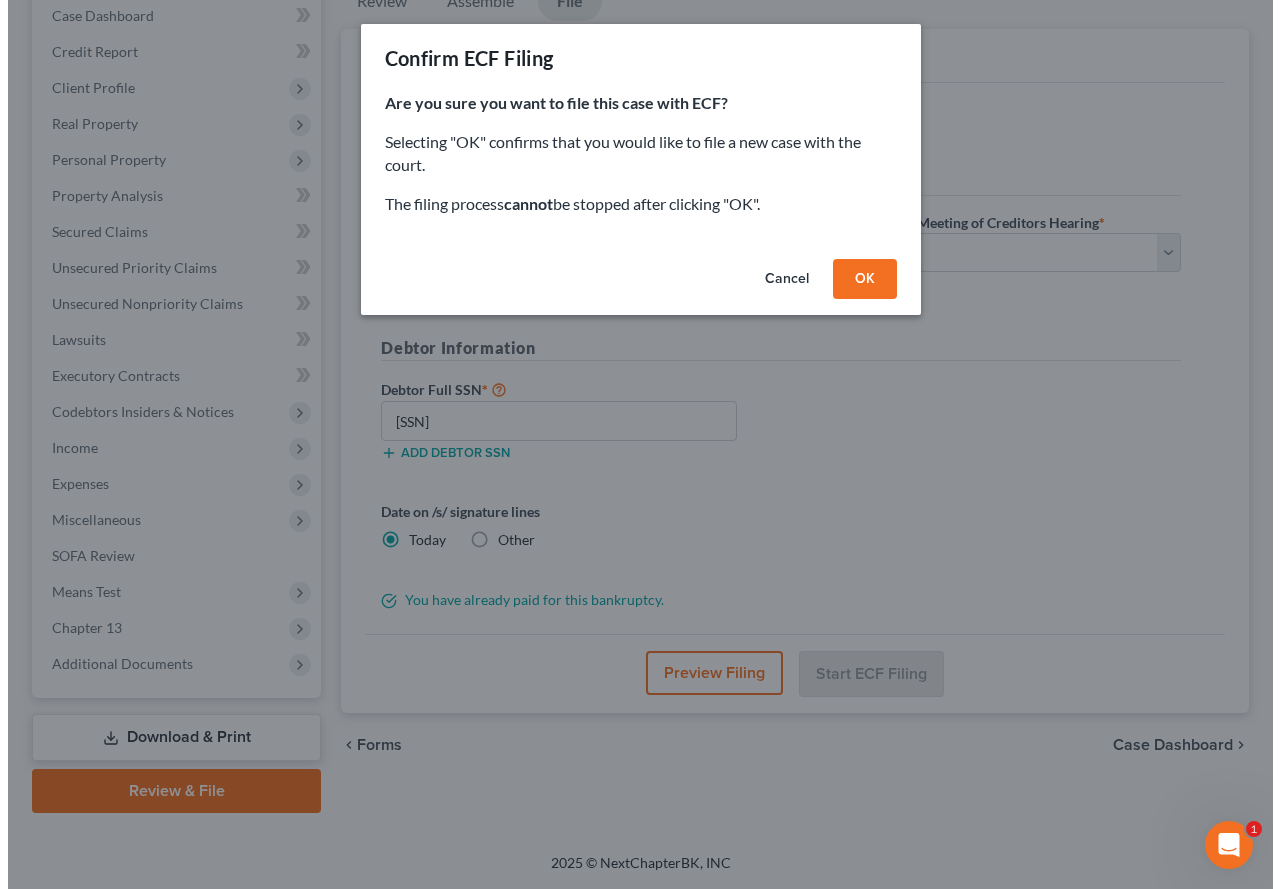 scroll, scrollTop: 210, scrollLeft: 0, axis: vertical 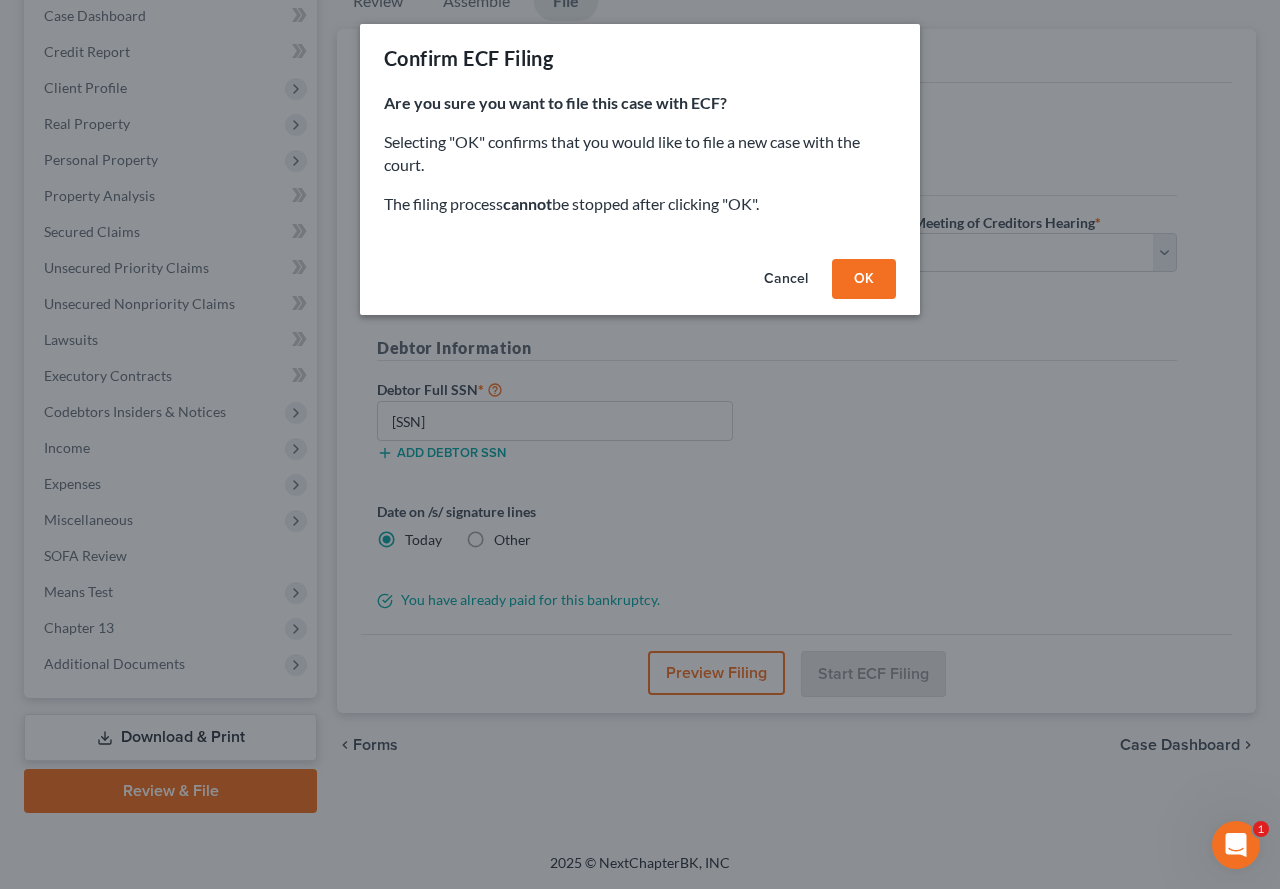 click on "OK" at bounding box center [864, 279] 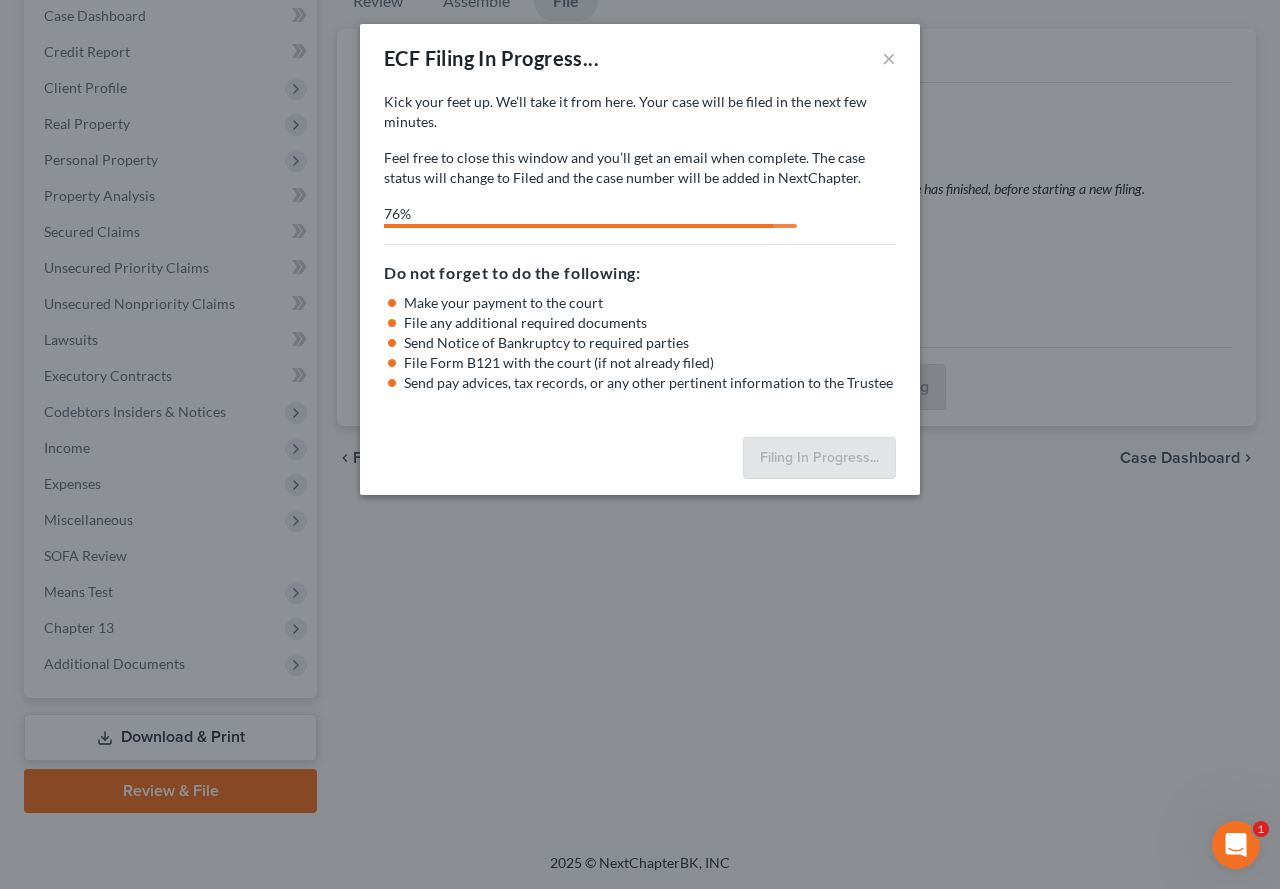 select on "1" 